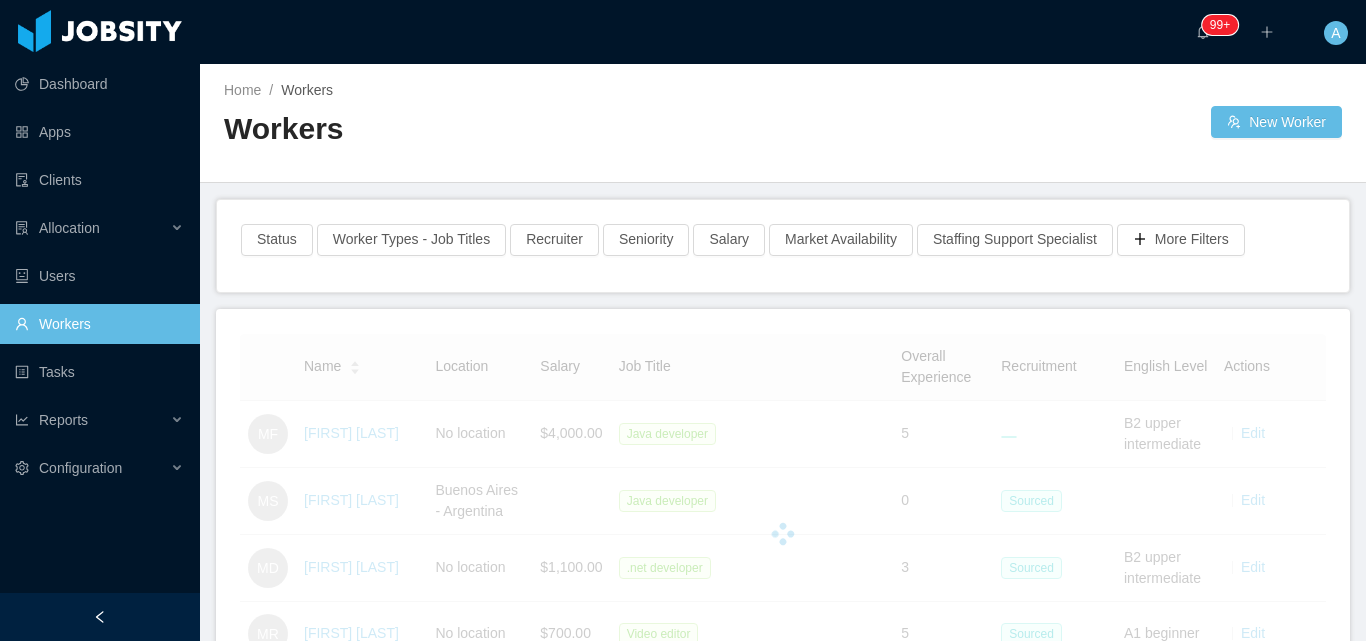 scroll, scrollTop: 0, scrollLeft: 0, axis: both 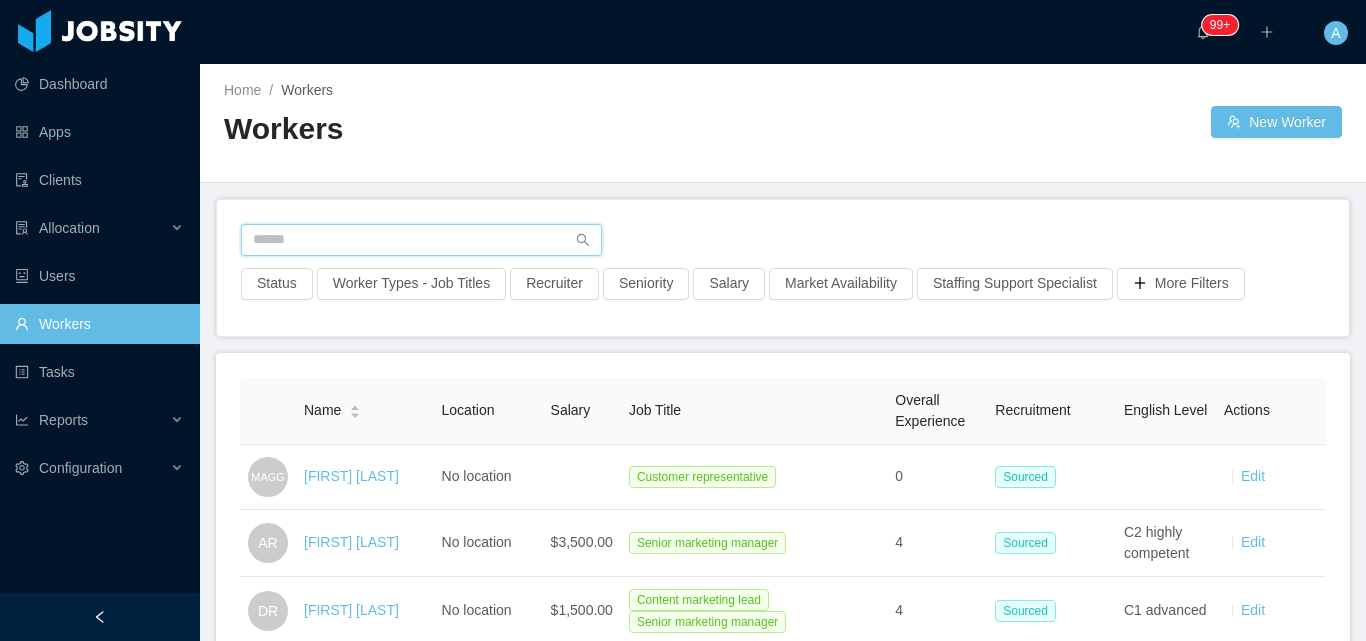 click at bounding box center [421, 240] 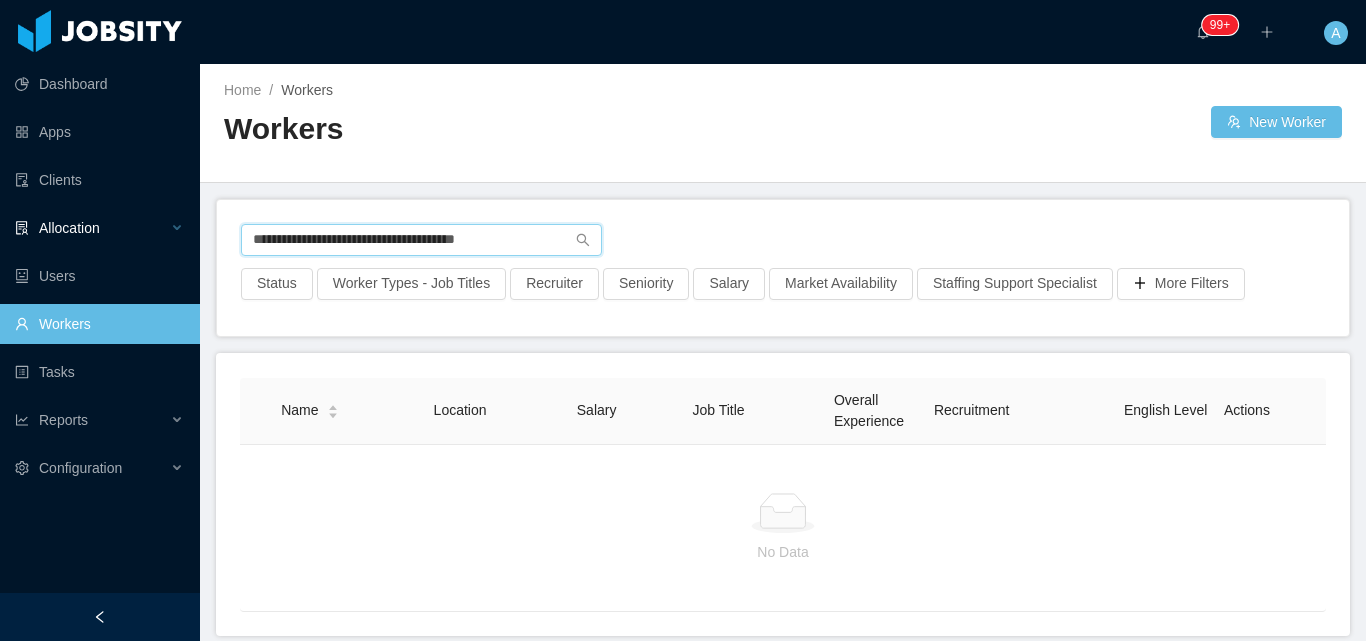 drag, startPoint x: 523, startPoint y: 236, endPoint x: 0, endPoint y: 237, distance: 523.001 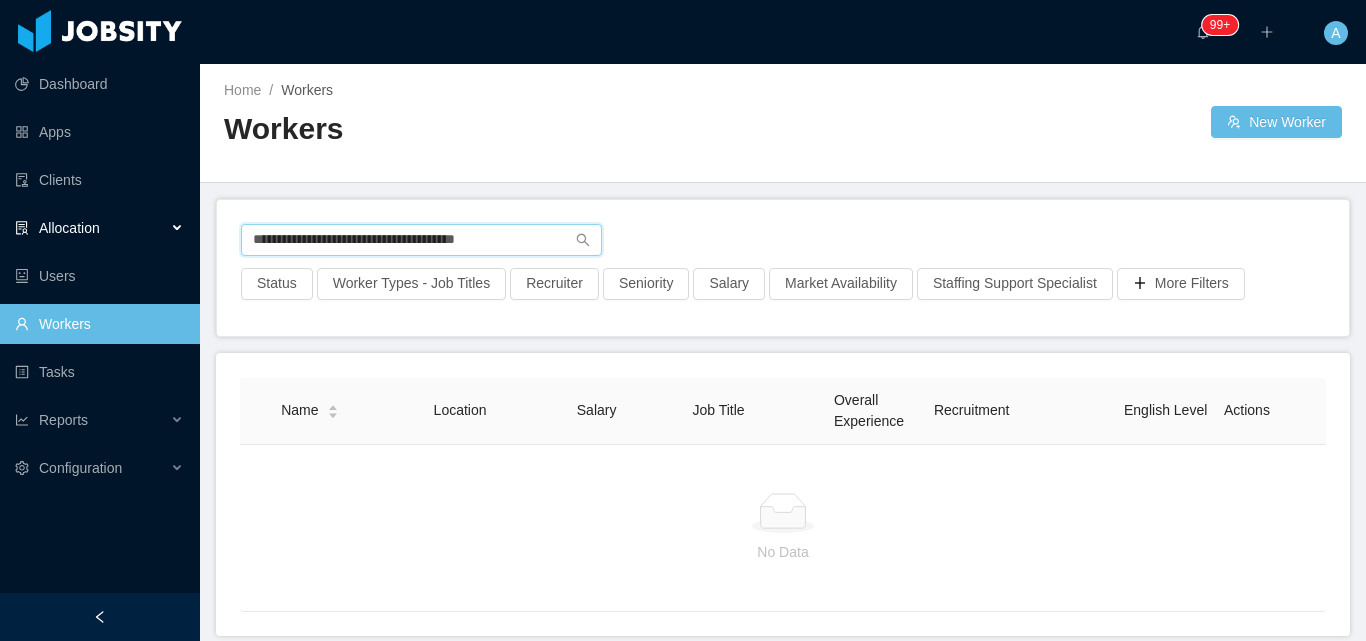paste on "*" 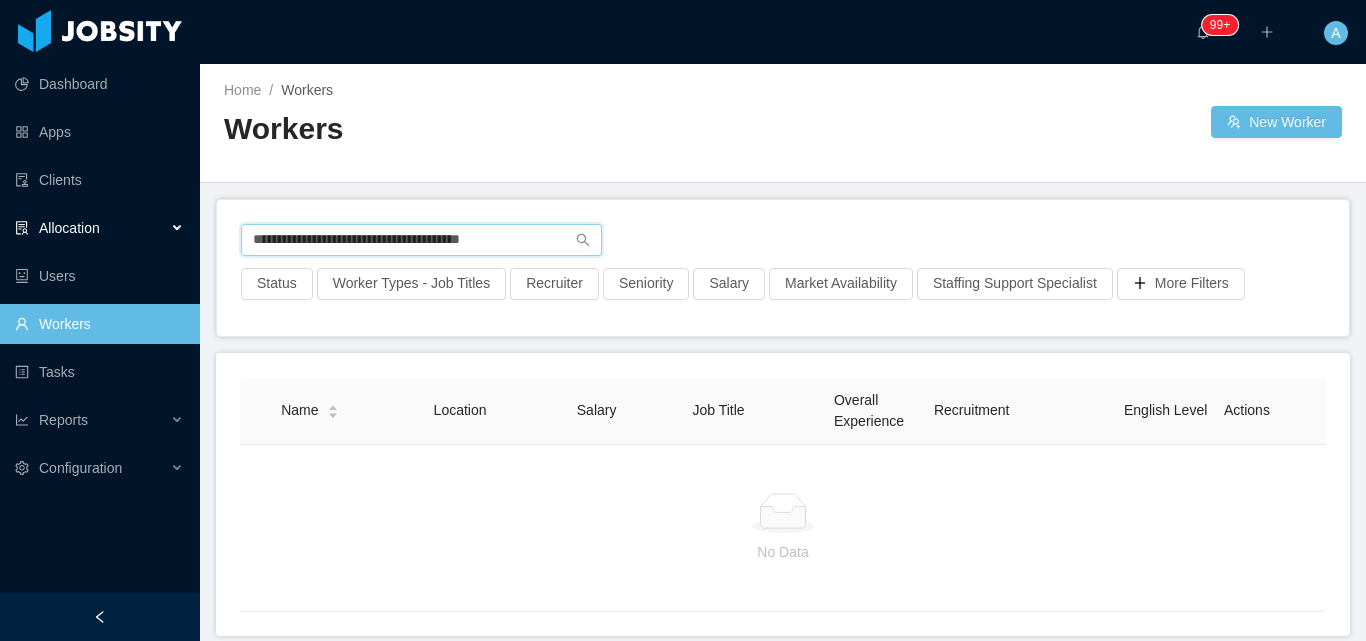 type on "**********" 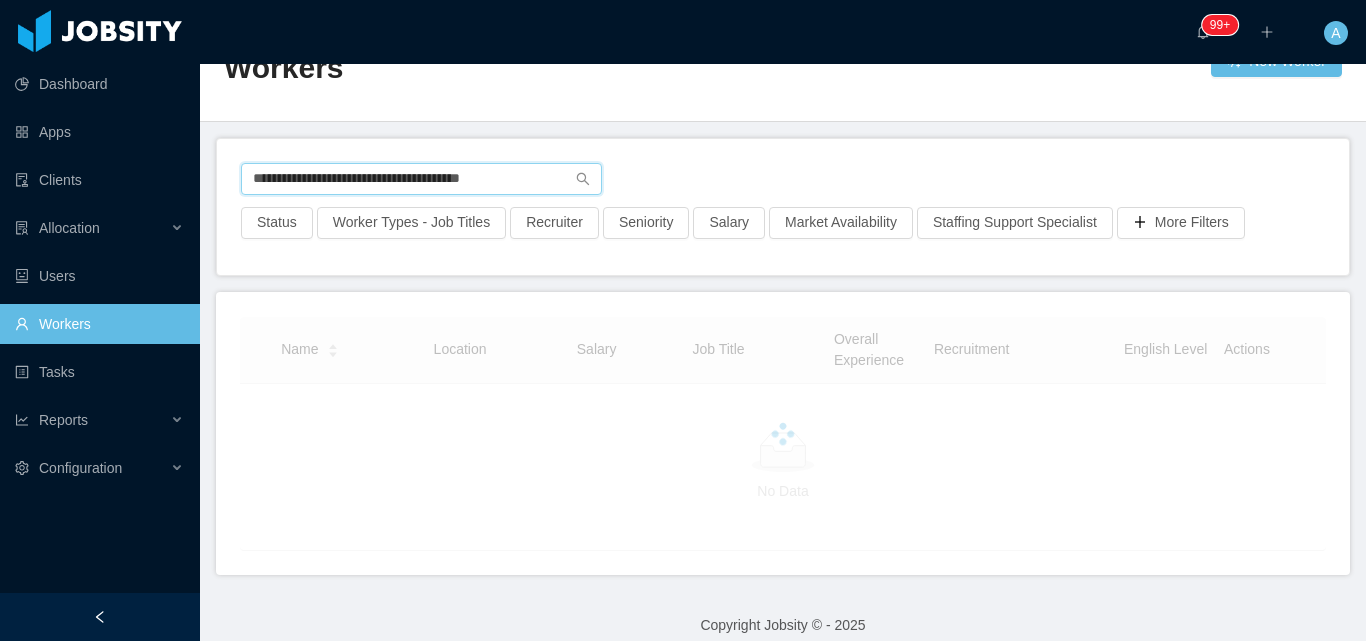 scroll, scrollTop: 95, scrollLeft: 0, axis: vertical 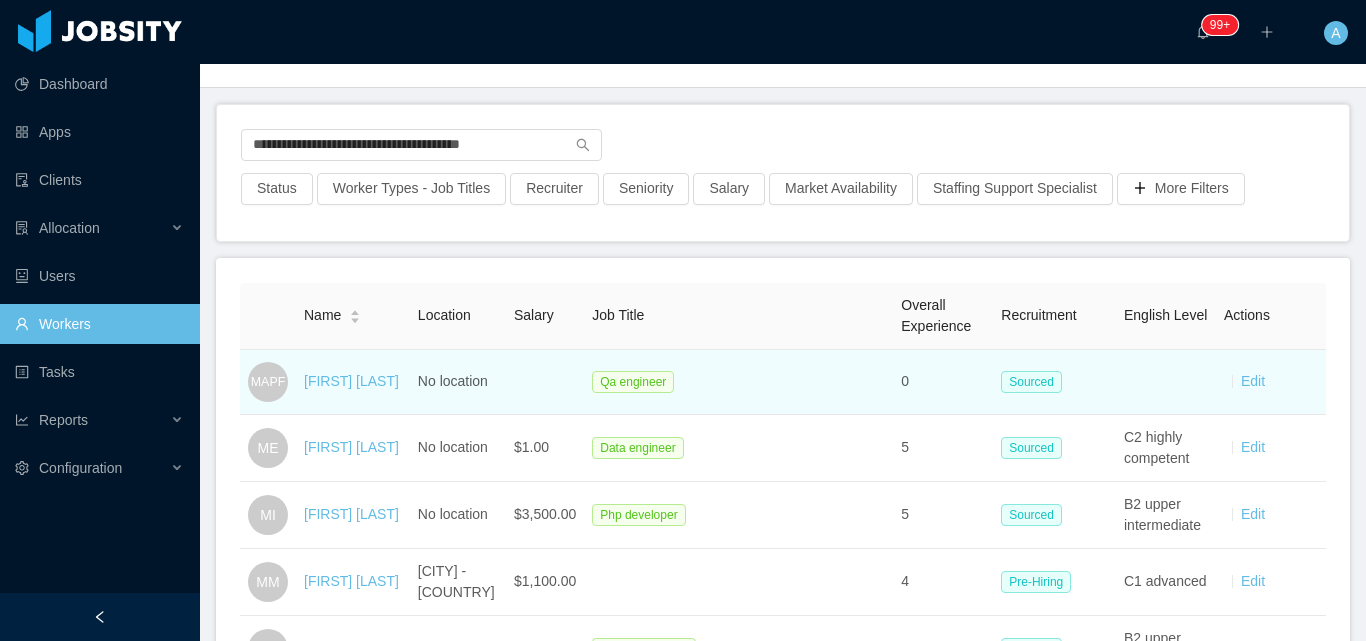 click on "Manuel Ariel Peña Fernandez" at bounding box center (351, 381) 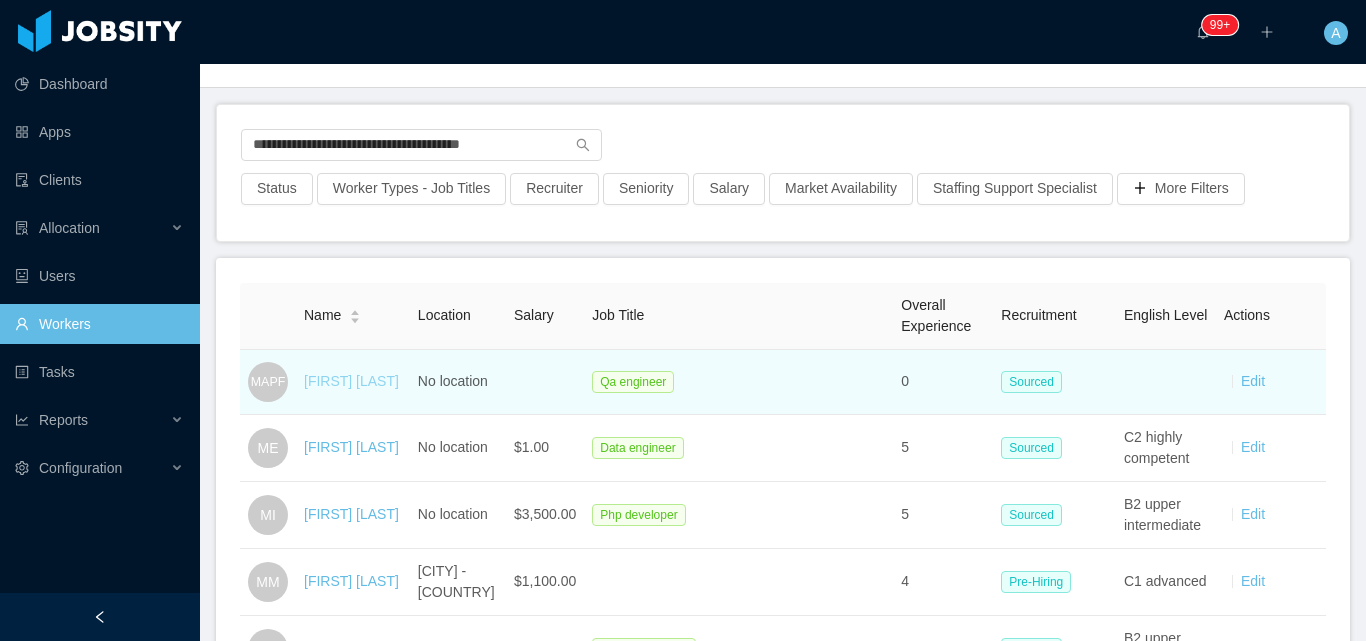 click on "Manuel Ariel Peña Fernandez" at bounding box center [351, 381] 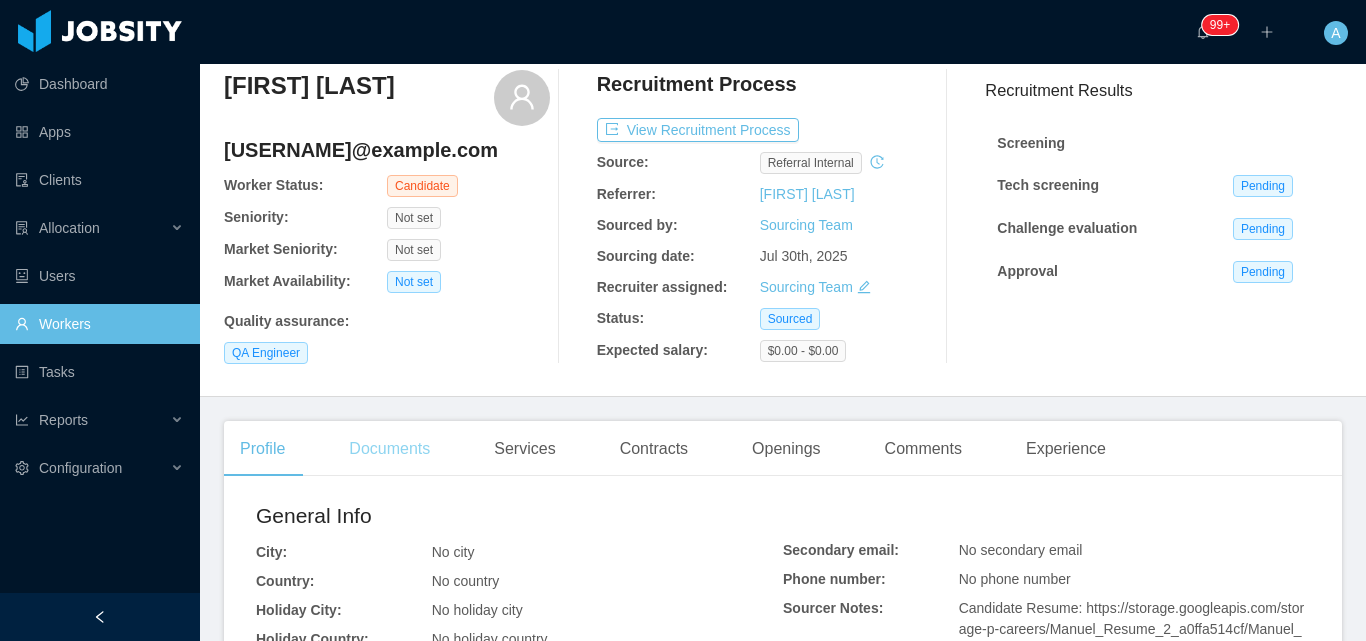 scroll, scrollTop: 100, scrollLeft: 0, axis: vertical 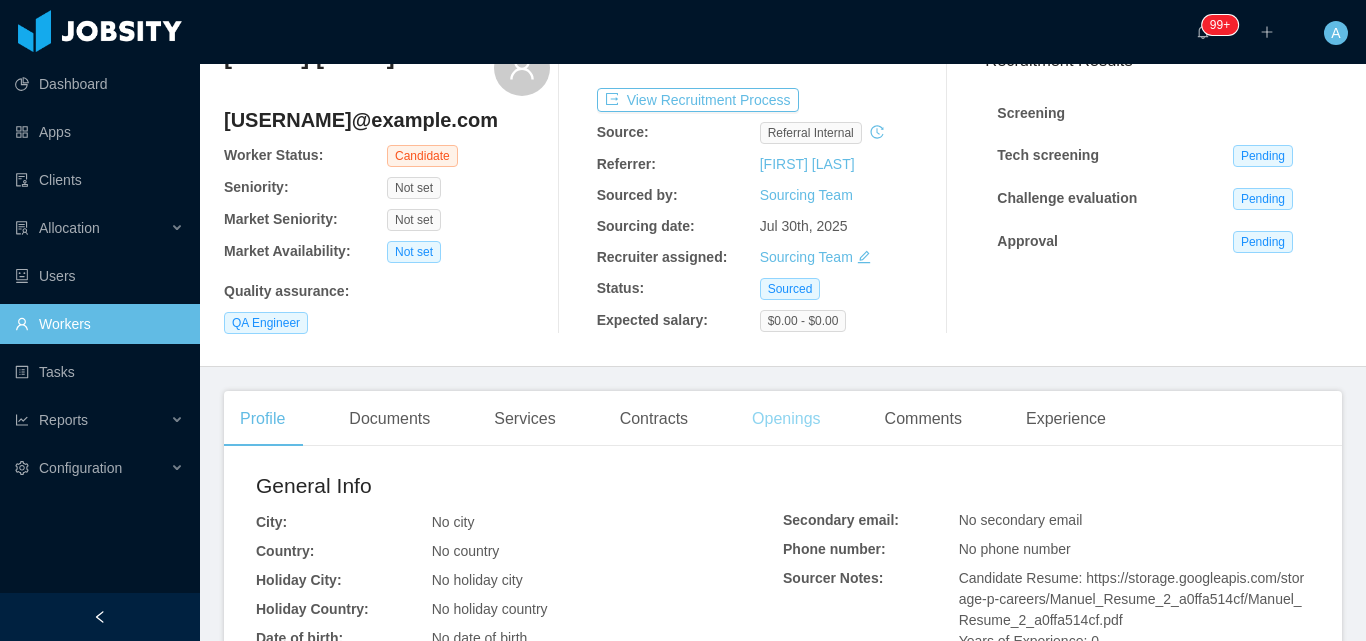 click on "Openings" at bounding box center [786, 419] 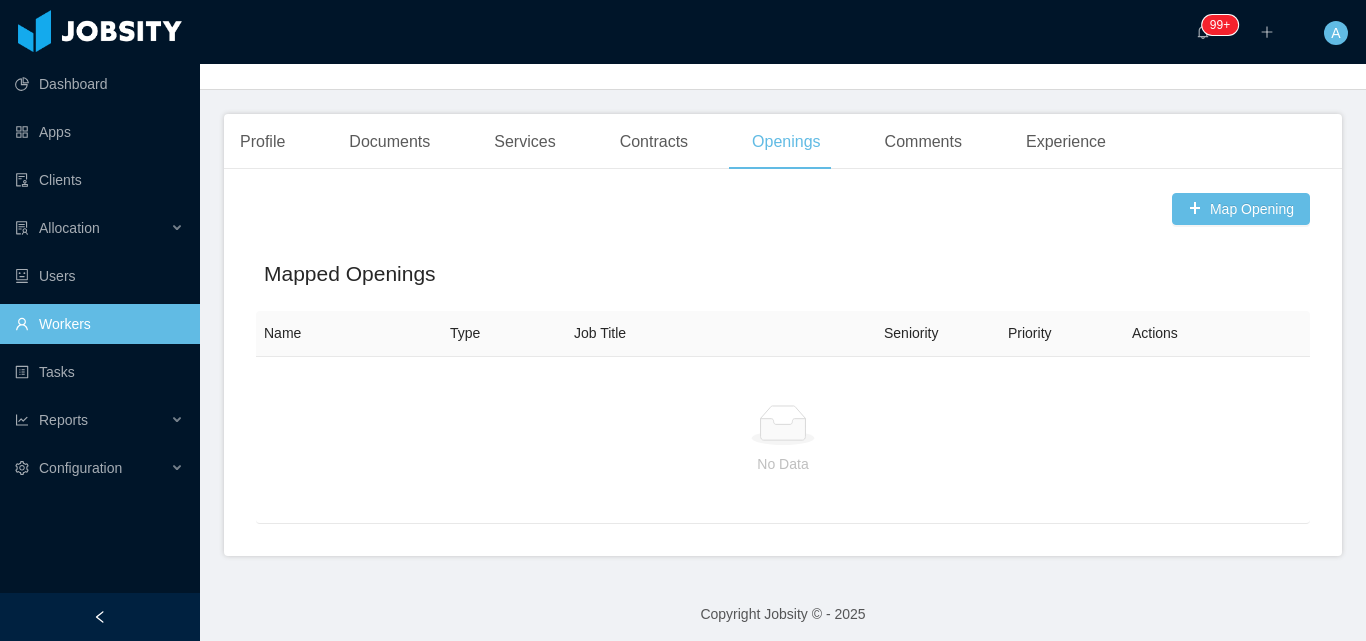 scroll, scrollTop: 400, scrollLeft: 0, axis: vertical 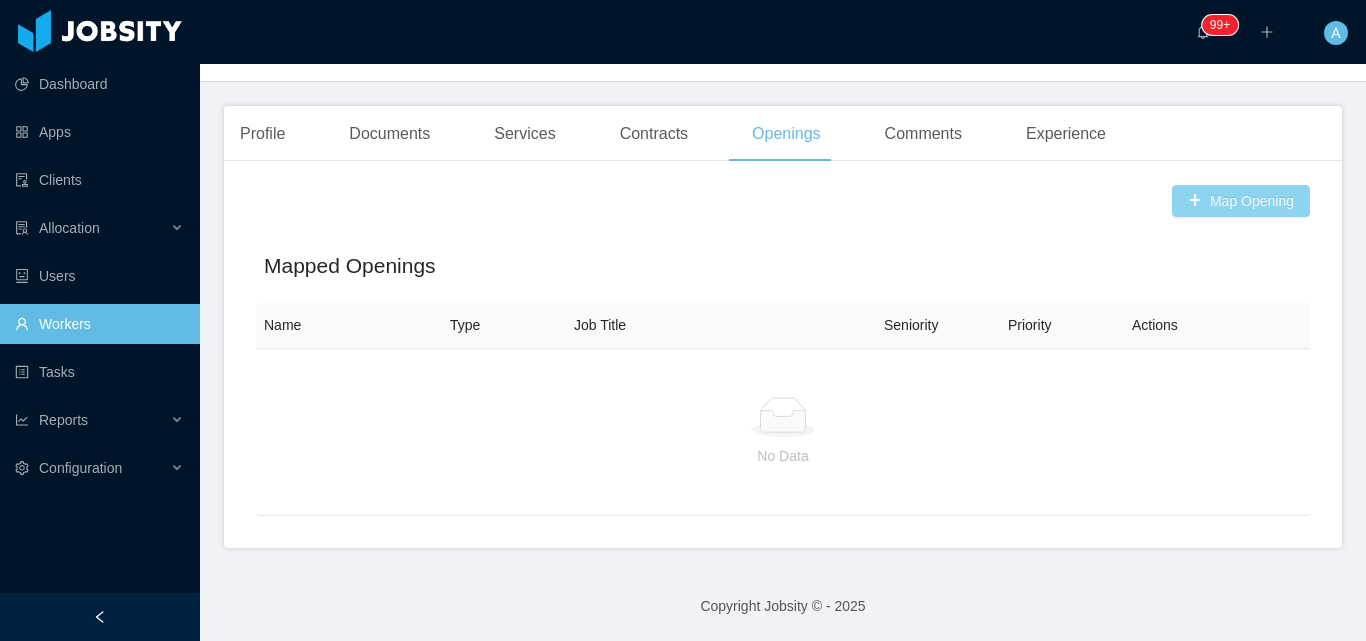 click on "Map Opening" at bounding box center (1241, 201) 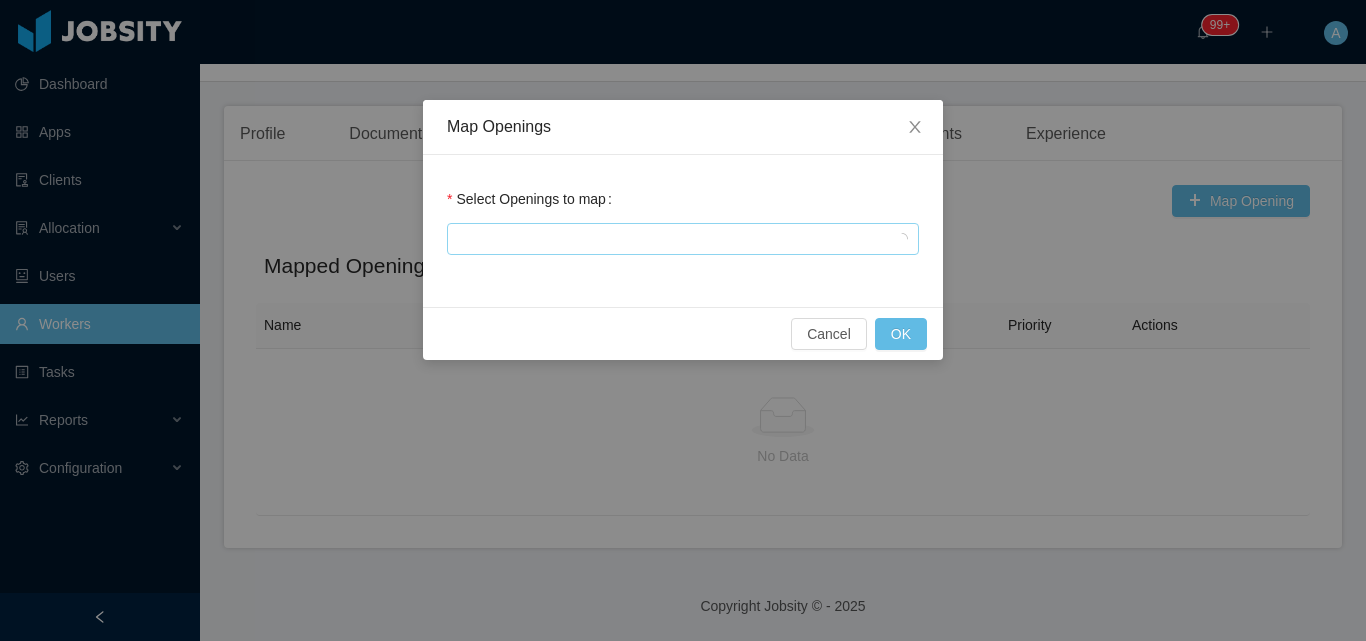 click at bounding box center [680, 239] 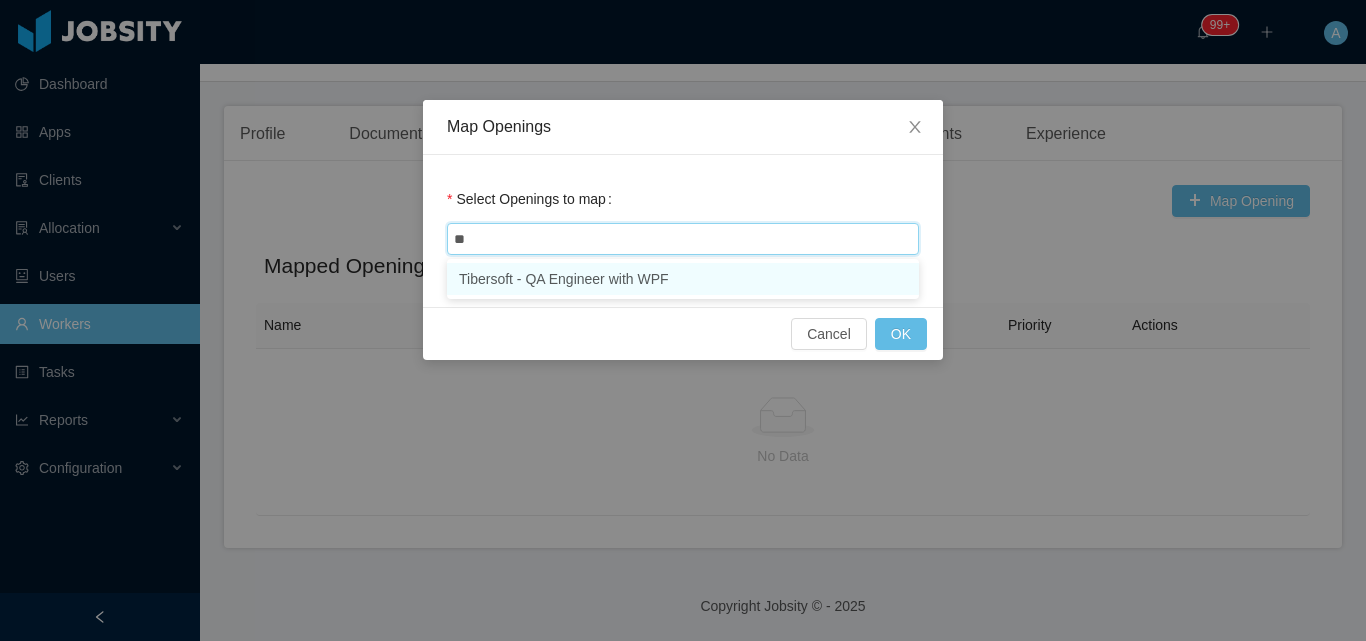 type on "***" 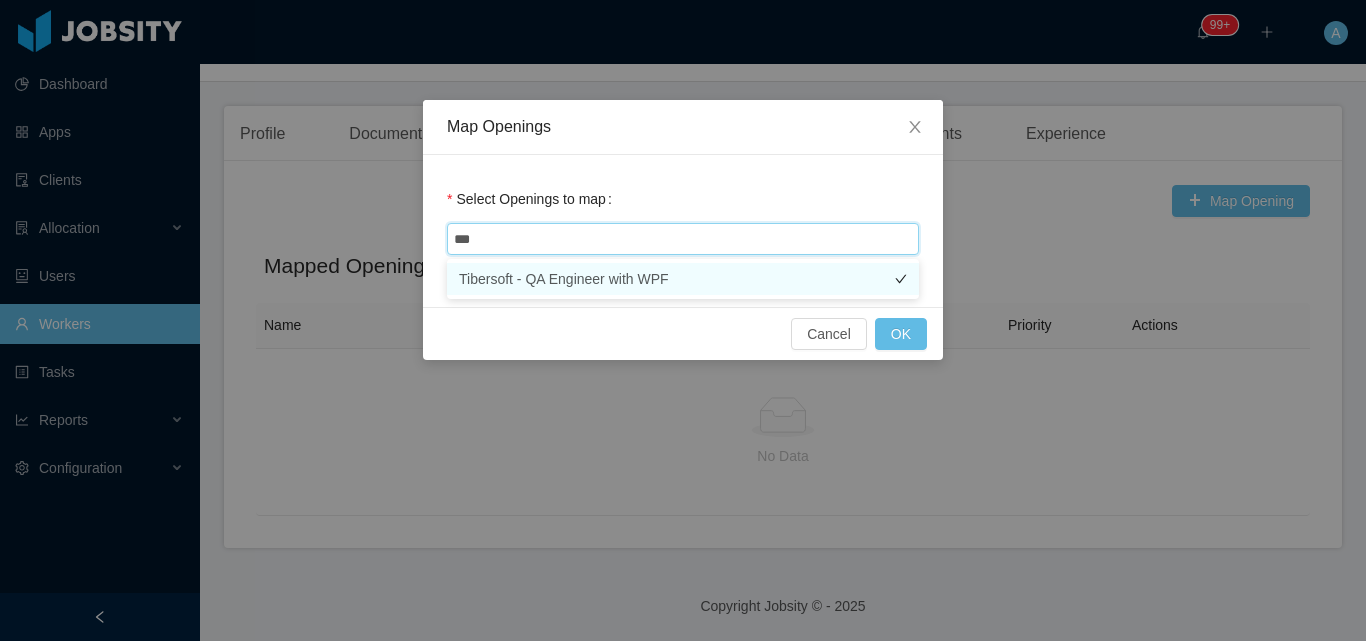 click on "Tibersoft - QA Engineer with WPF" at bounding box center (683, 279) 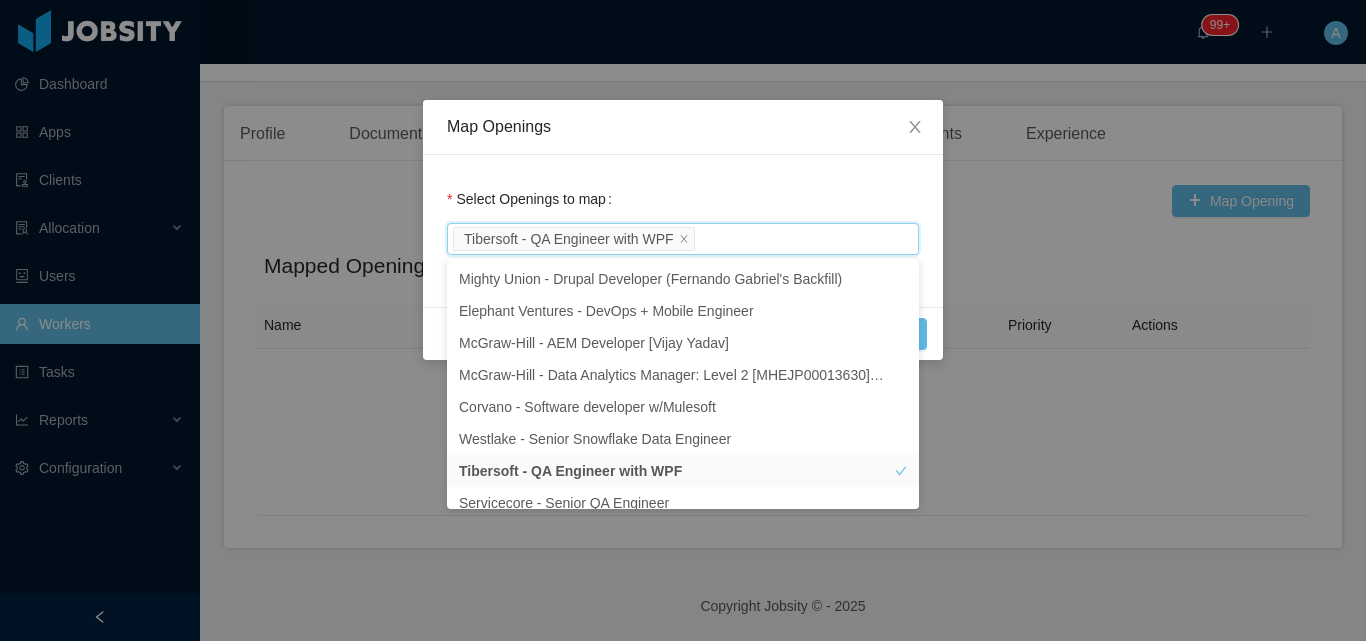 click on "Map Openings" at bounding box center [683, 127] 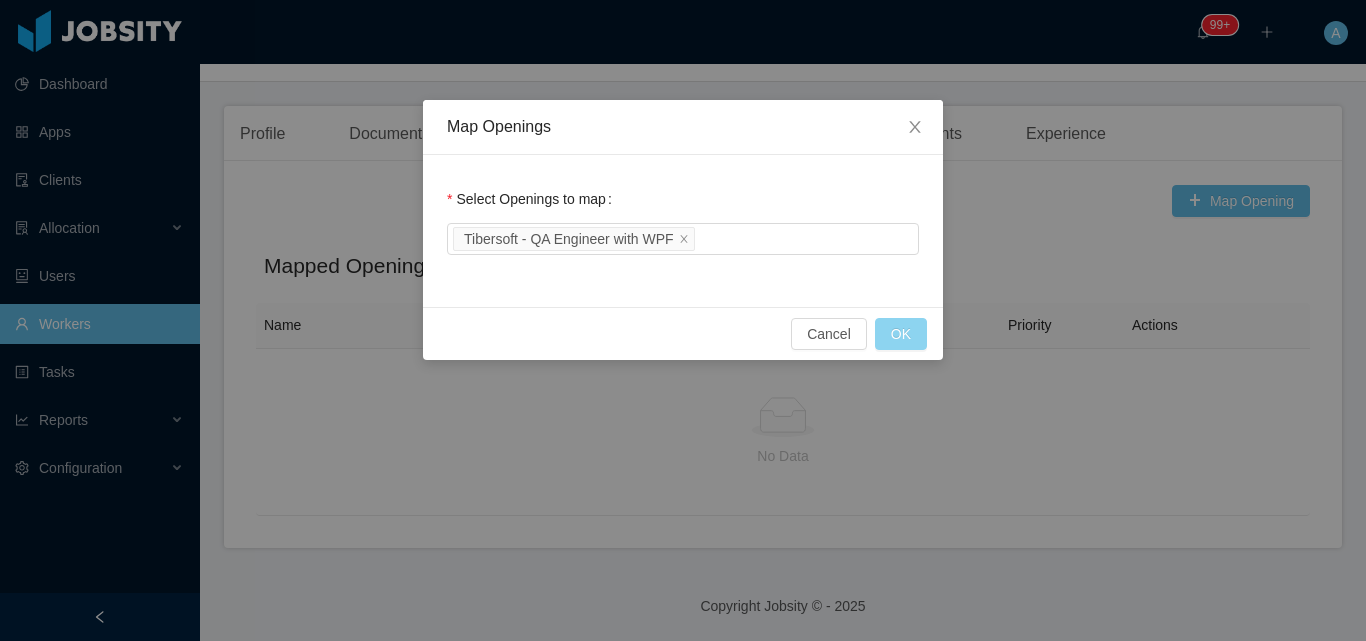 click on "OK" at bounding box center (901, 334) 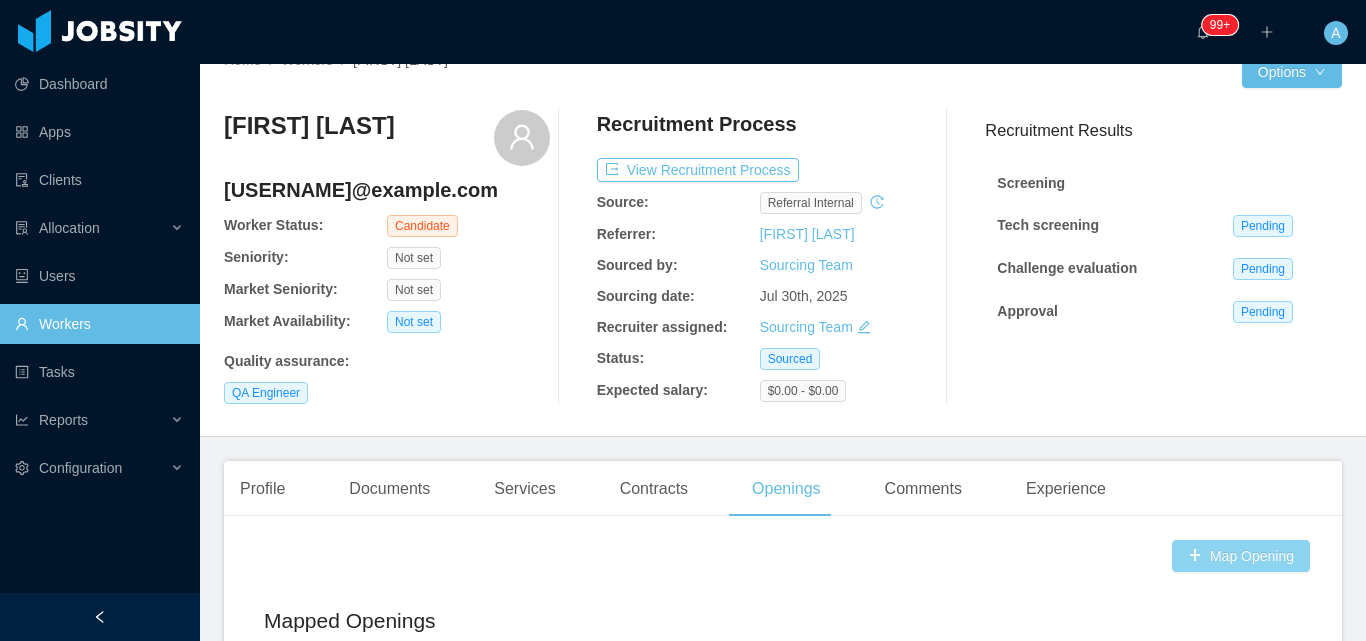 scroll, scrollTop: 0, scrollLeft: 0, axis: both 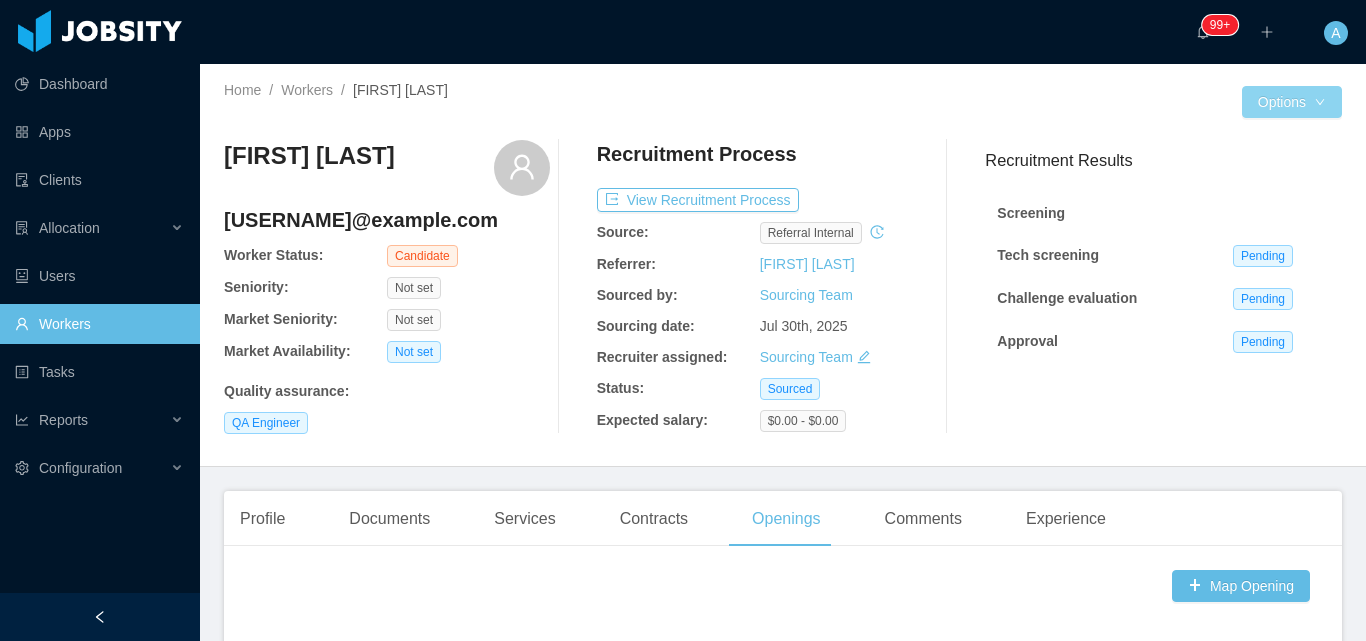 click on "Options" at bounding box center [1292, 102] 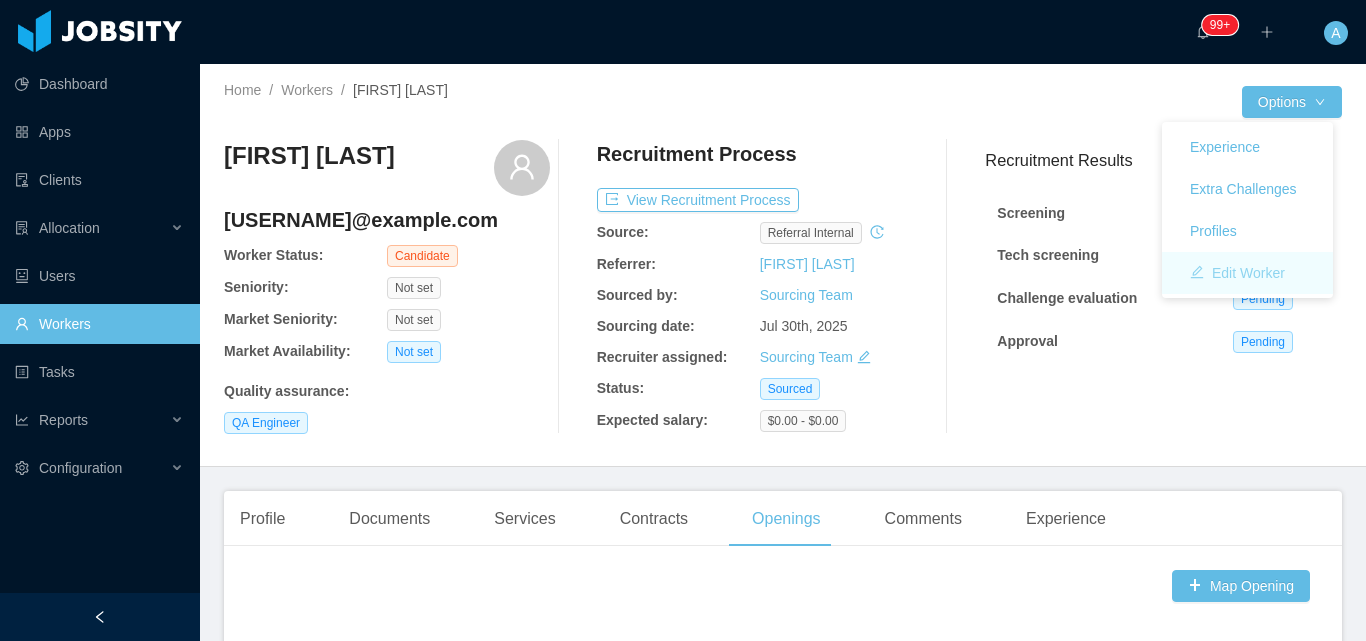 click on "Edit Worker" at bounding box center (1237, 273) 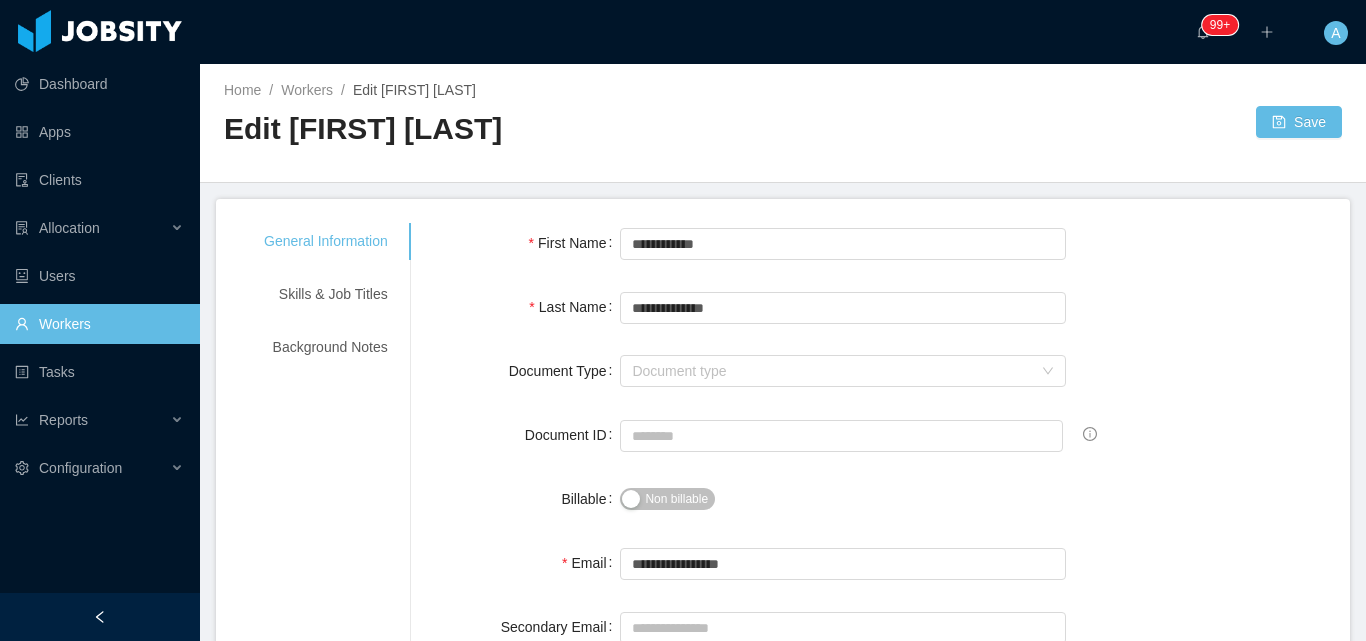 drag, startPoint x: 692, startPoint y: 505, endPoint x: 1146, endPoint y: 489, distance: 454.28186 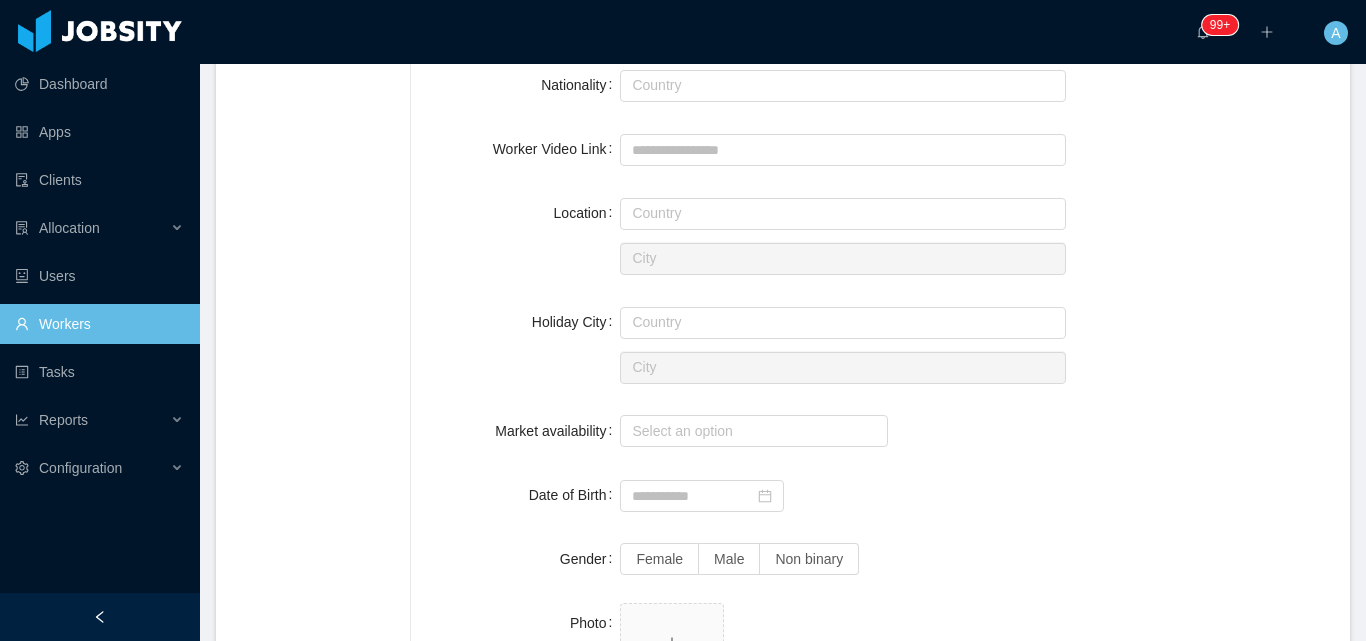 scroll, scrollTop: 800, scrollLeft: 0, axis: vertical 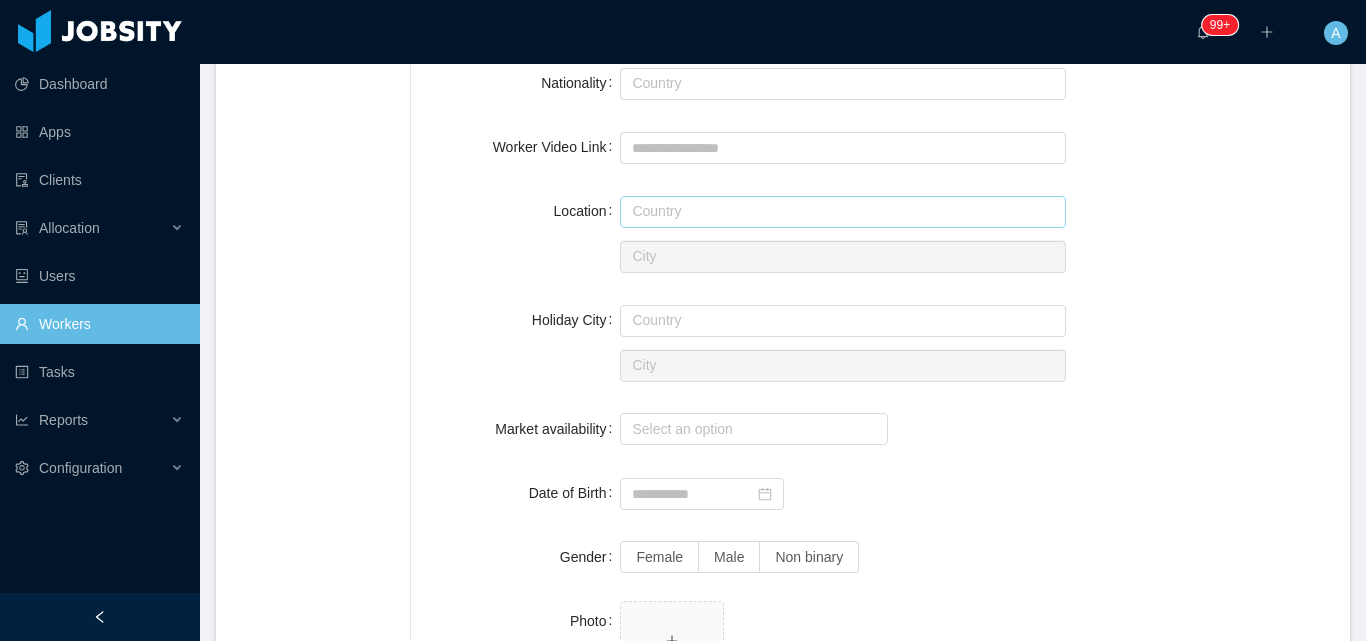 click at bounding box center (843, 212) 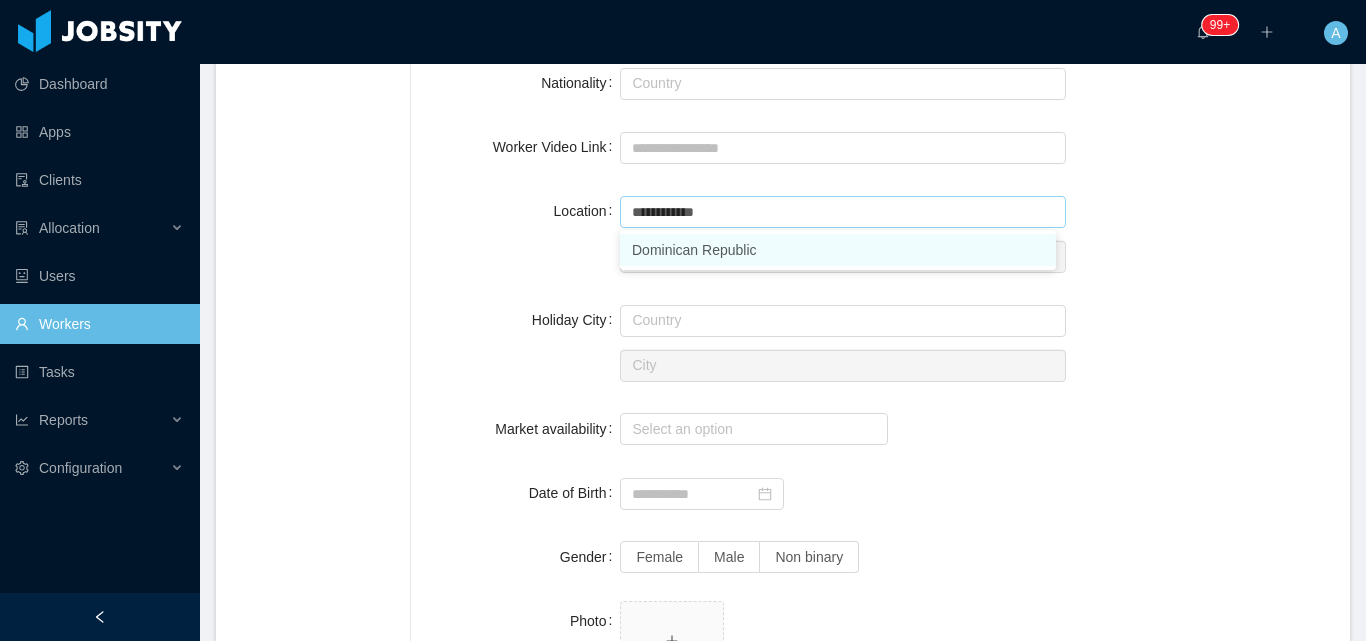 click on "Dominican Republic" at bounding box center [838, 250] 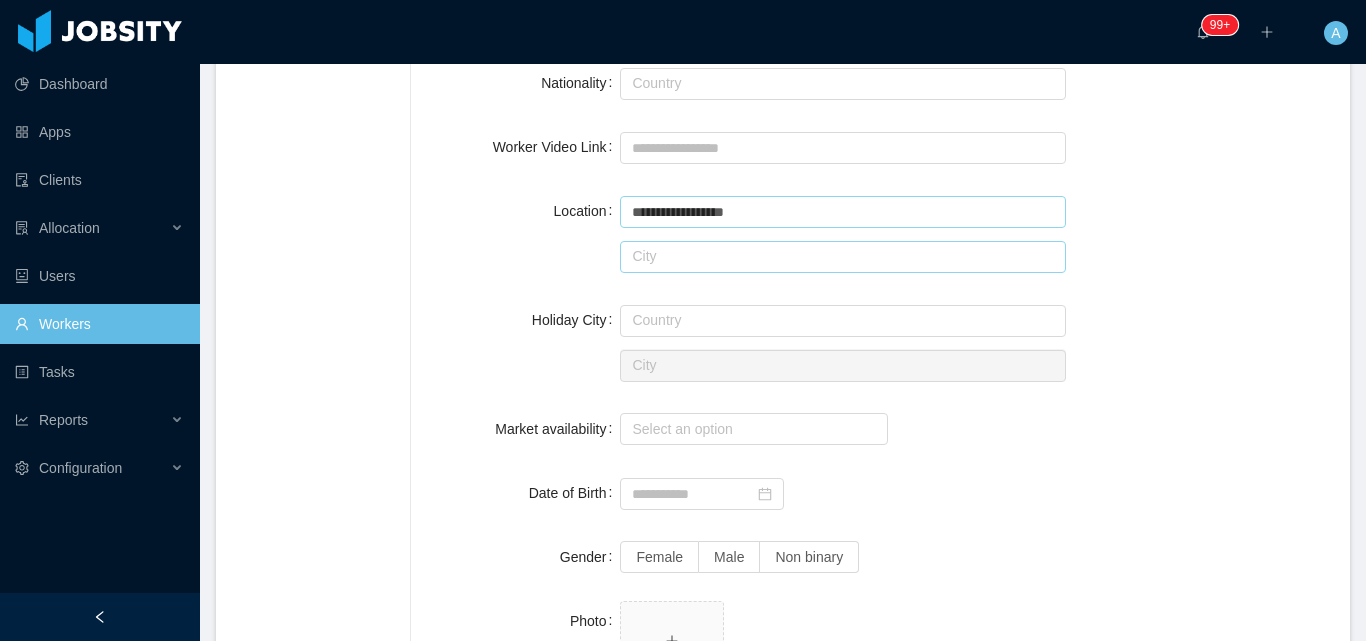 type on "**********" 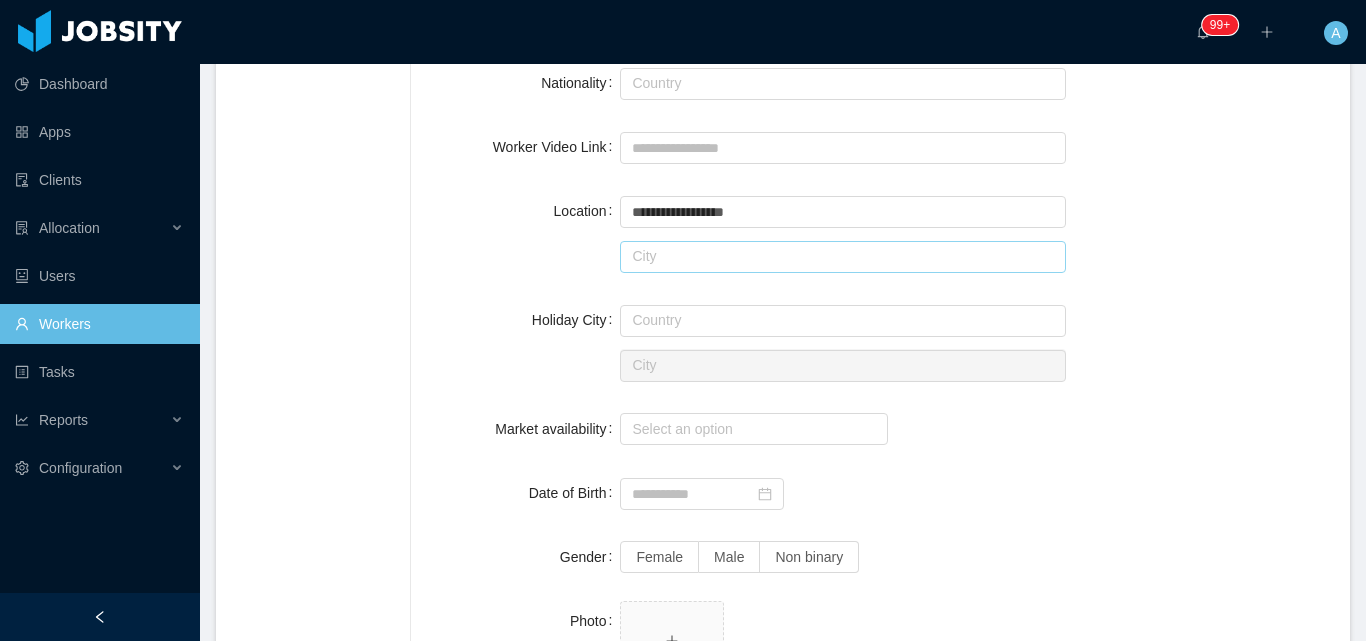 click at bounding box center [843, 257] 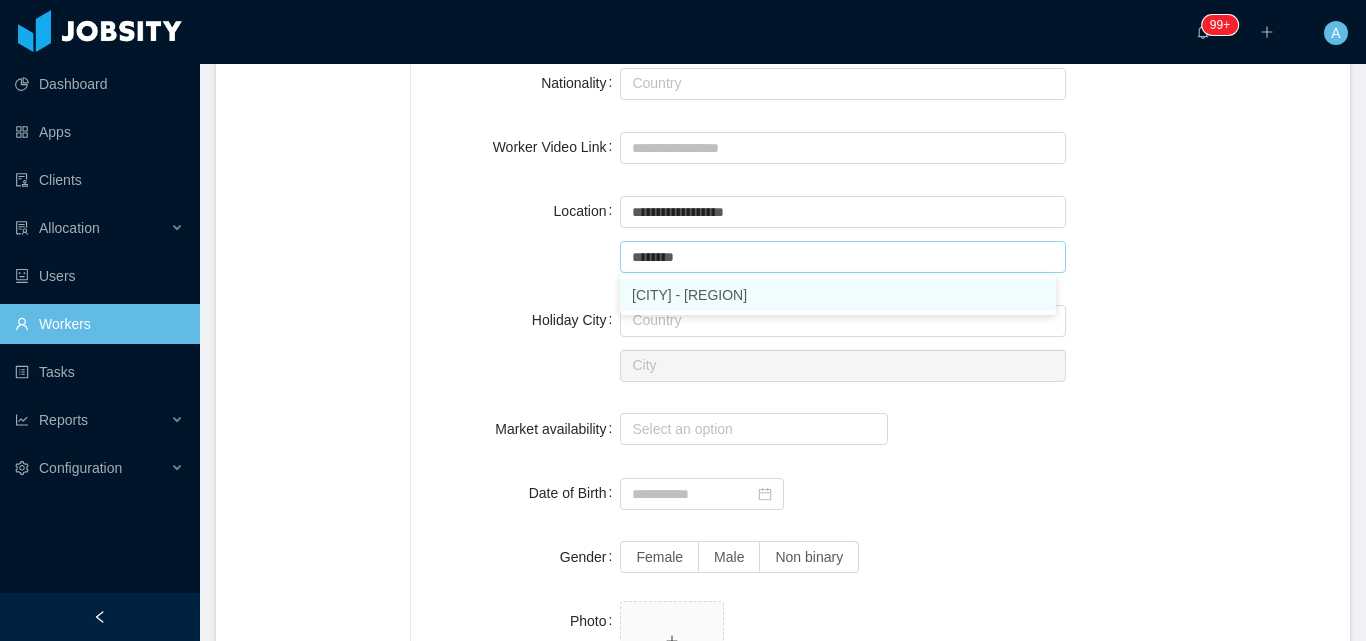 drag, startPoint x: 762, startPoint y: 292, endPoint x: 554, endPoint y: 301, distance: 208.19463 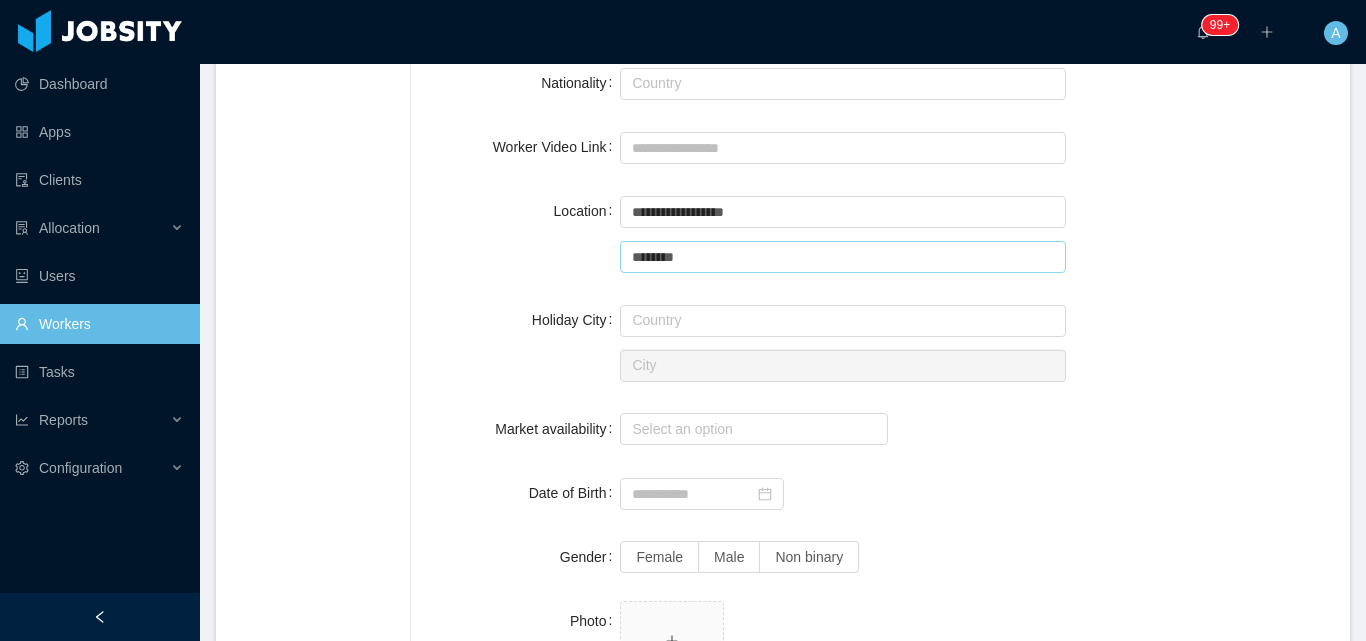 type on "********" 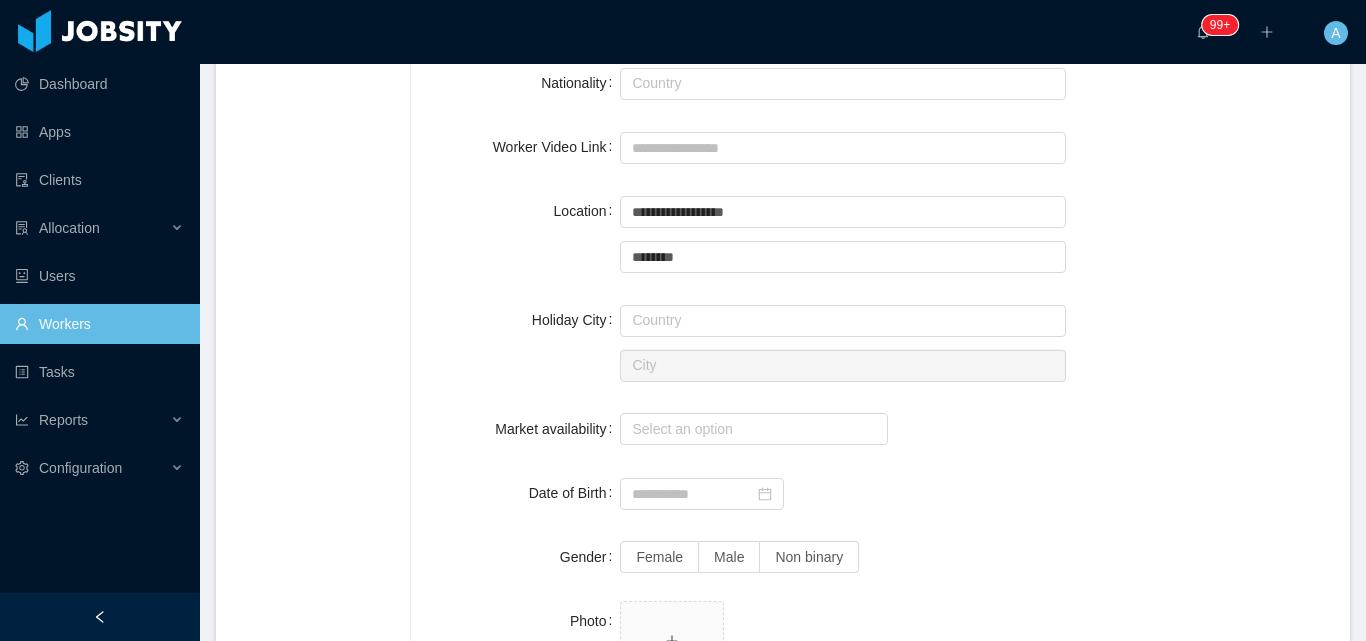 click on "**********" at bounding box center (880, 233) 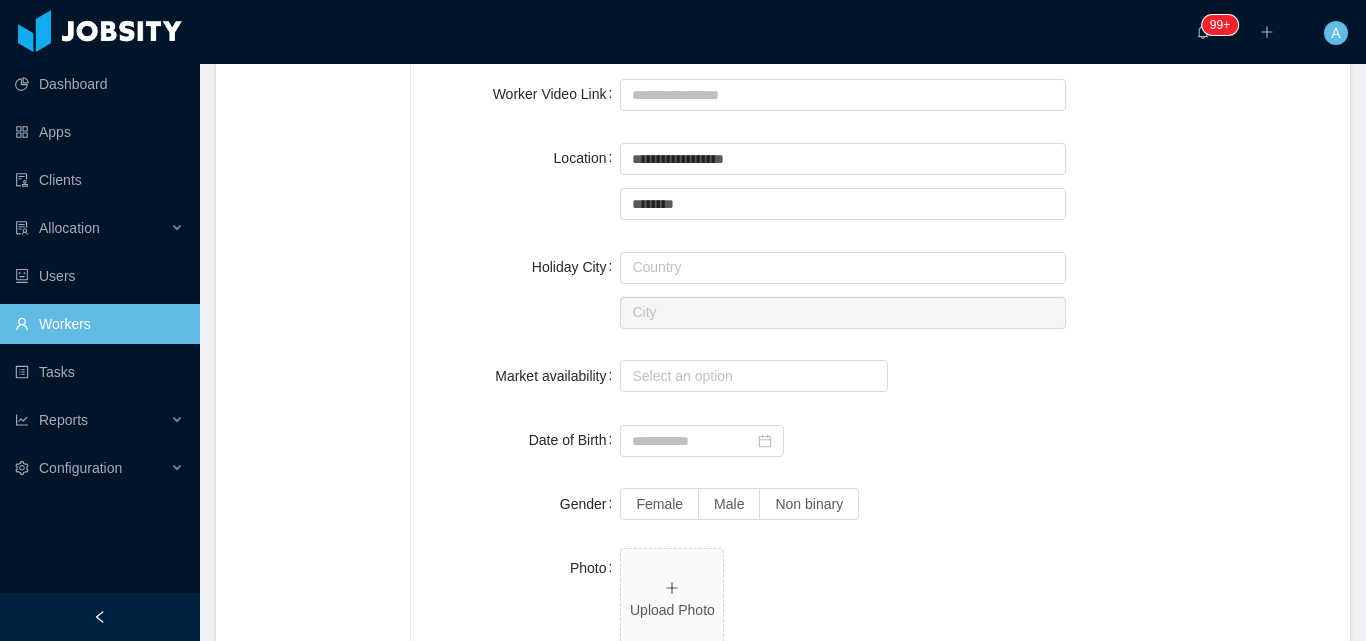 scroll, scrollTop: 900, scrollLeft: 0, axis: vertical 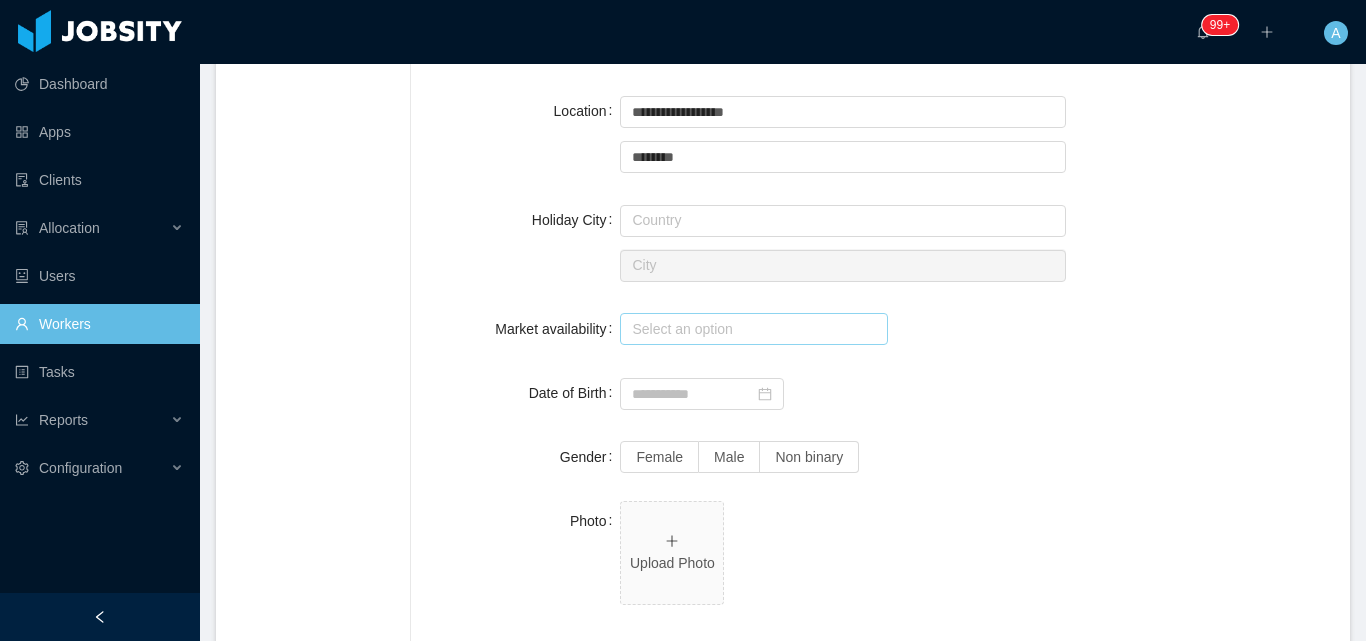 click on "Select an option" at bounding box center [749, 329] 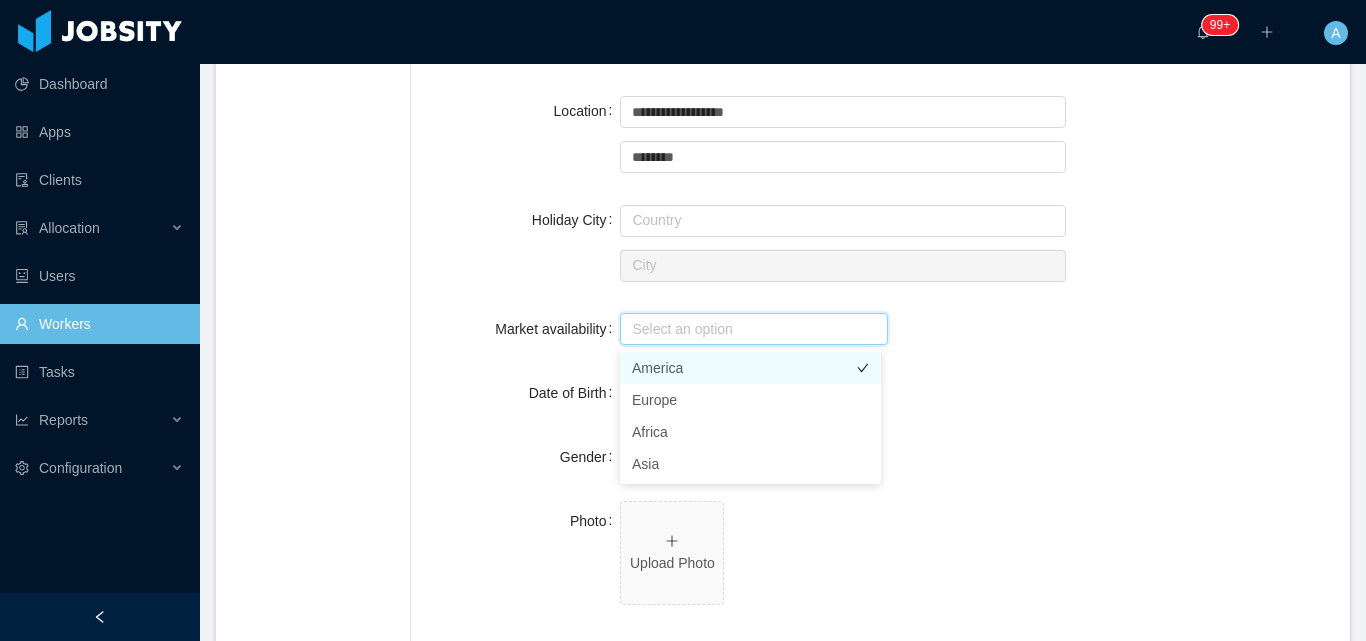 drag, startPoint x: 725, startPoint y: 368, endPoint x: 1087, endPoint y: 382, distance: 362.27063 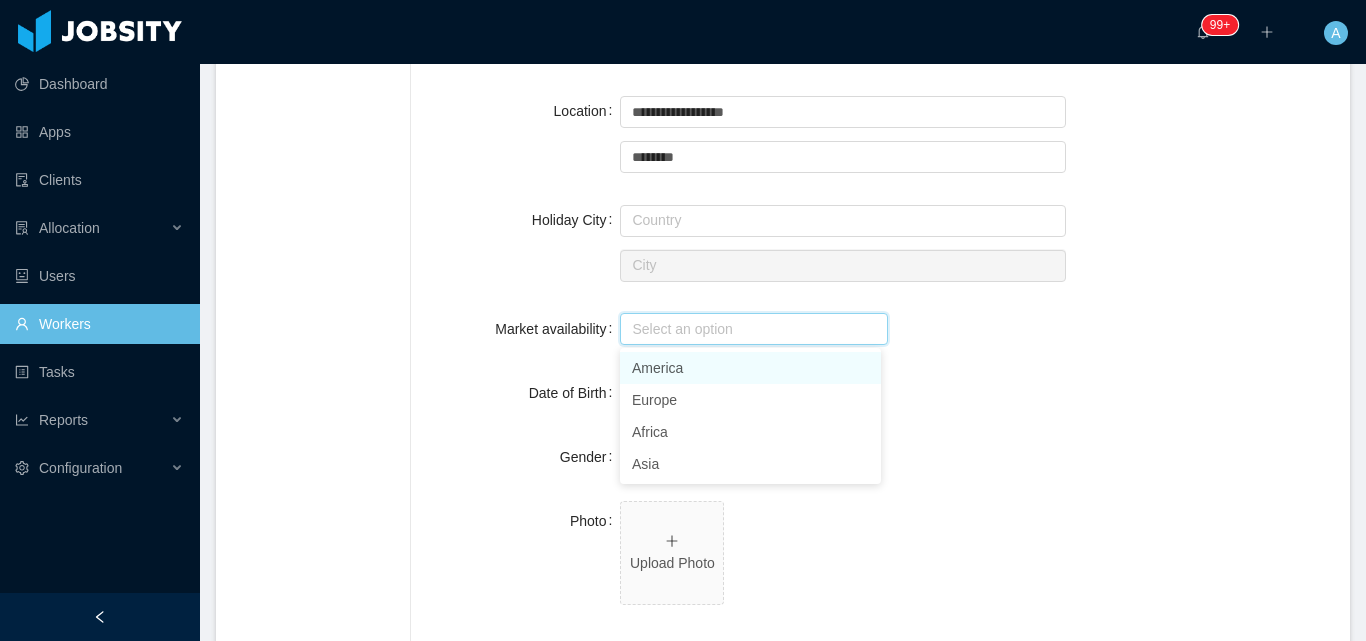 click on "America" at bounding box center (750, 368) 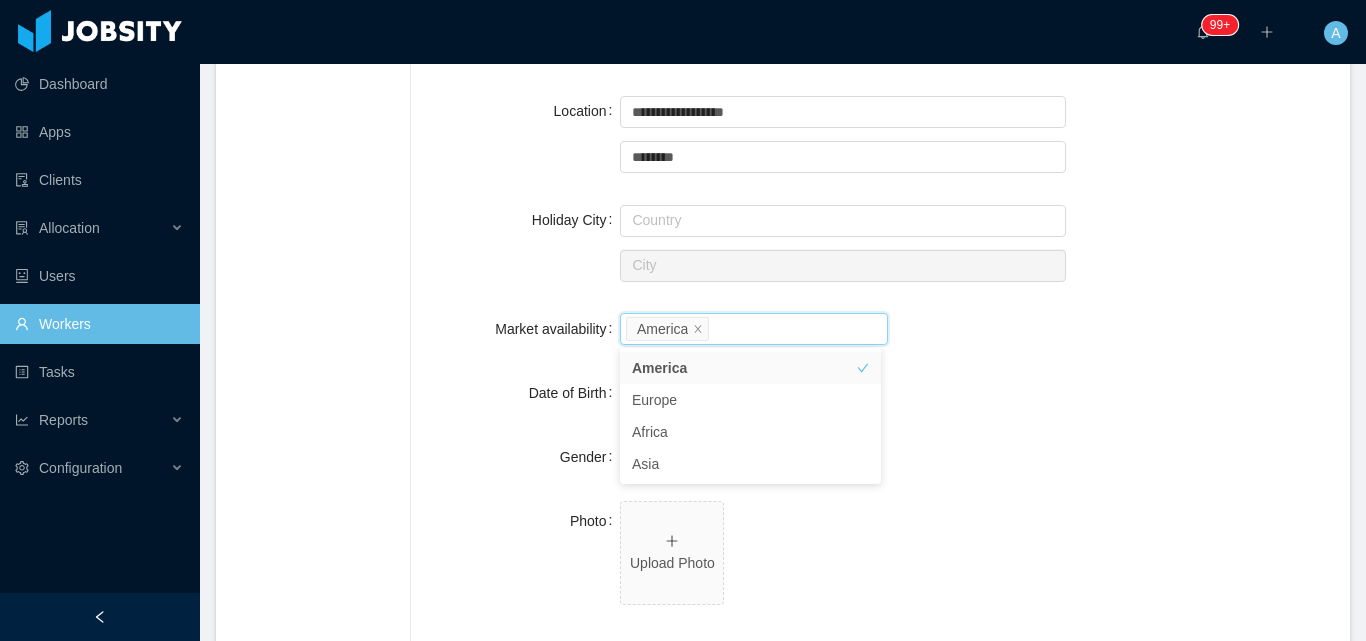 click on "Date of Birth" at bounding box center [880, 393] 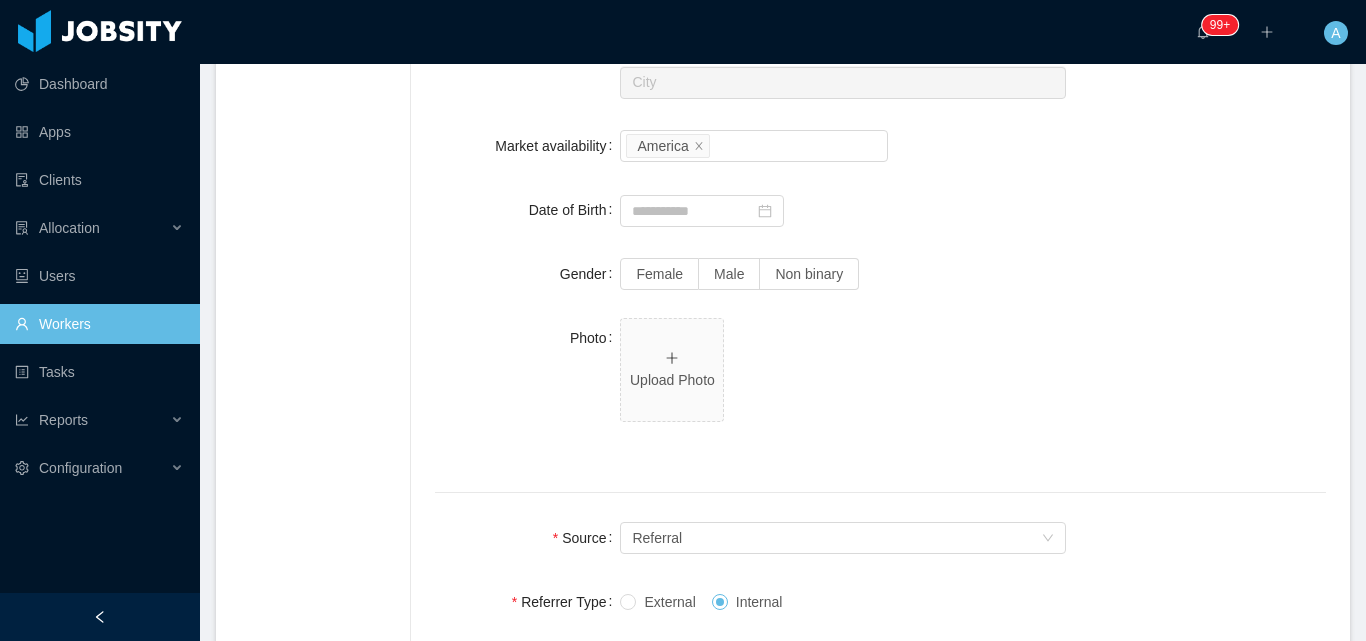 scroll, scrollTop: 1100, scrollLeft: 0, axis: vertical 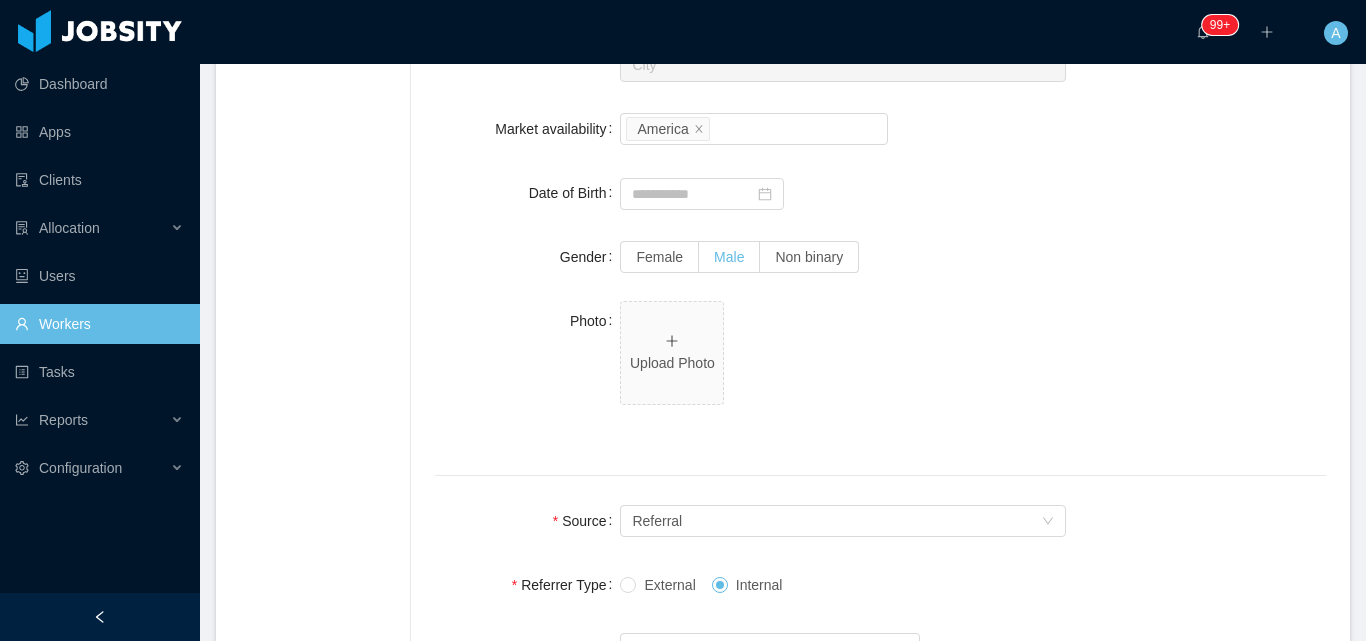 click on "Male" at bounding box center (729, 257) 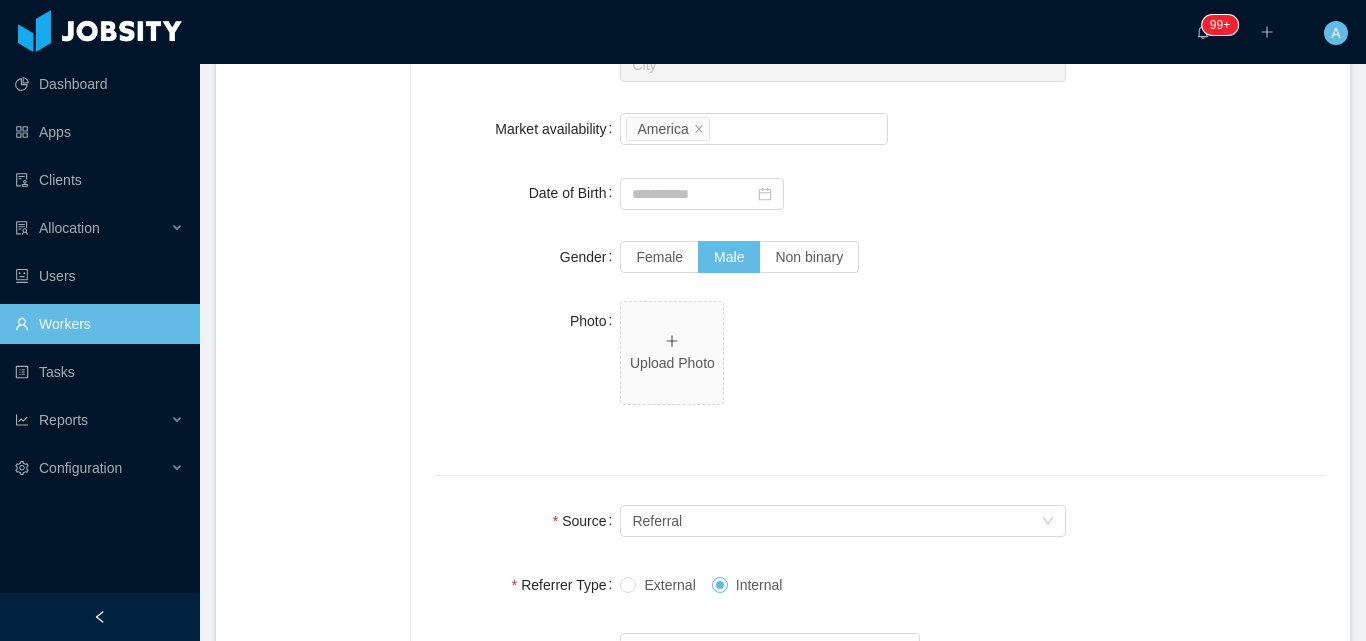 click on "Upload Photo" at bounding box center [843, 357] 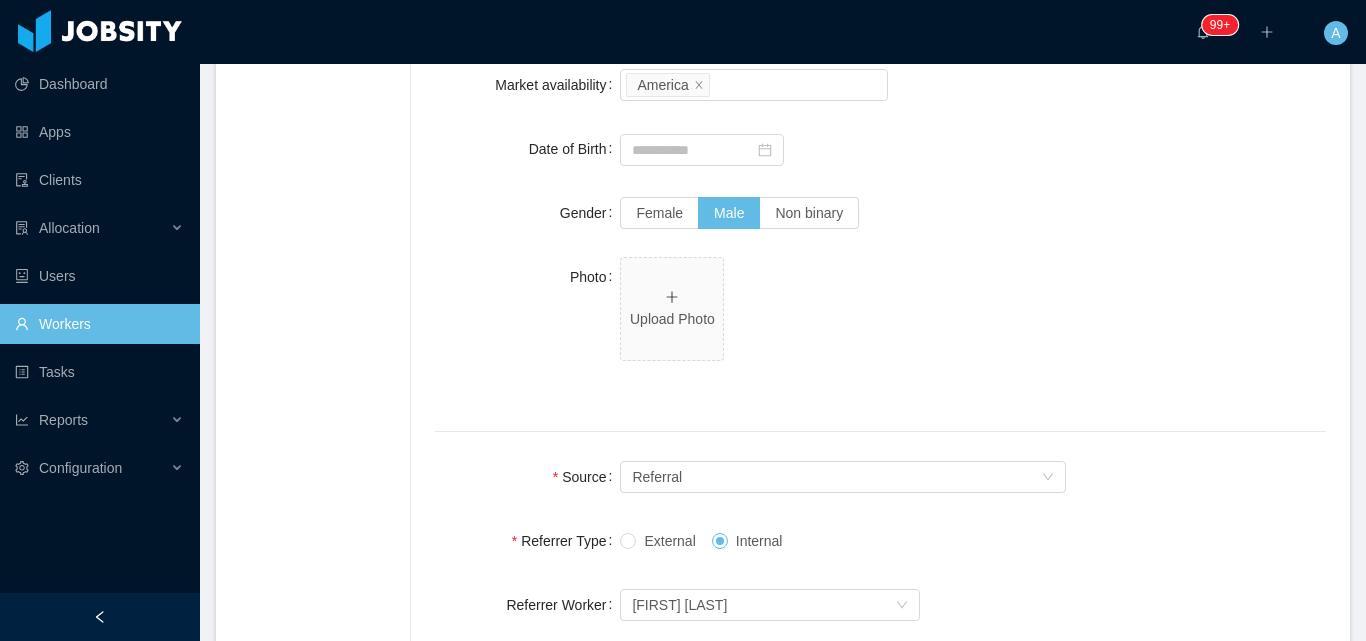 scroll, scrollTop: 1500, scrollLeft: 0, axis: vertical 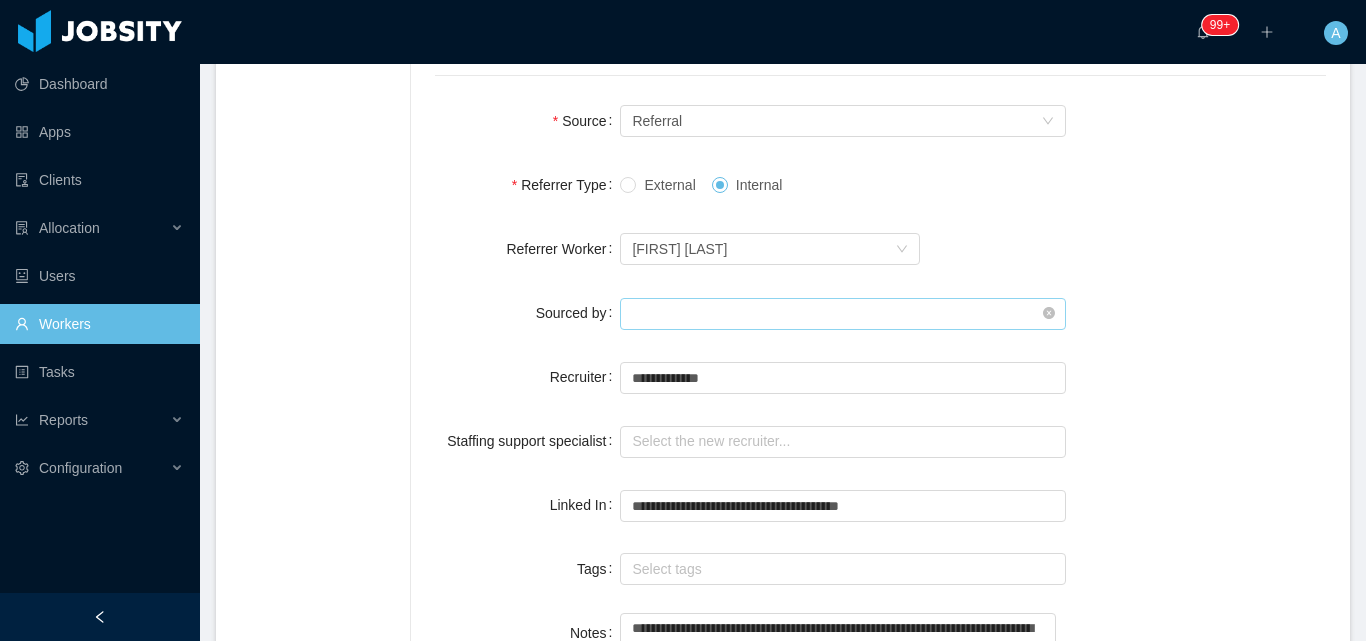 click at bounding box center (843, 314) 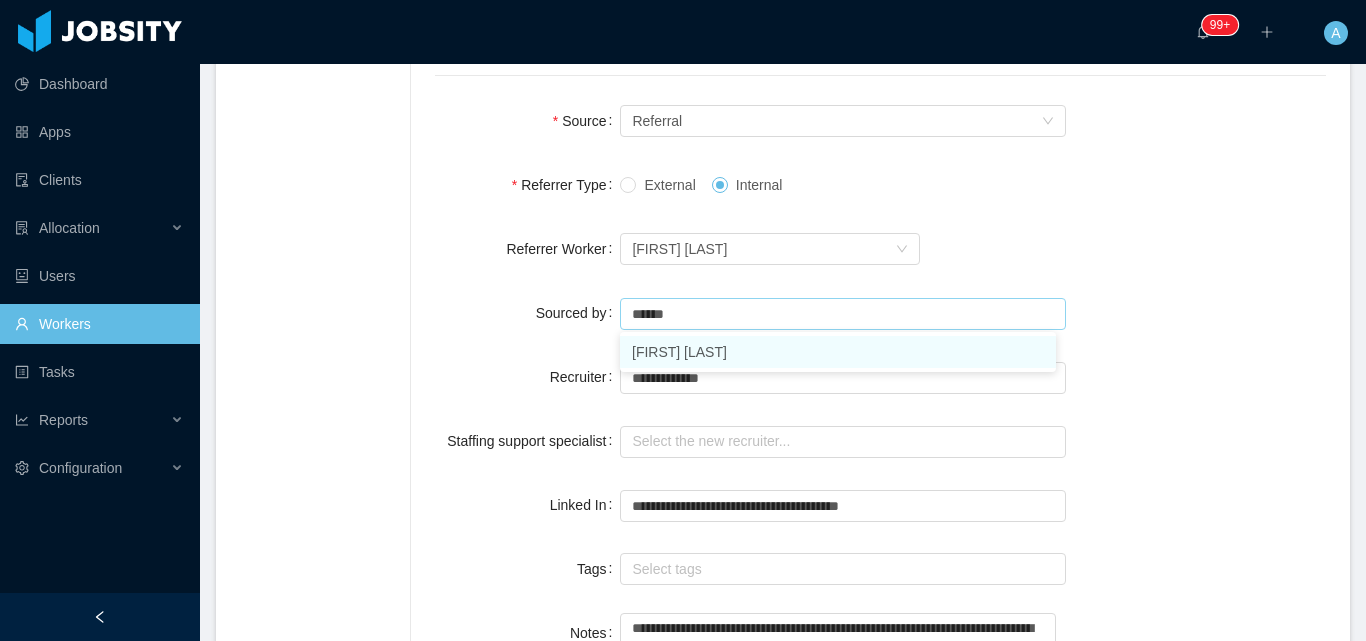 click on "Angela Barboza" at bounding box center (838, 352) 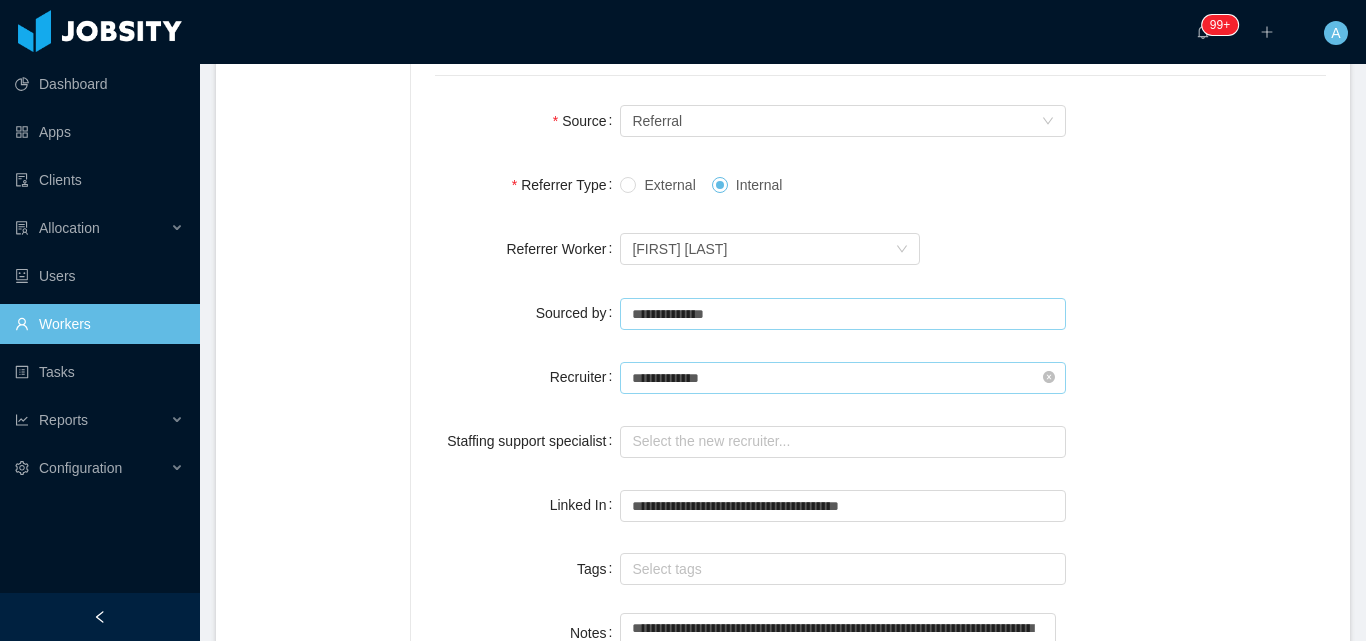 type on "**********" 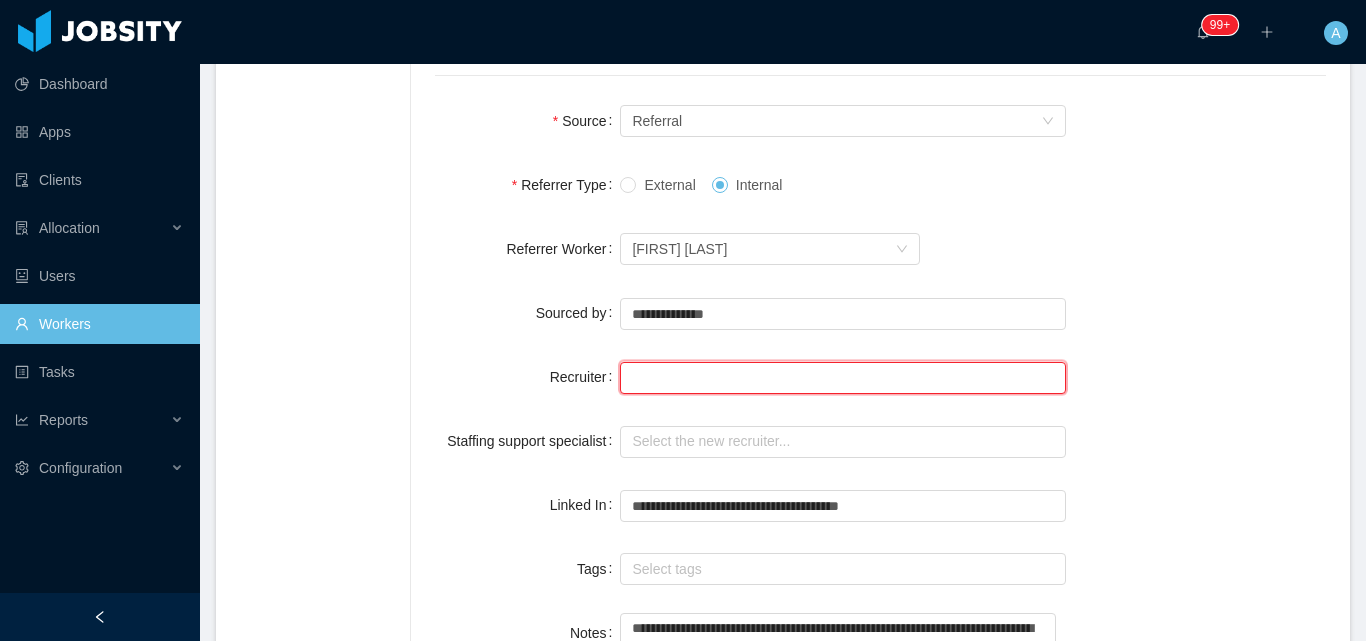 click at bounding box center [843, 378] 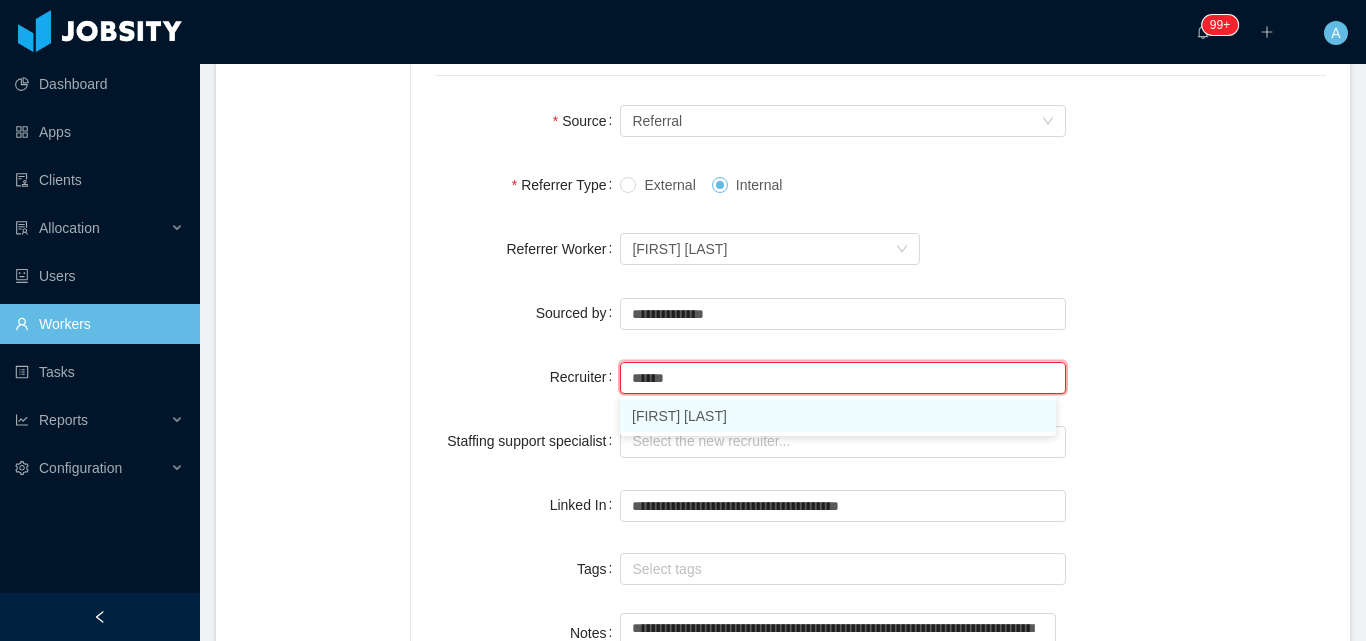 click on "Sabino Contreras" at bounding box center (838, 416) 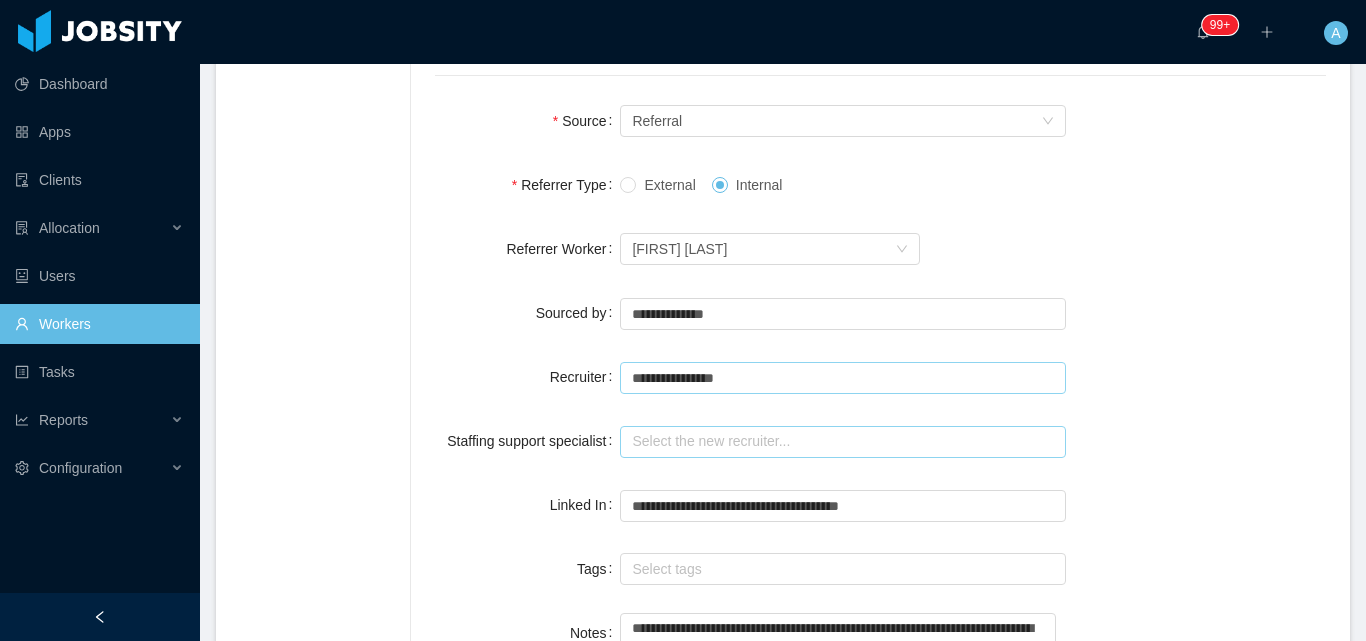 type on "**********" 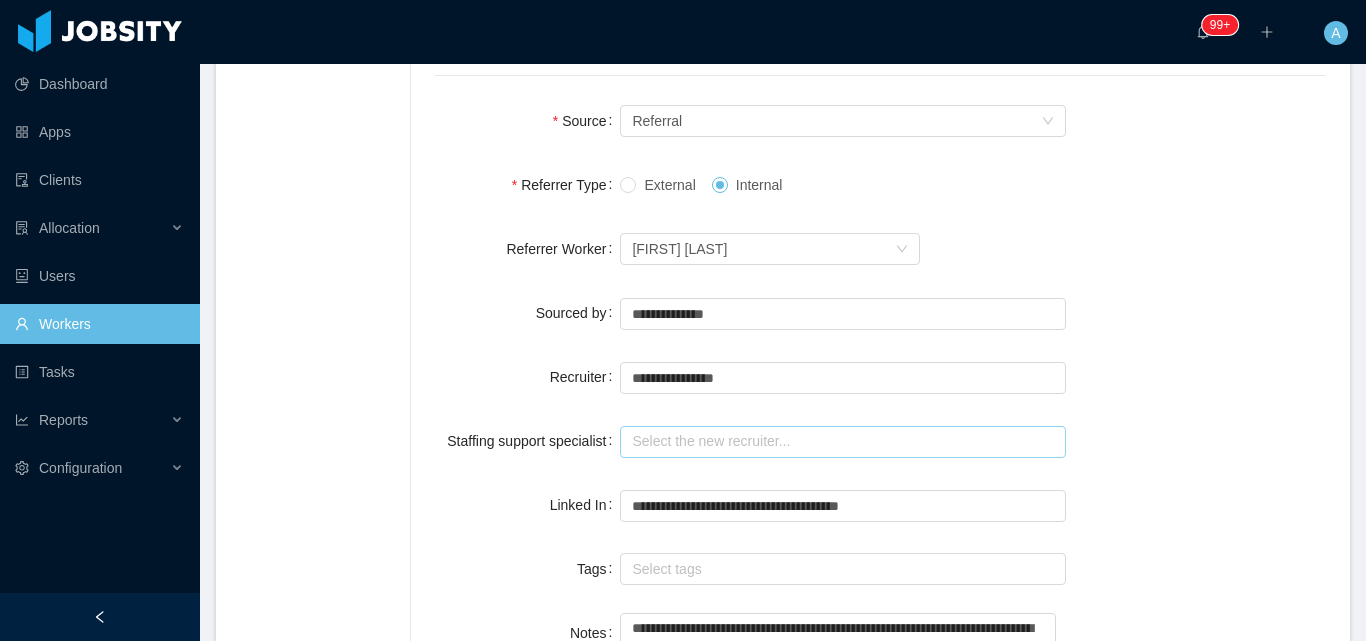 click at bounding box center (843, 442) 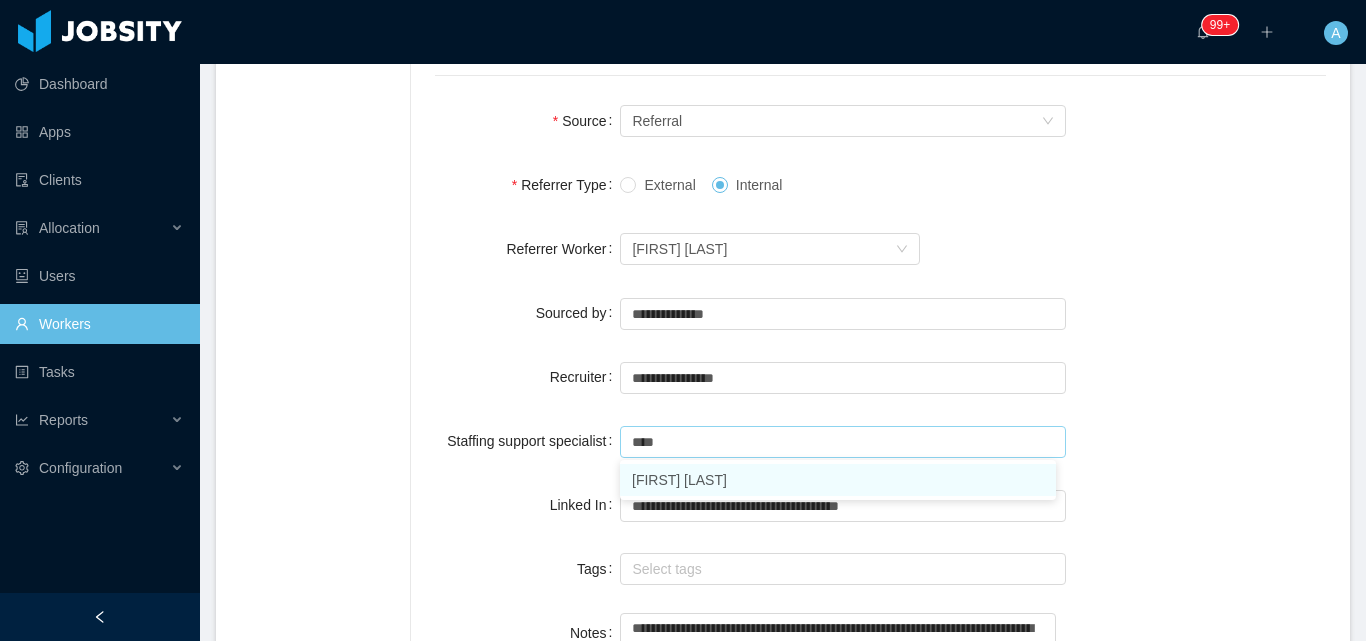 click on "Omar Nieves" at bounding box center (838, 480) 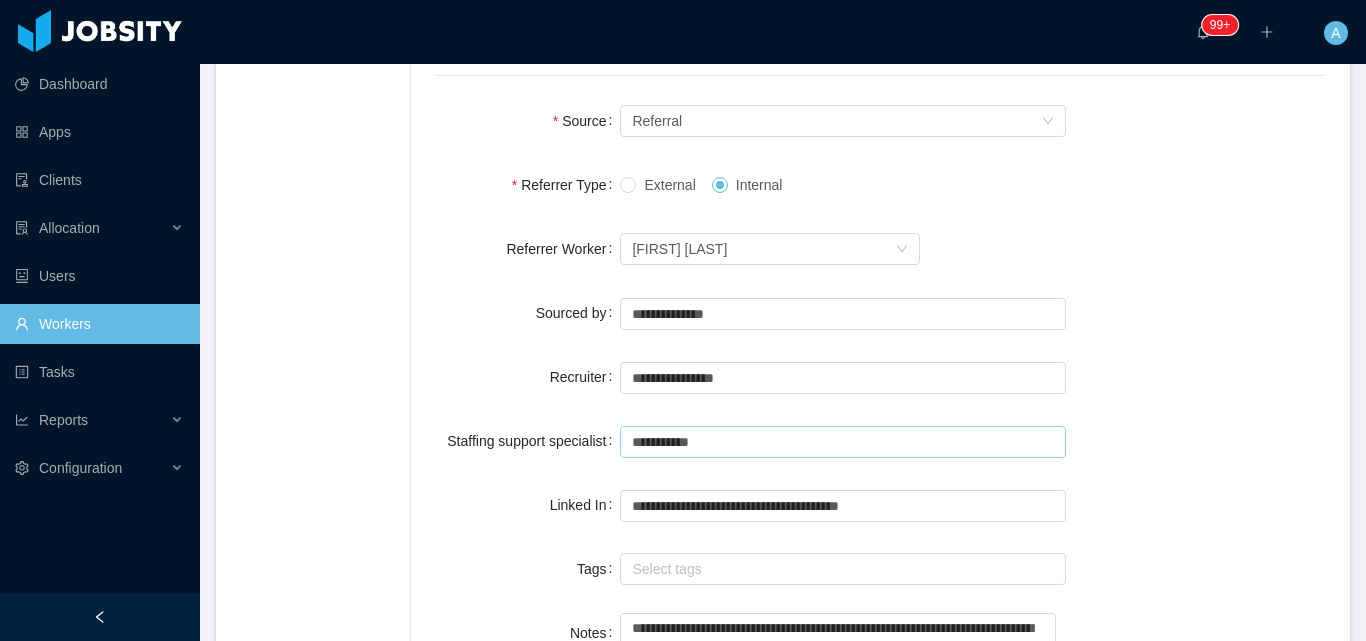 type on "**********" 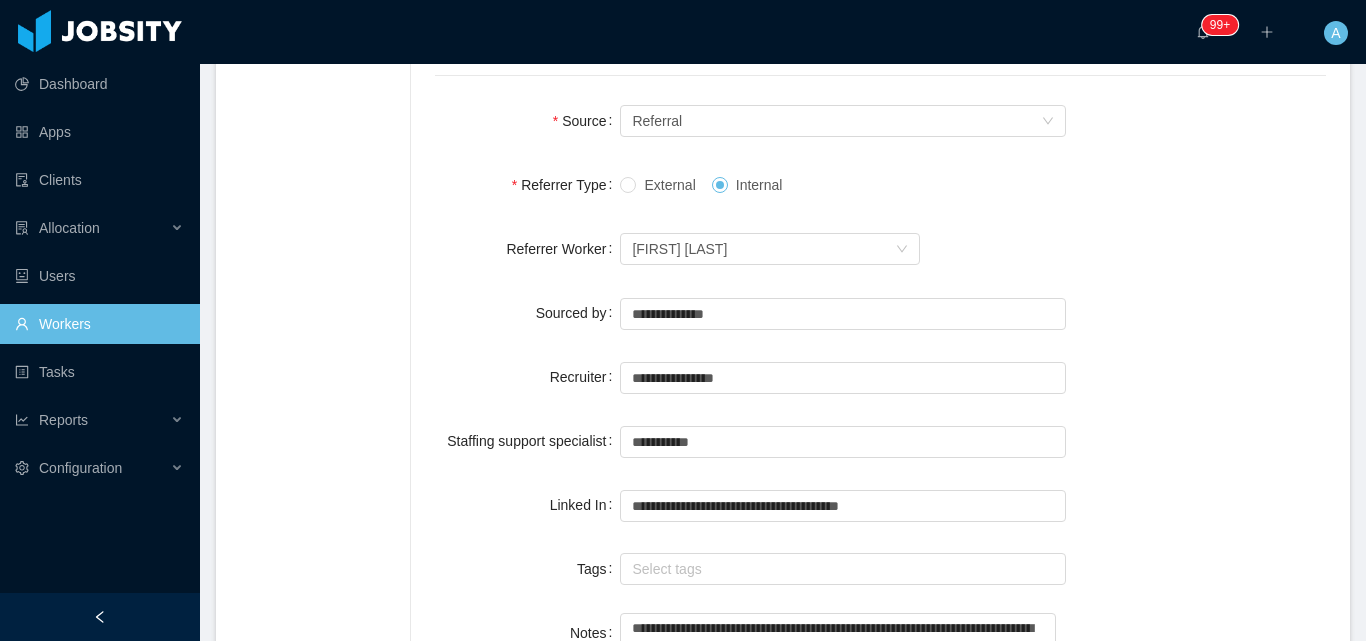 drag, startPoint x: 1241, startPoint y: 390, endPoint x: 1234, endPoint y: 380, distance: 12.206555 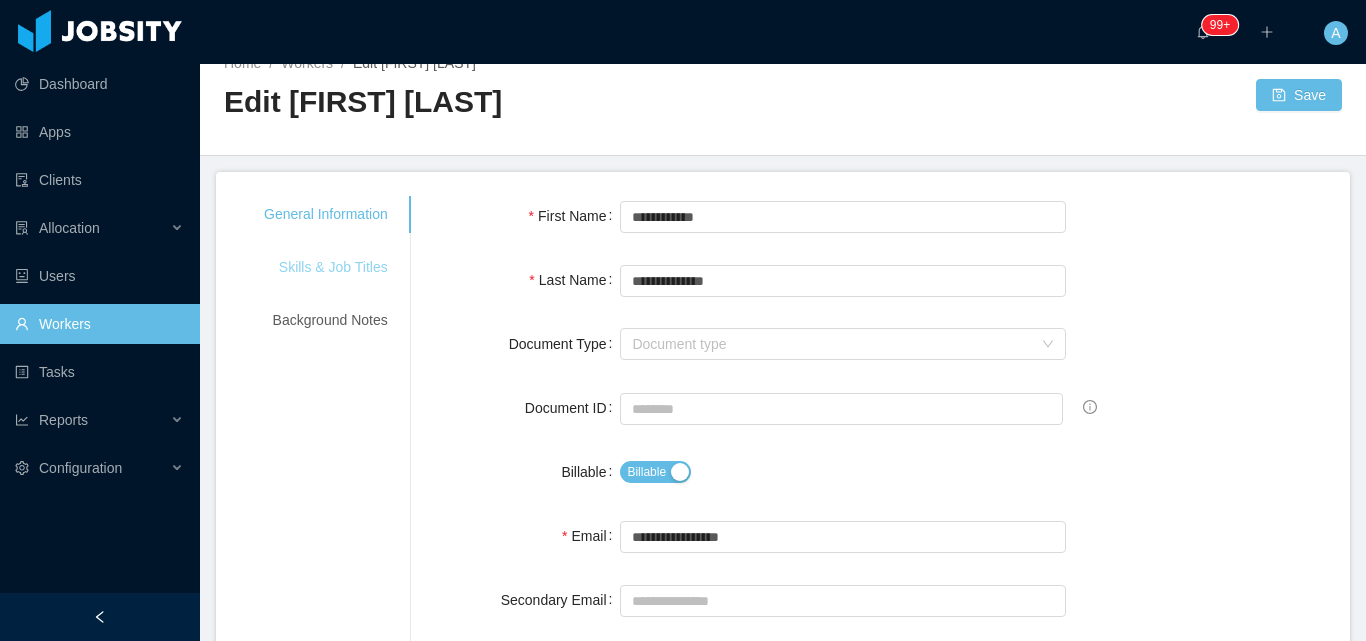 scroll, scrollTop: 0, scrollLeft: 0, axis: both 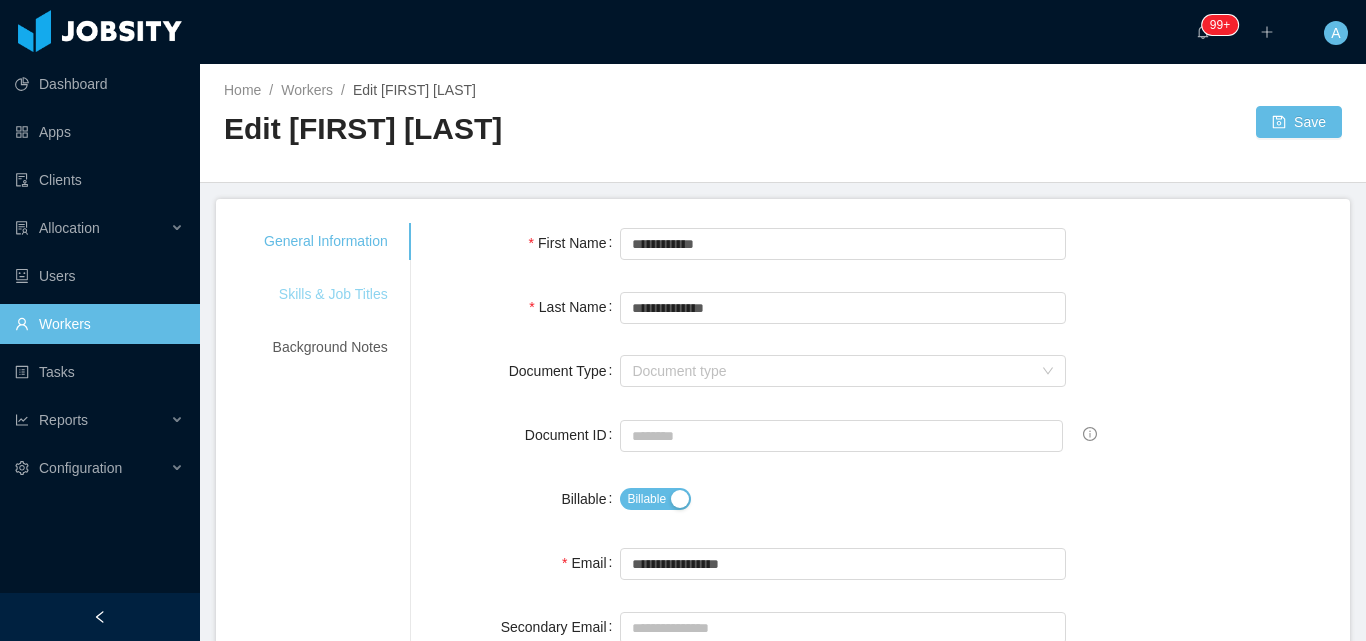 click on "Skills & Job Titles" at bounding box center (326, 294) 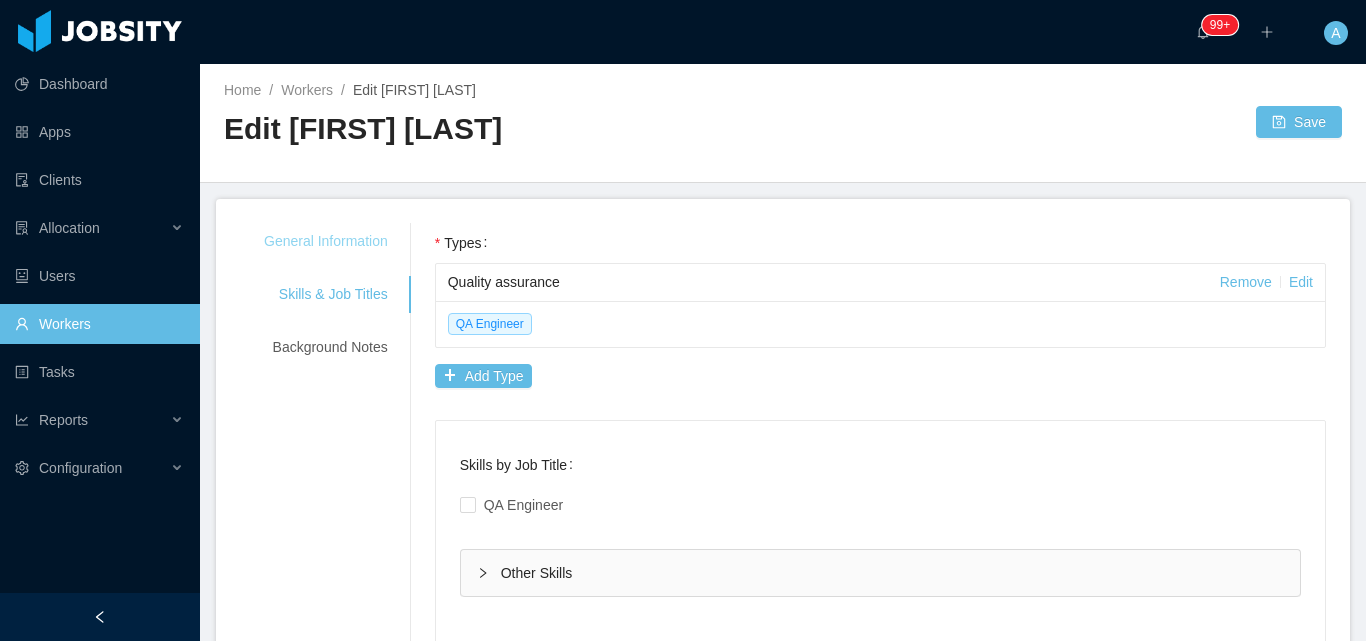 click on "General Information" at bounding box center [326, 241] 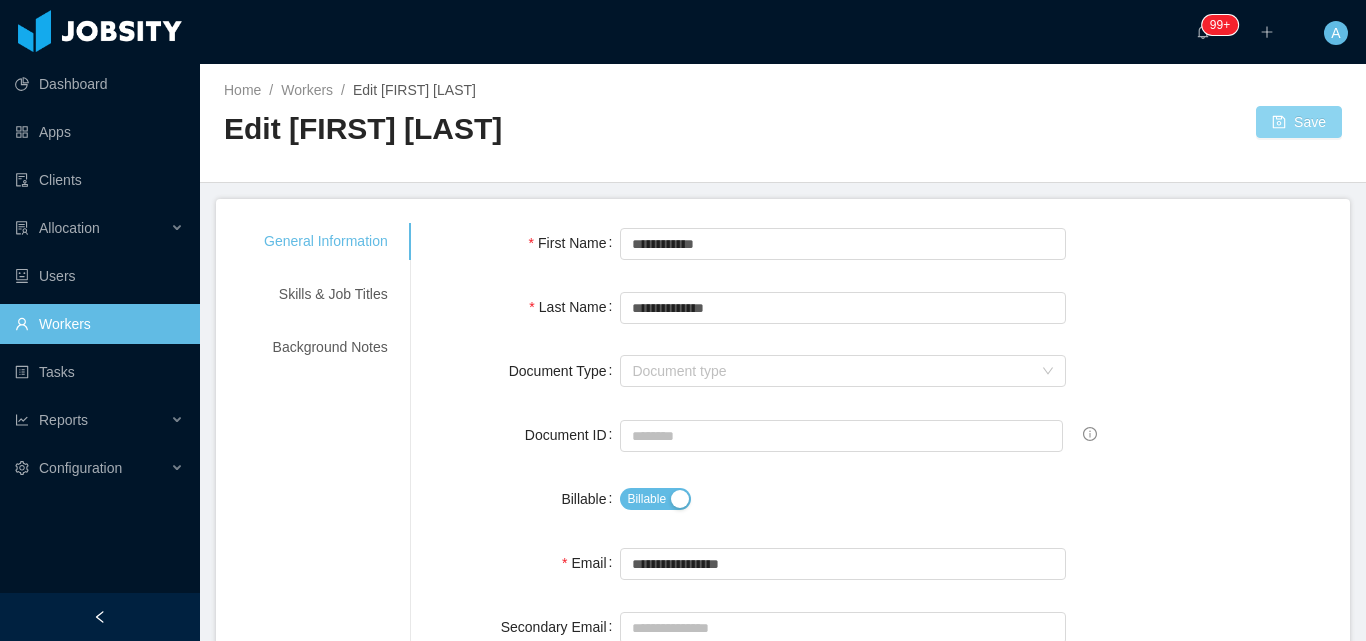 click on "Save" at bounding box center (1299, 122) 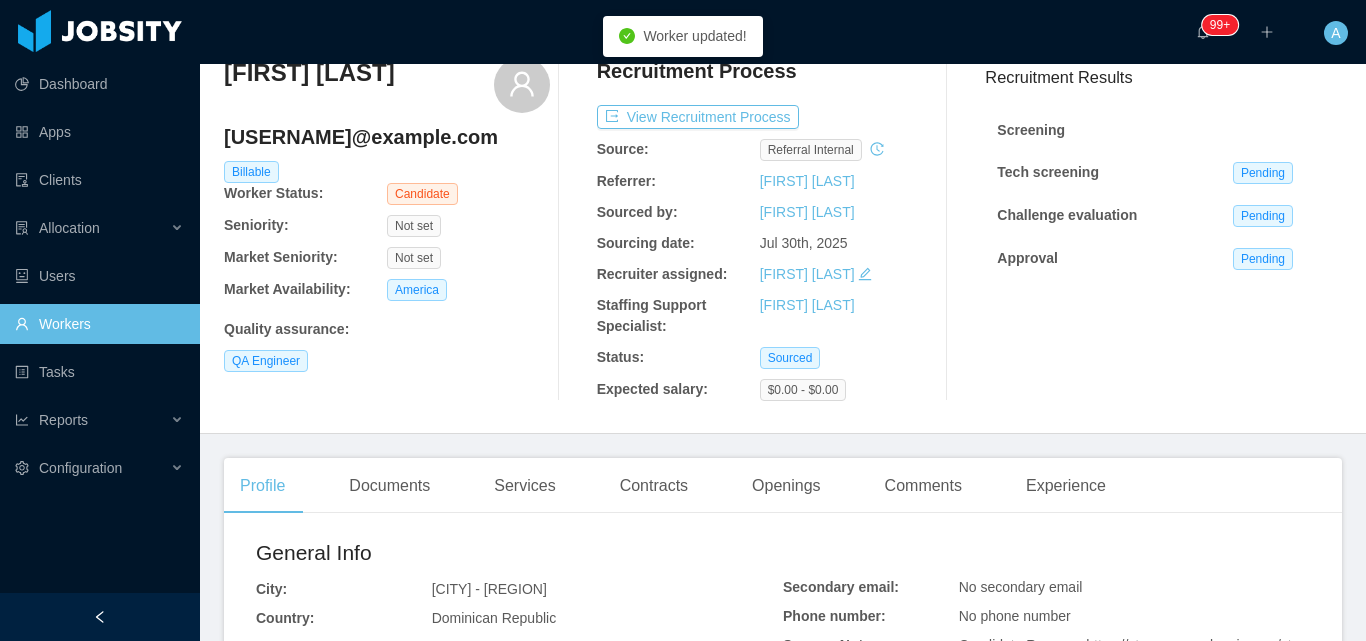 scroll, scrollTop: 200, scrollLeft: 0, axis: vertical 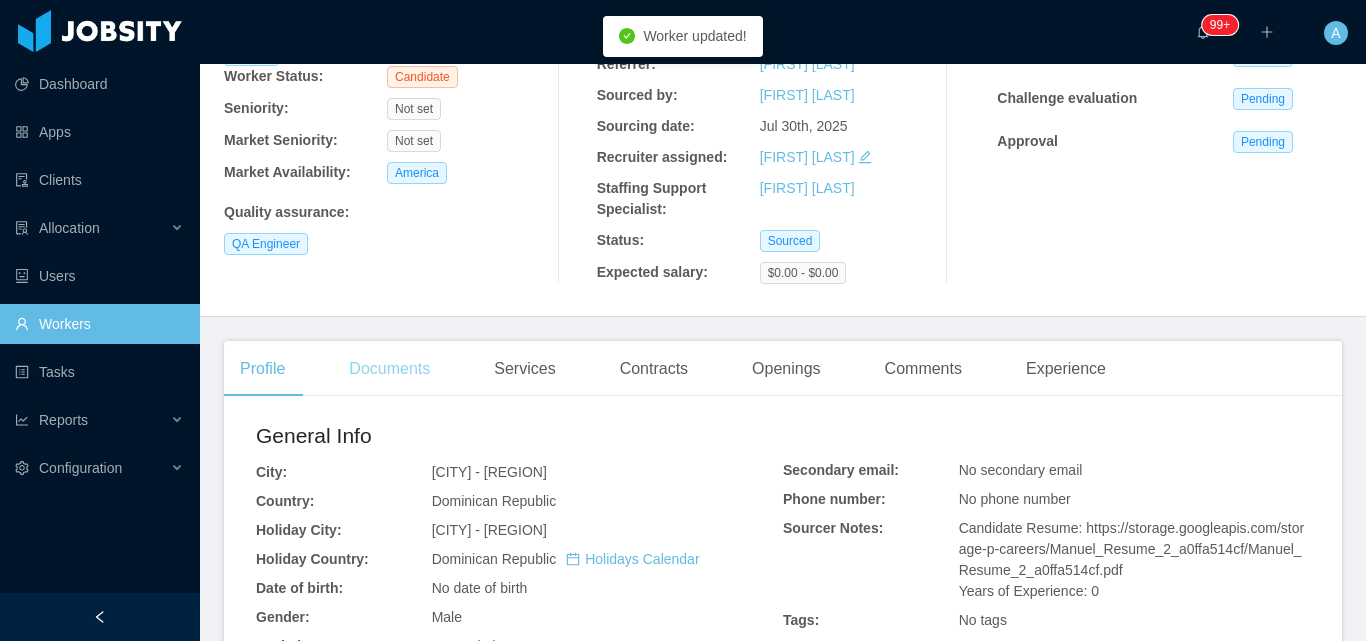 click on "Documents" at bounding box center (389, 369) 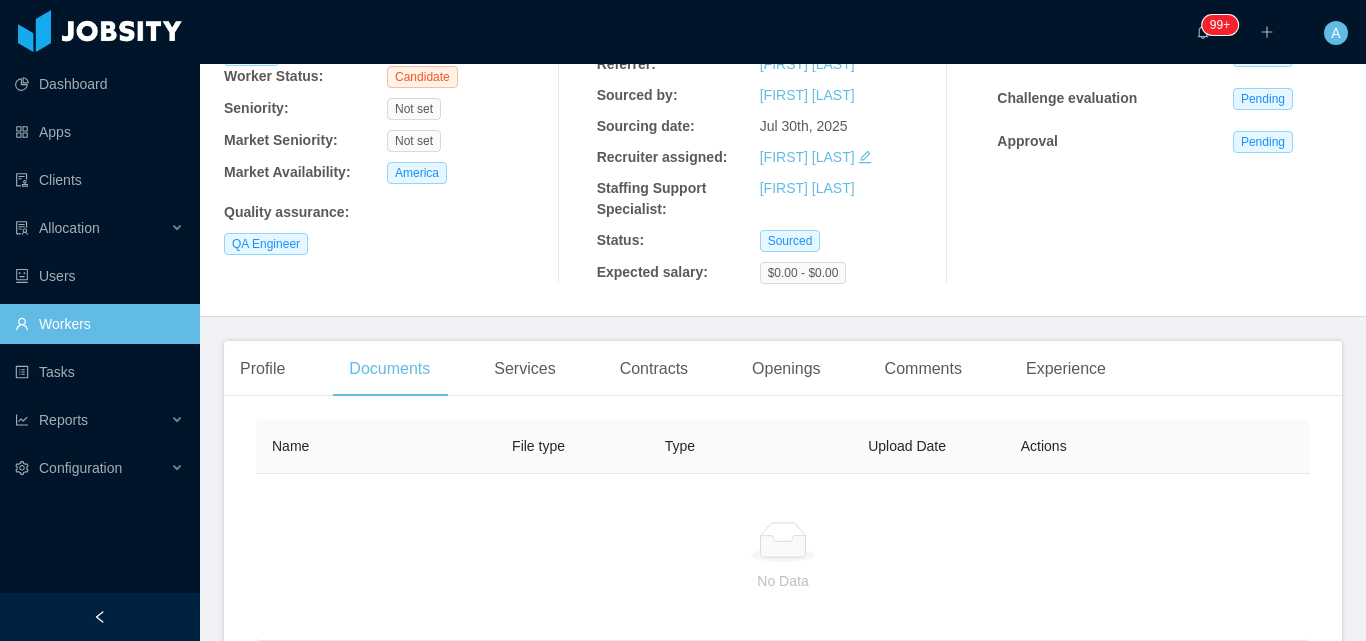 scroll, scrollTop: 373, scrollLeft: 0, axis: vertical 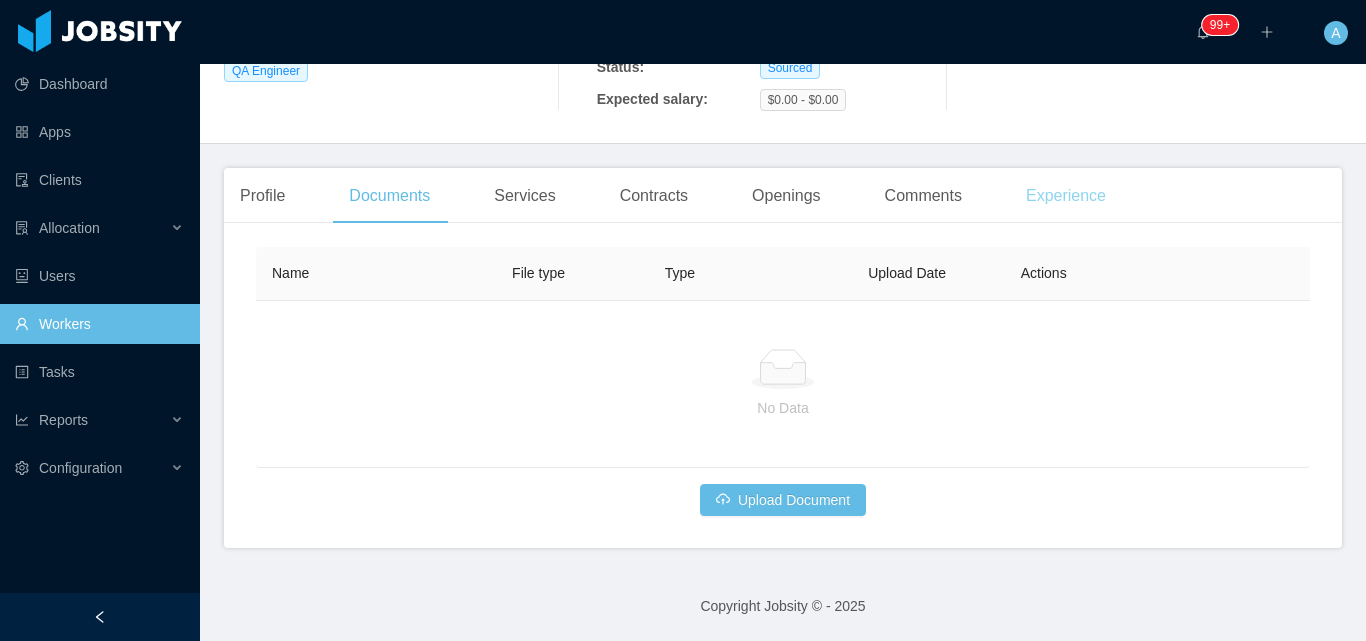 click on "Experience" at bounding box center (1066, 196) 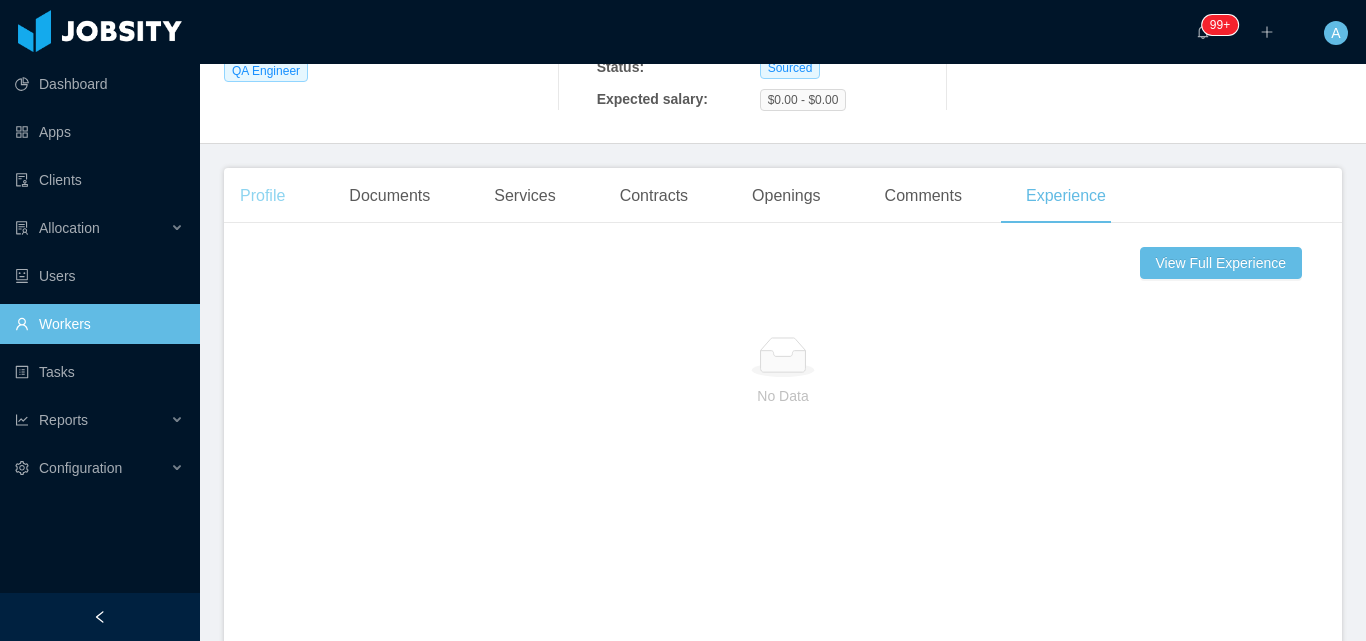 click on "Profile" at bounding box center [262, 196] 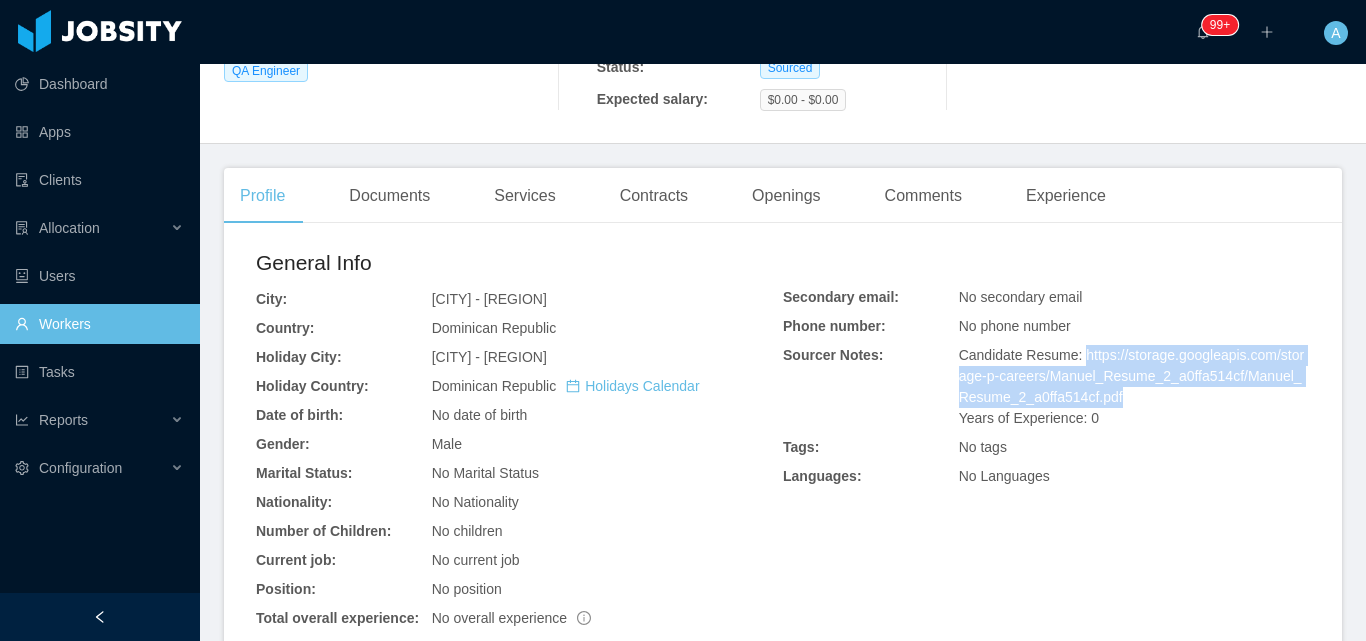 drag, startPoint x: 1072, startPoint y: 353, endPoint x: 1123, endPoint y: 396, distance: 66.70832 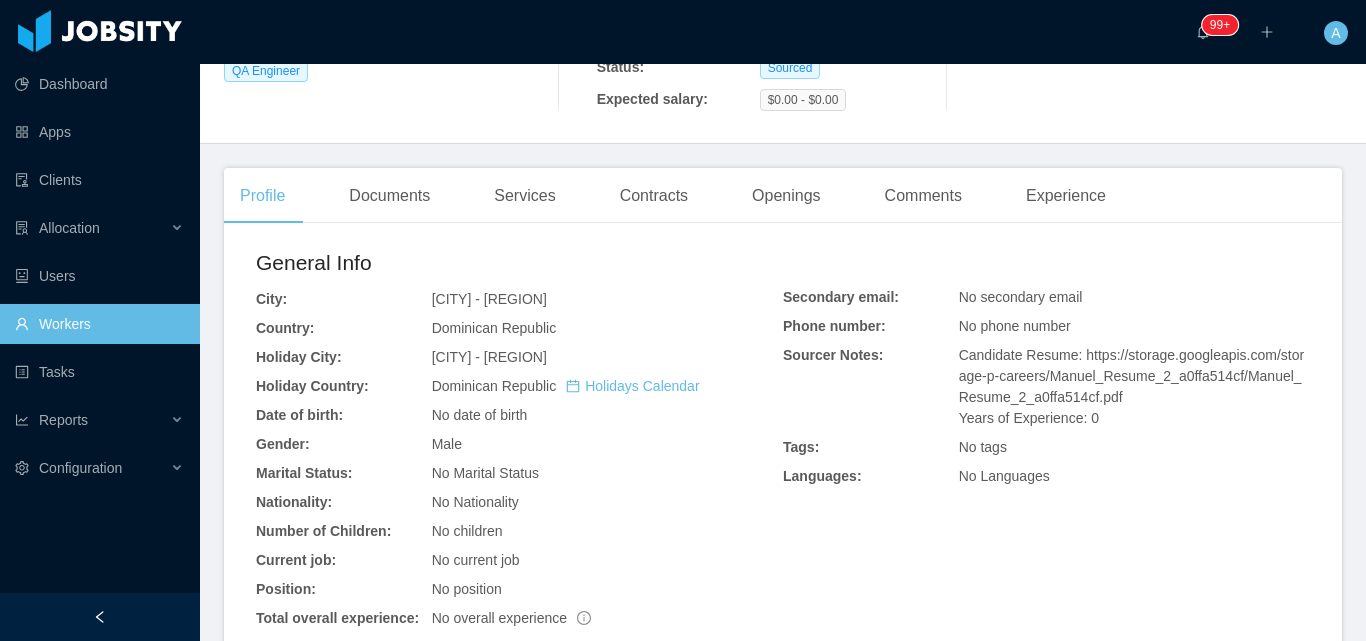 click on "No tags" 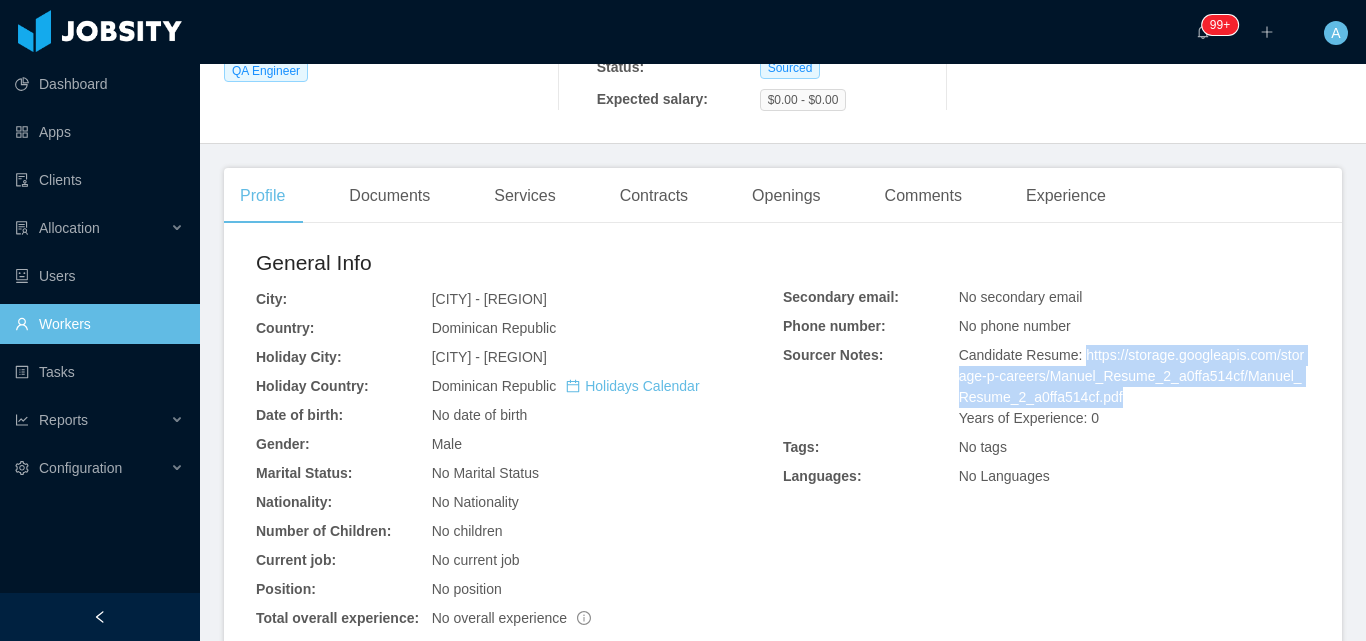 drag, startPoint x: 1072, startPoint y: 362, endPoint x: 1120, endPoint y: 405, distance: 64.44377 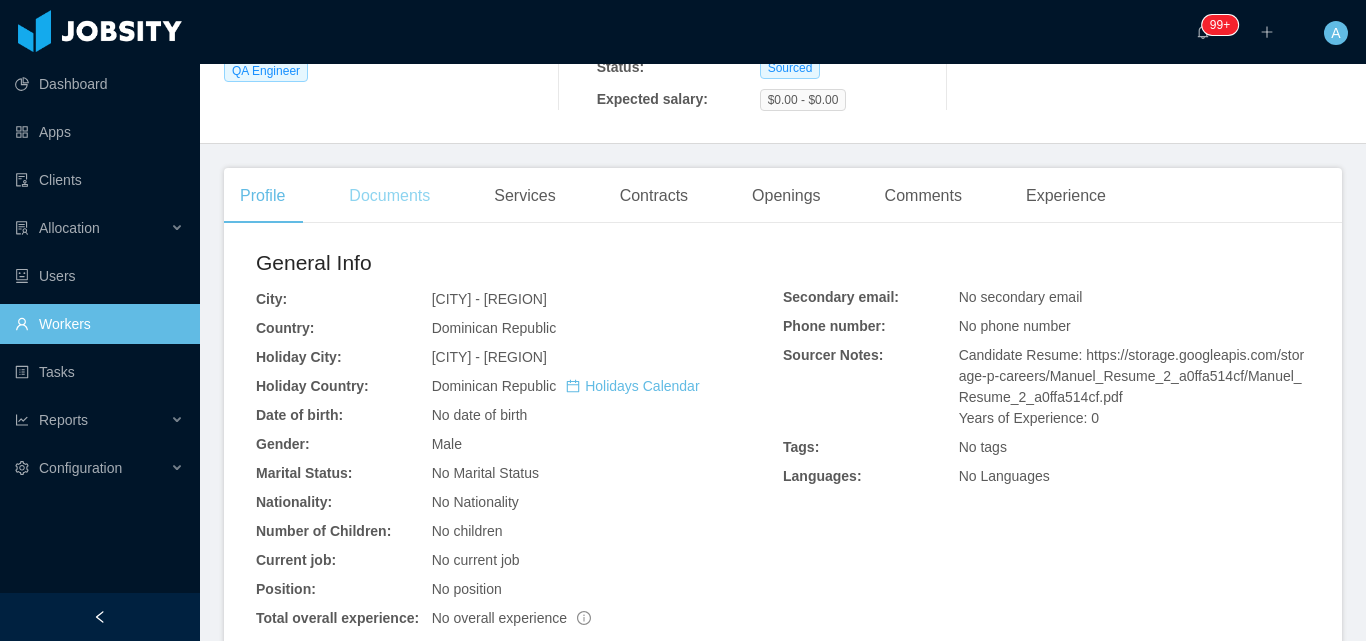 drag, startPoint x: 403, startPoint y: 208, endPoint x: 423, endPoint y: 215, distance: 21.189621 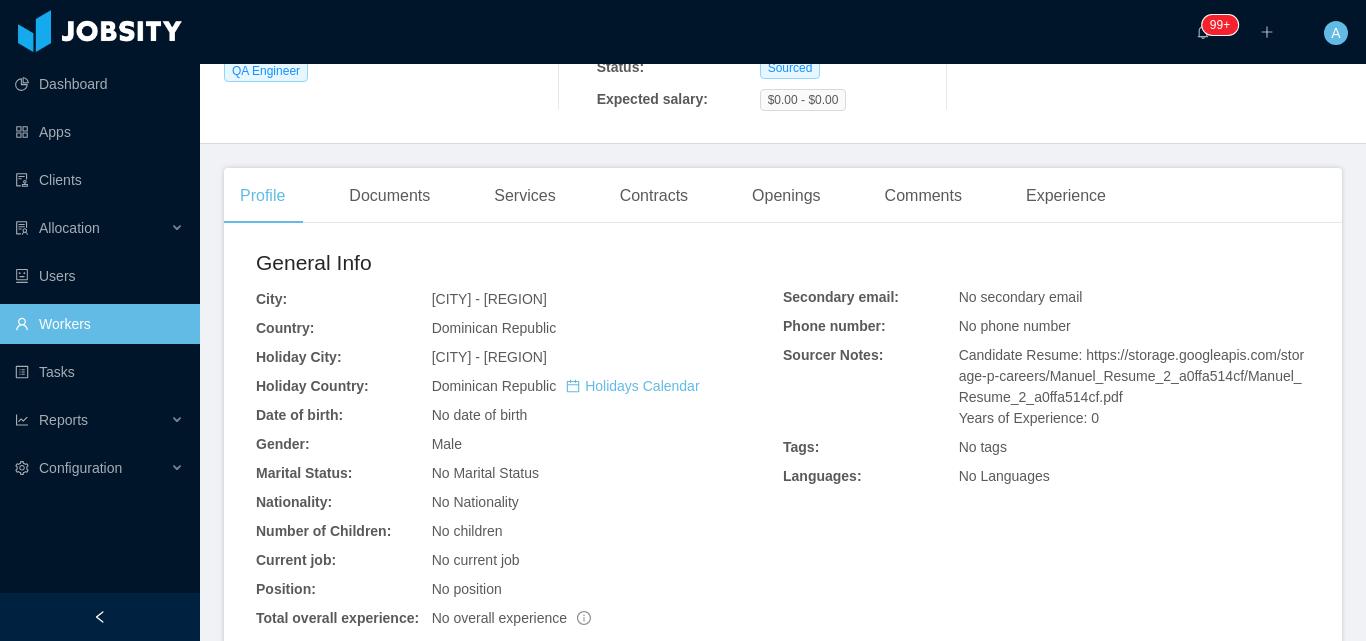 click on "Documents" at bounding box center [389, 196] 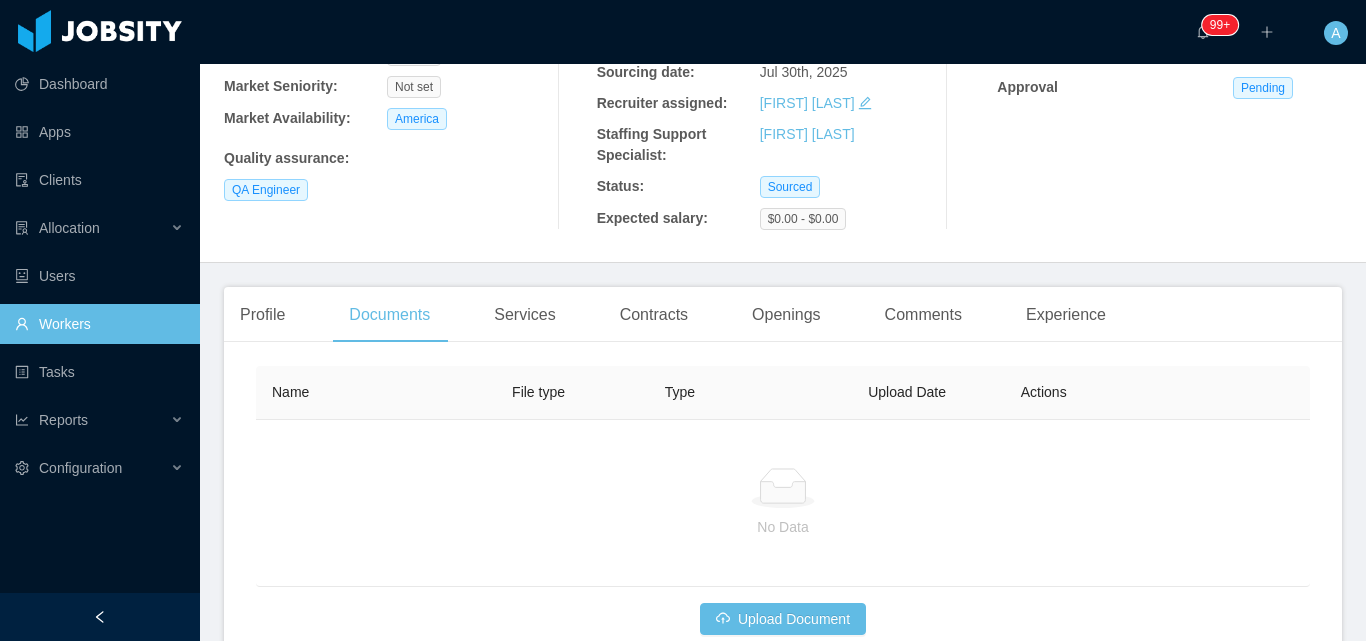 scroll, scrollTop: 373, scrollLeft: 0, axis: vertical 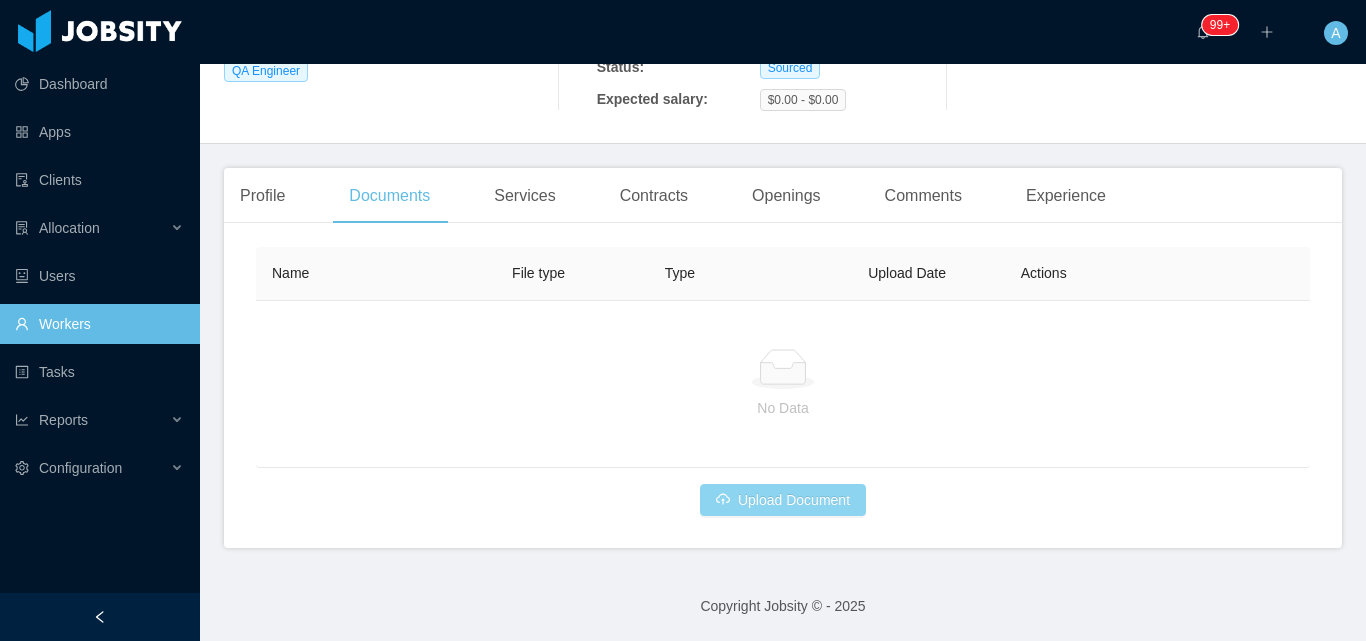 click on "Upload Document" at bounding box center [783, 500] 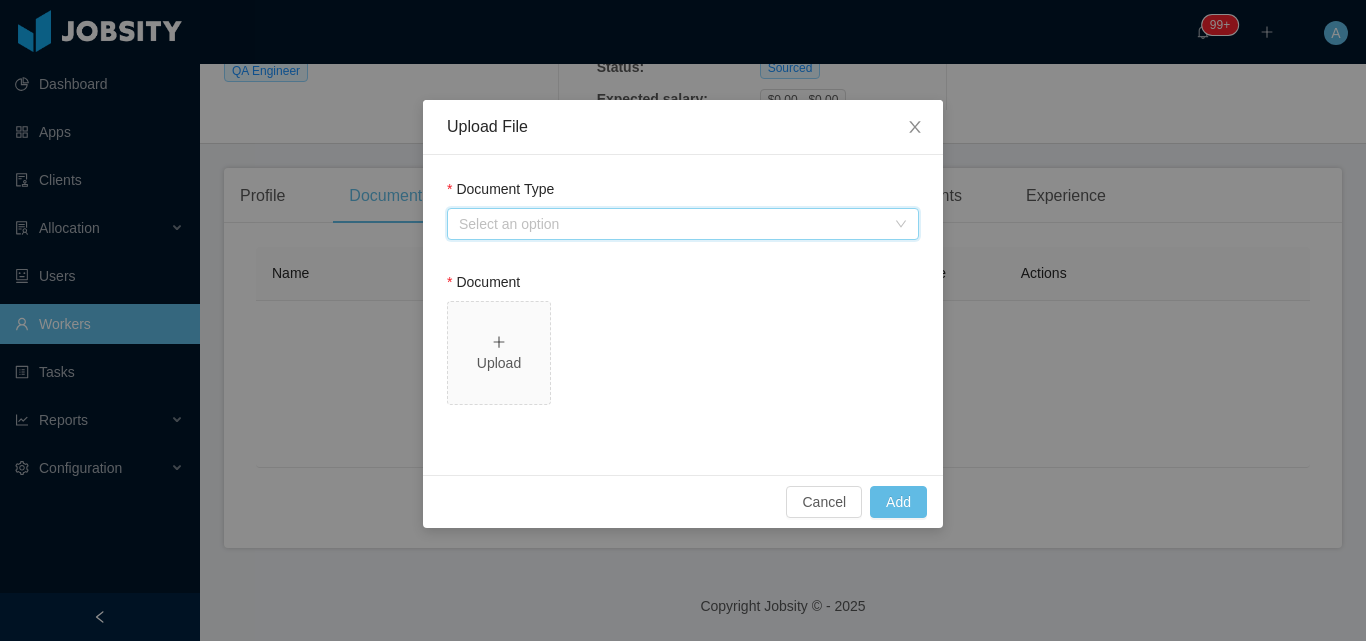 click on "Select an option" at bounding box center (676, 224) 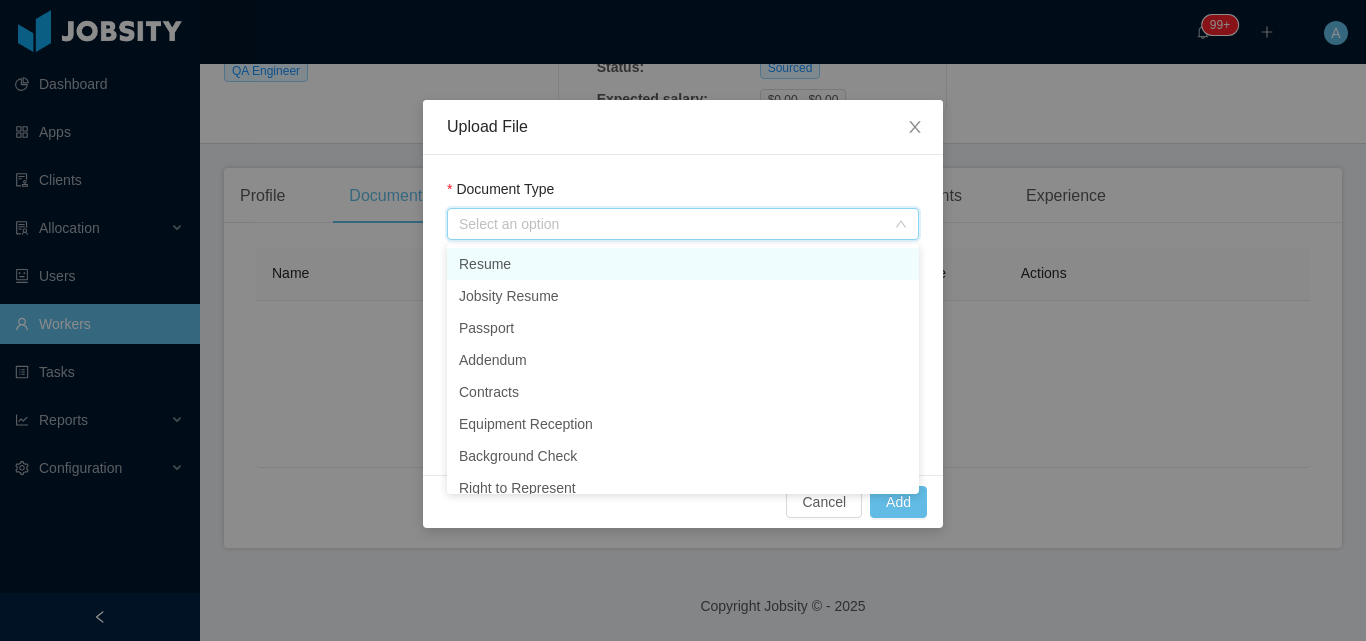 click on "Resume" at bounding box center (683, 264) 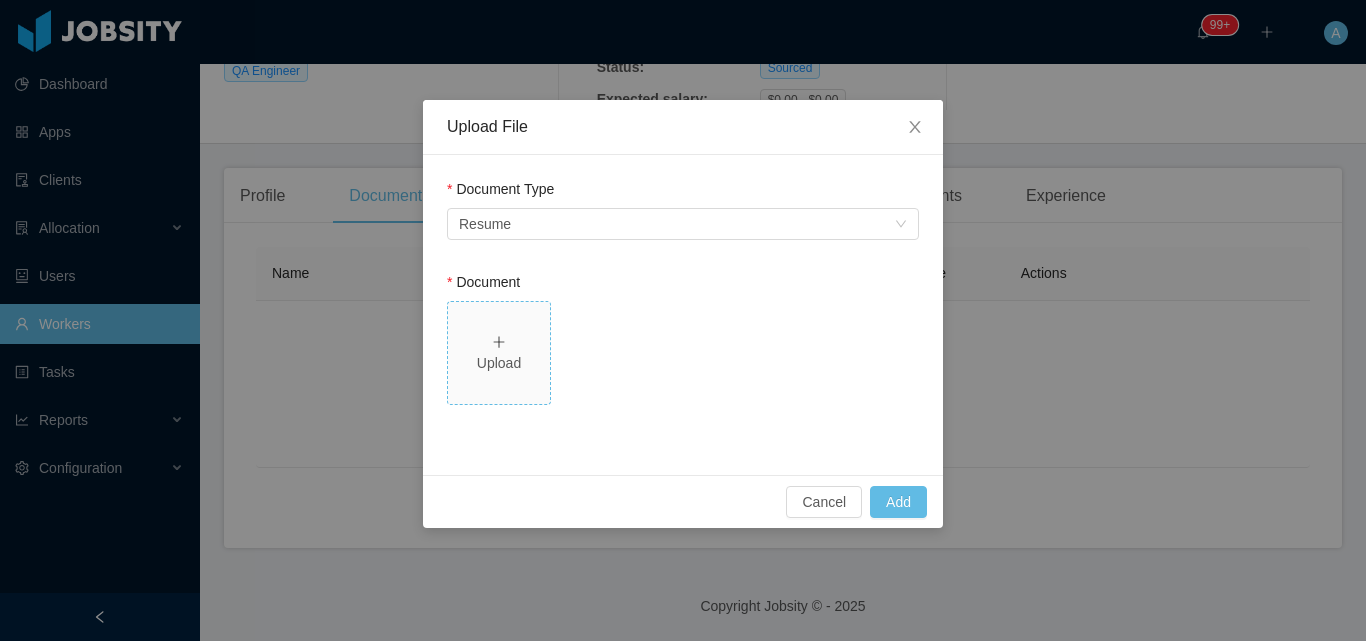 click on "Upload" at bounding box center (499, 353) 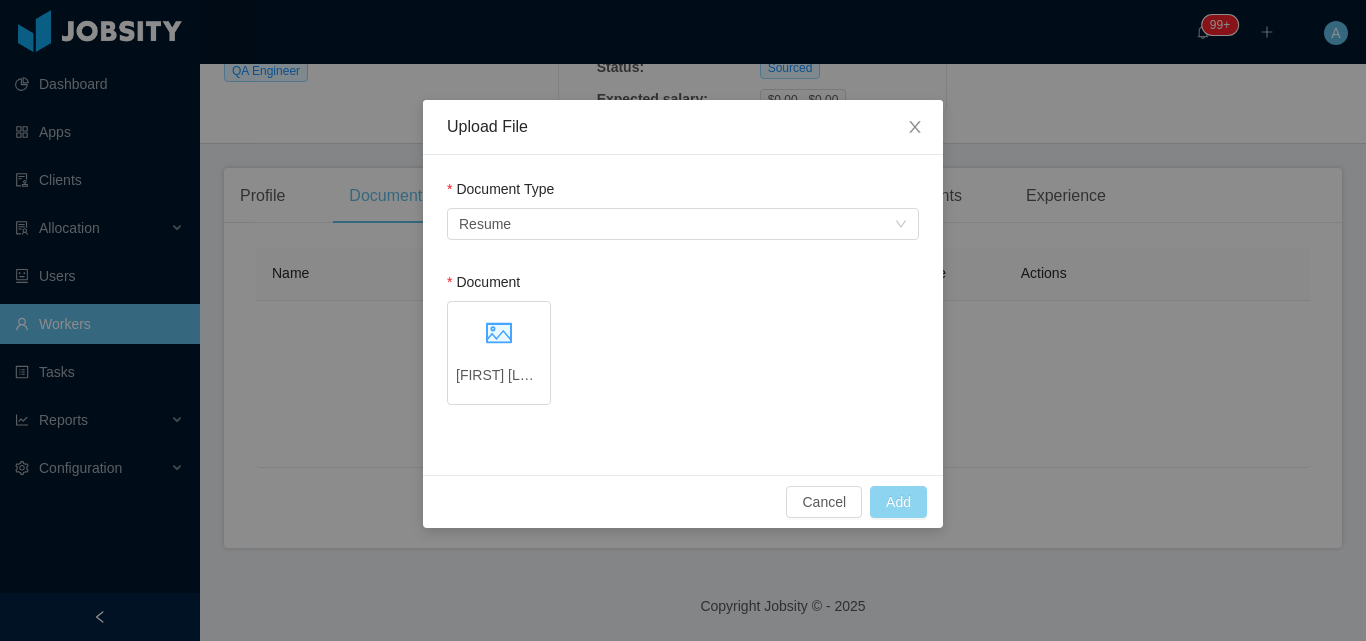 click on "Add" at bounding box center [898, 502] 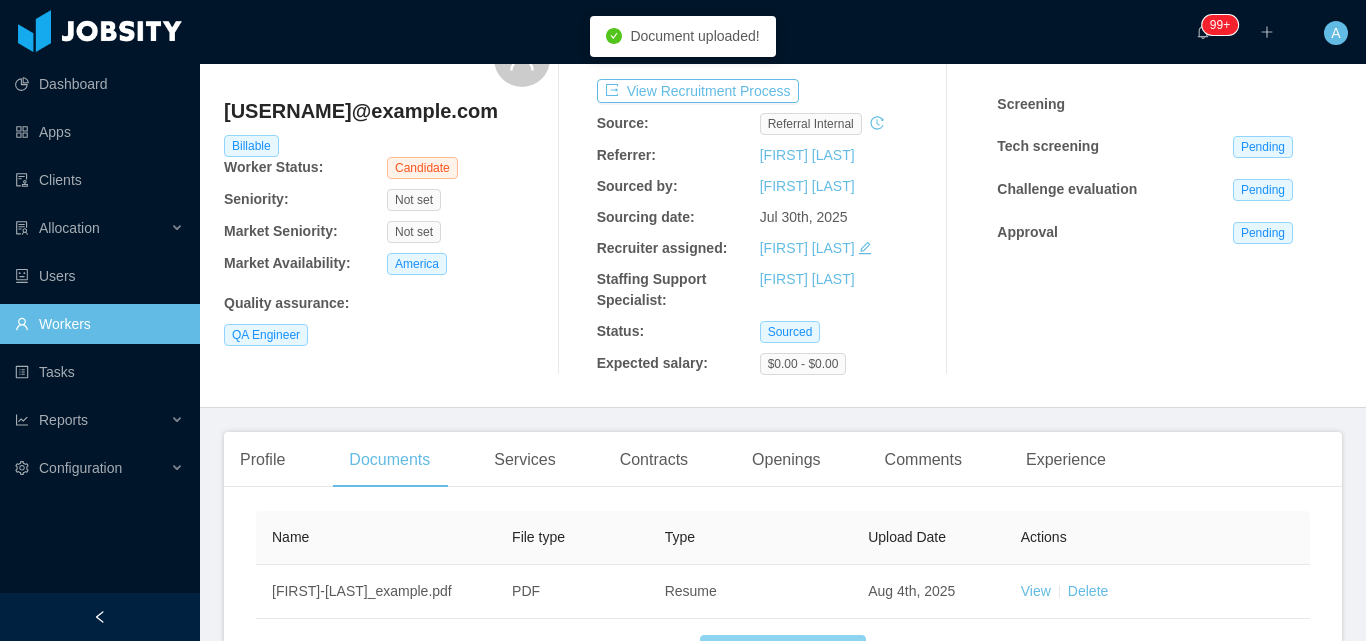 scroll, scrollTop: 0, scrollLeft: 0, axis: both 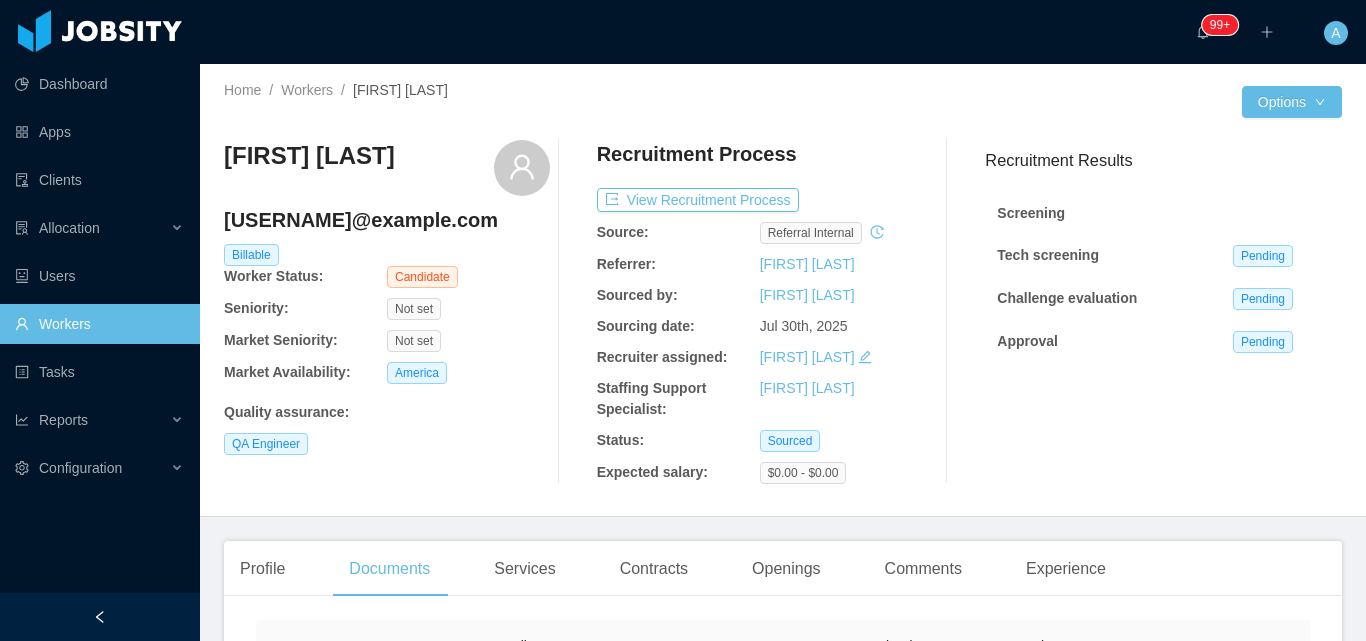 click on "Recruitment Process View Recruitment Process Source: Referral internal Referrer: Fausto Cabrera Sourced by: Angela Barboza Sourcing date: Jul 30th, 2025 Recruiter assigned: Sabino Contreras   Staffing Support Specialist: Omar Nieves Status: Sourced Expected salary: $0.00 - $0.00" at bounding box center (760, 312) 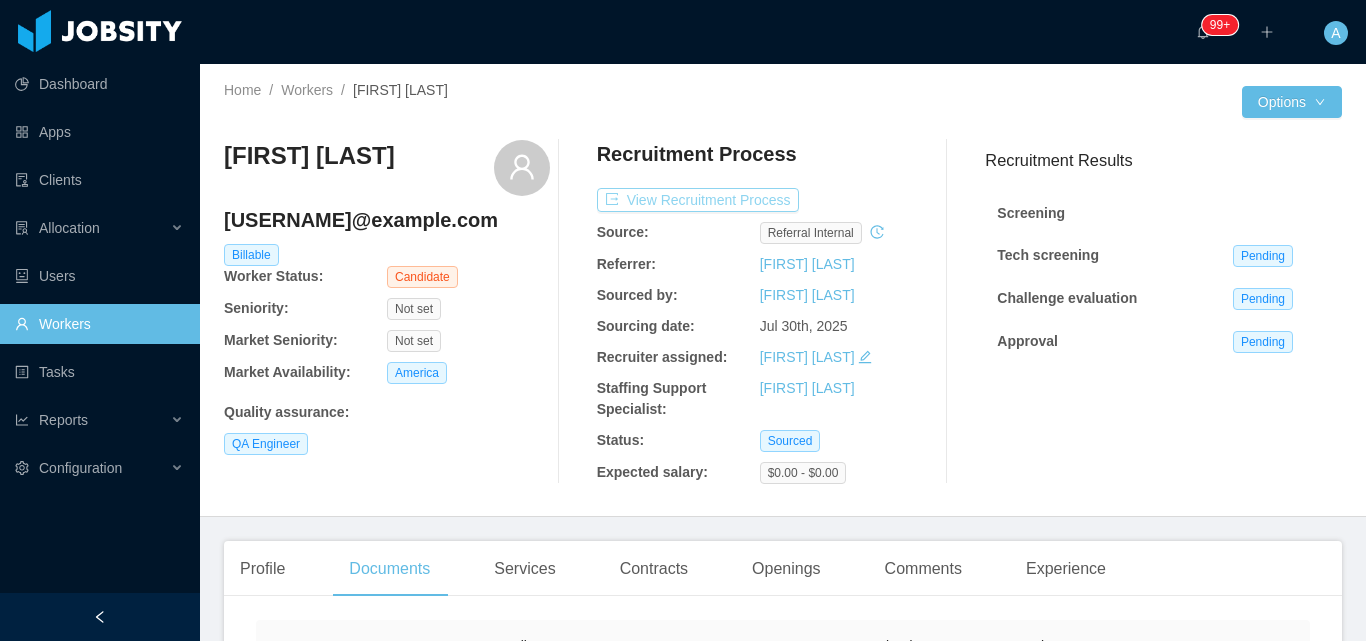 click on "View Recruitment Process" at bounding box center (698, 200) 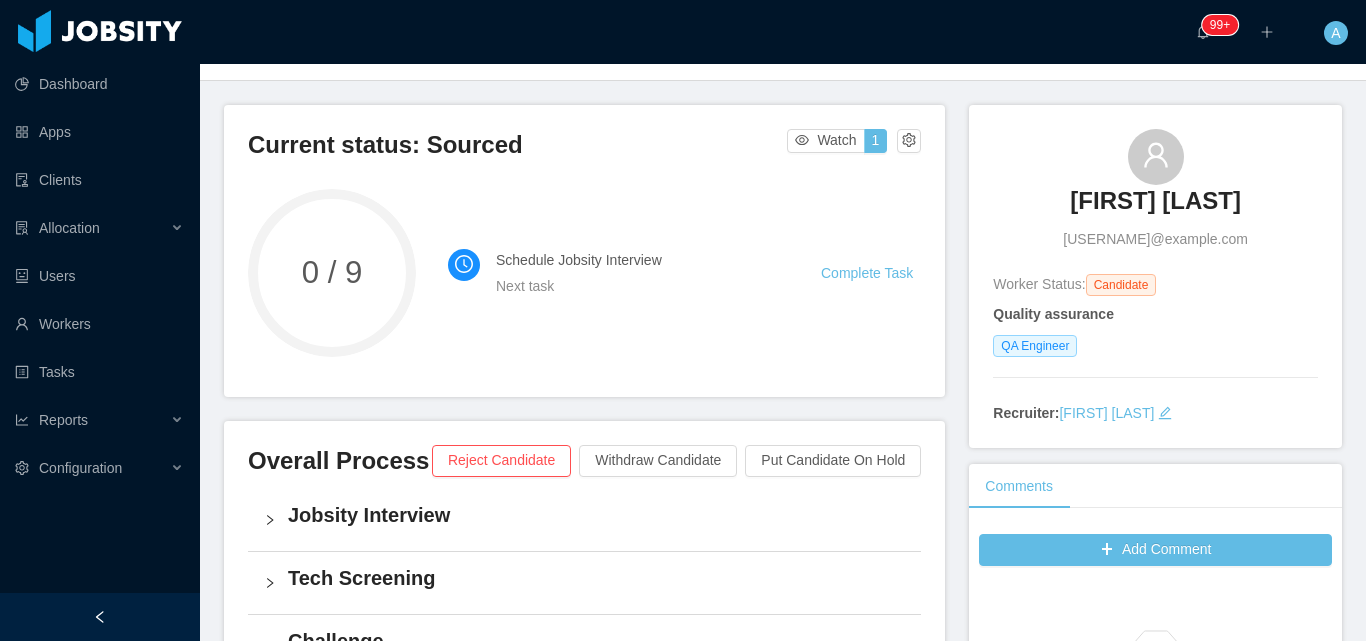 scroll, scrollTop: 100, scrollLeft: 0, axis: vertical 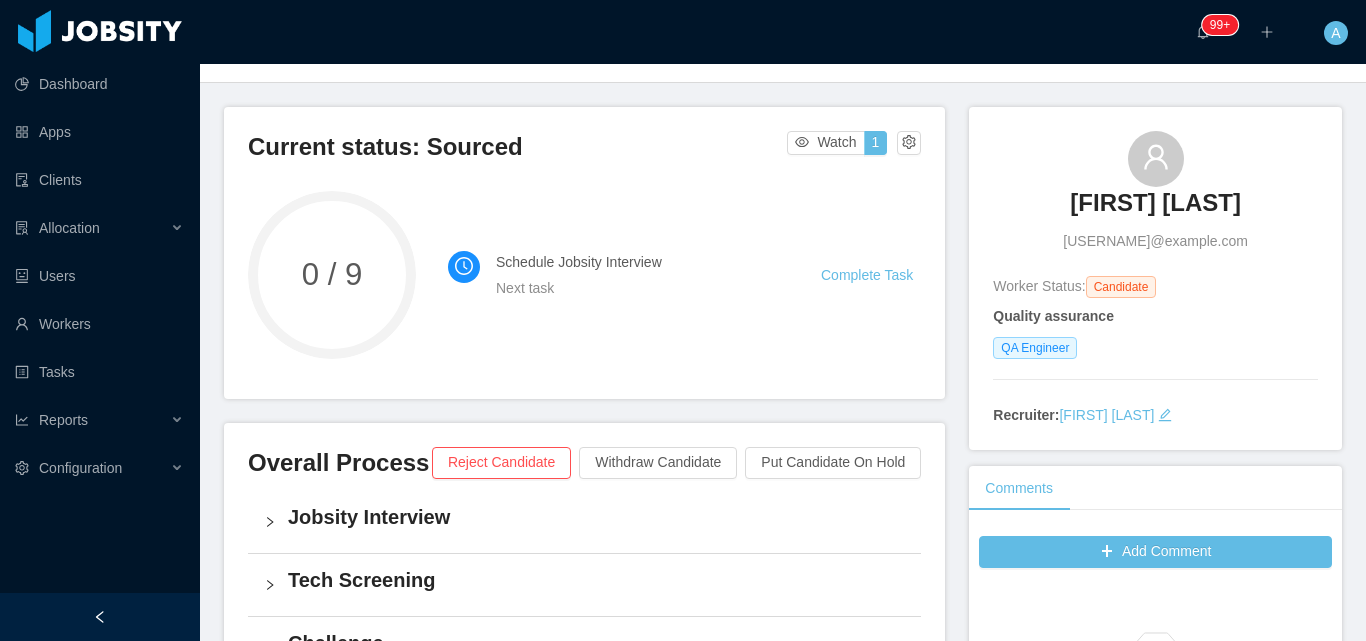click on "Complete Task" at bounding box center (871, 275) 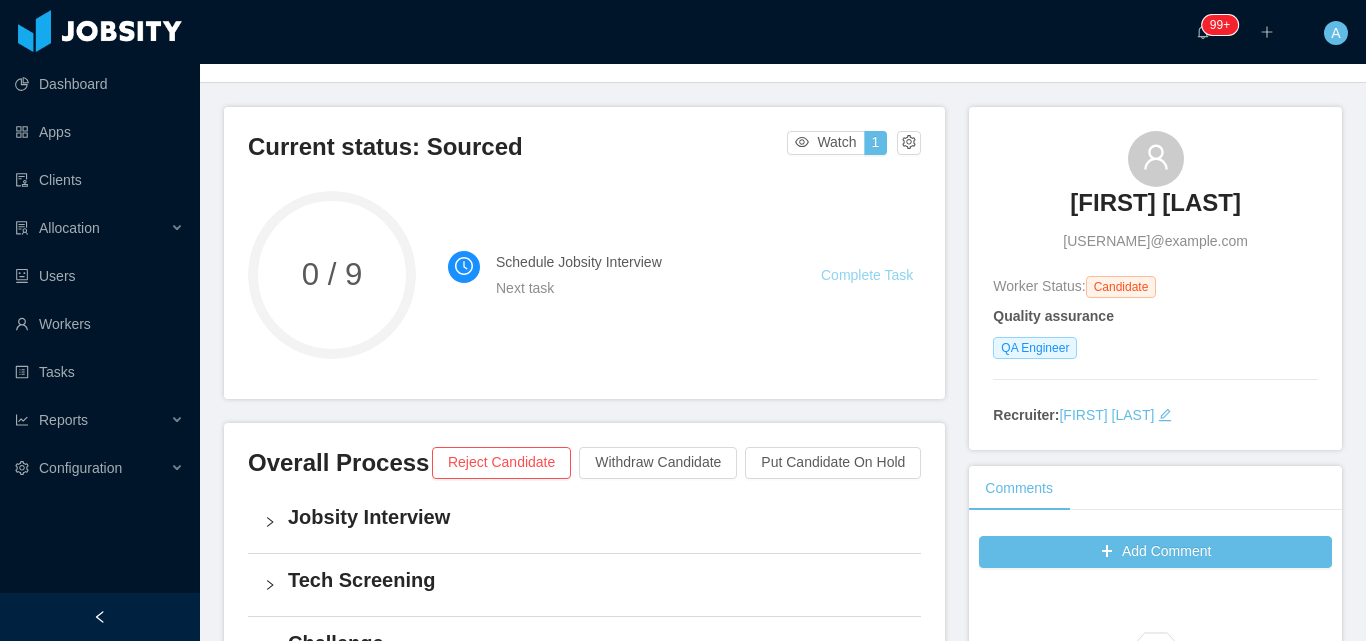 click on "Complete Task" at bounding box center [867, 275] 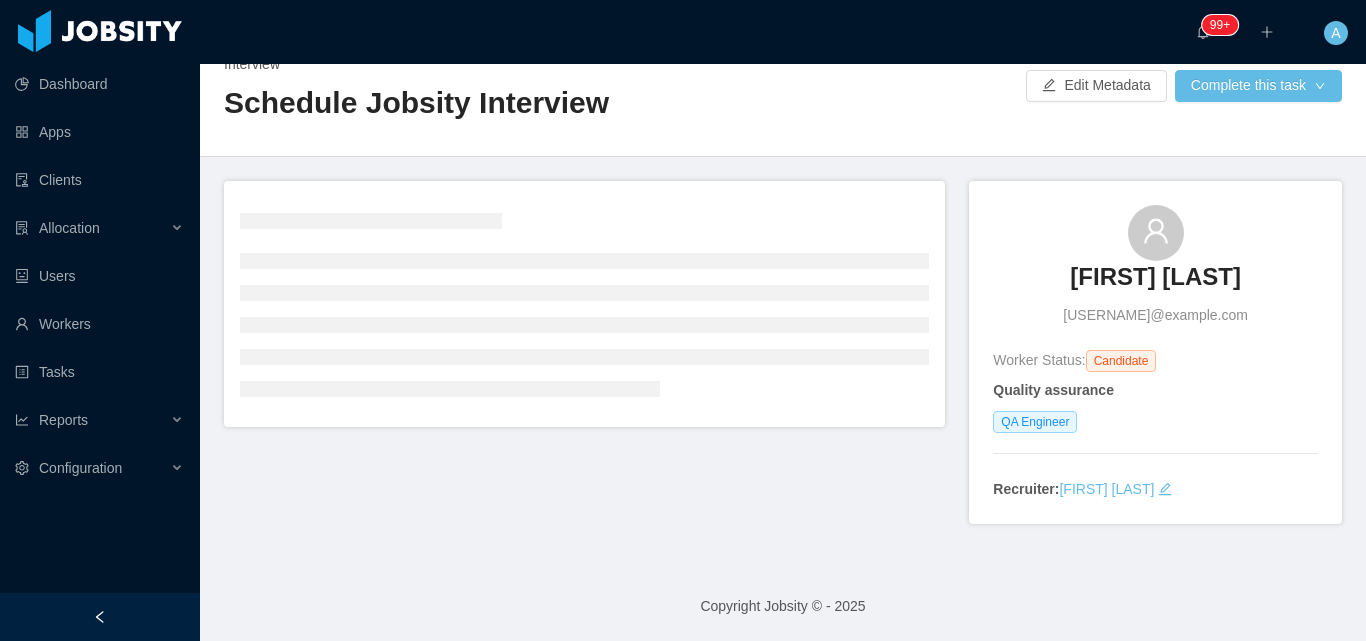 scroll, scrollTop: 0, scrollLeft: 0, axis: both 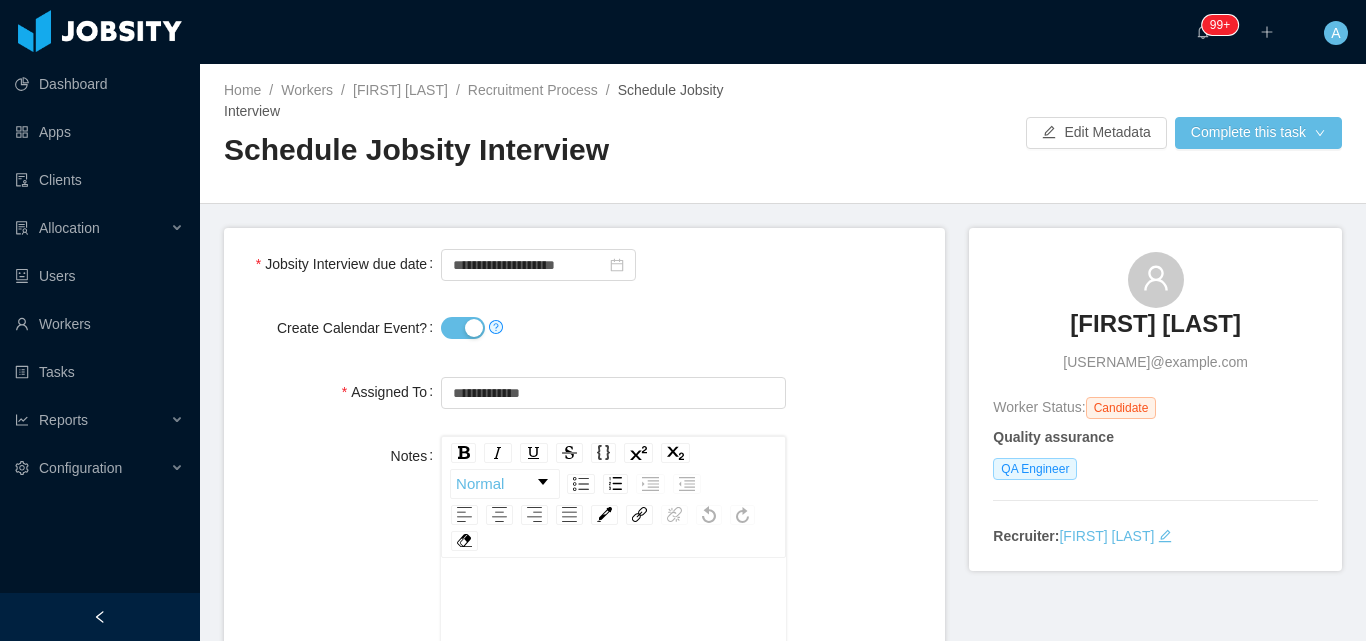 click on "Create Calendar Event?" at bounding box center [463, 328] 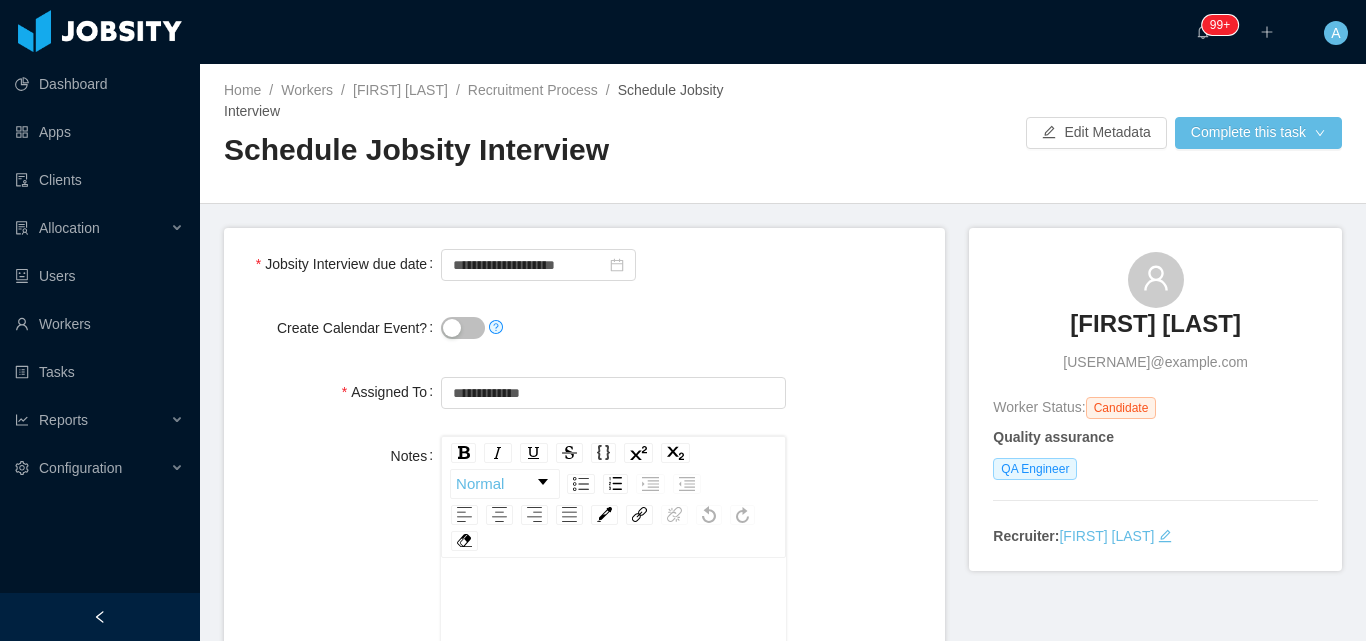 click at bounding box center [613, 328] 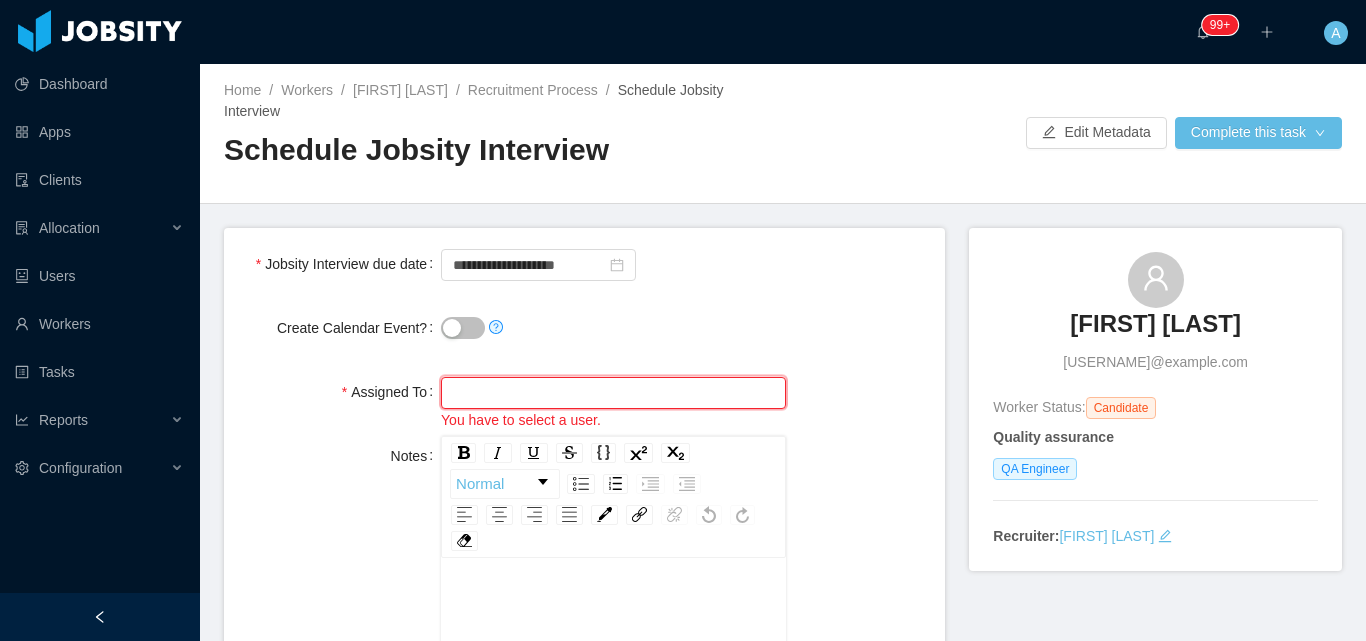 click at bounding box center [613, 393] 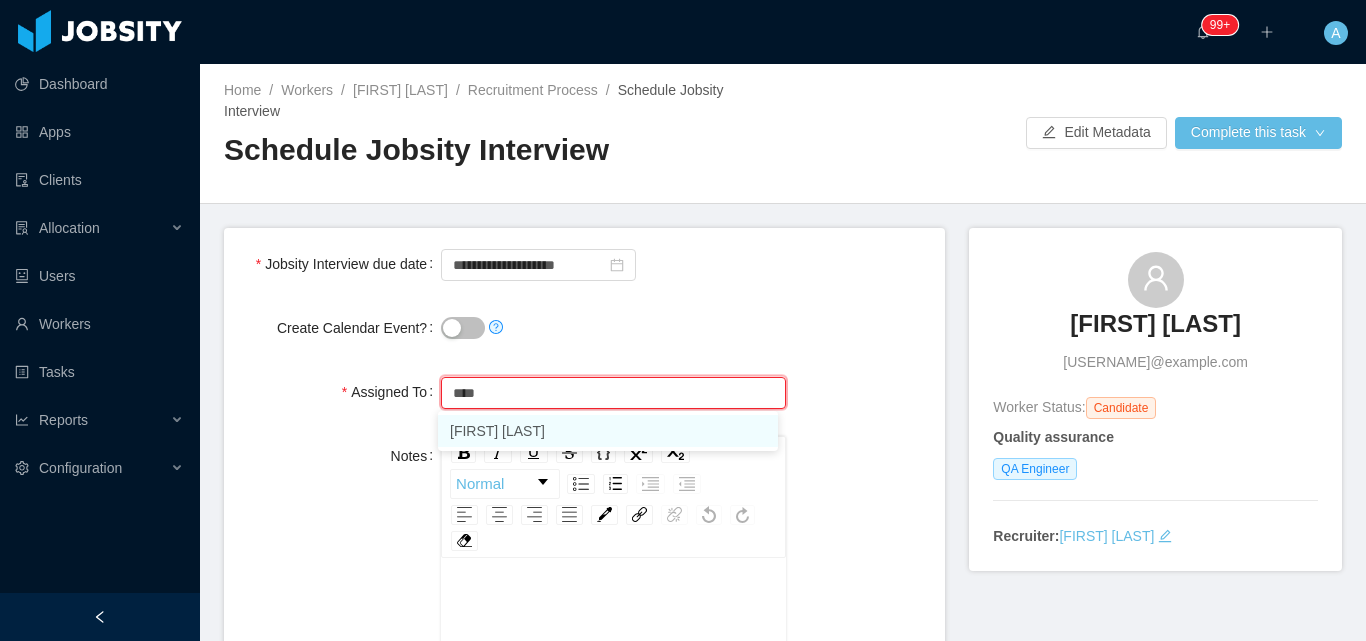 click on "Sabino Contreras" at bounding box center [608, 431] 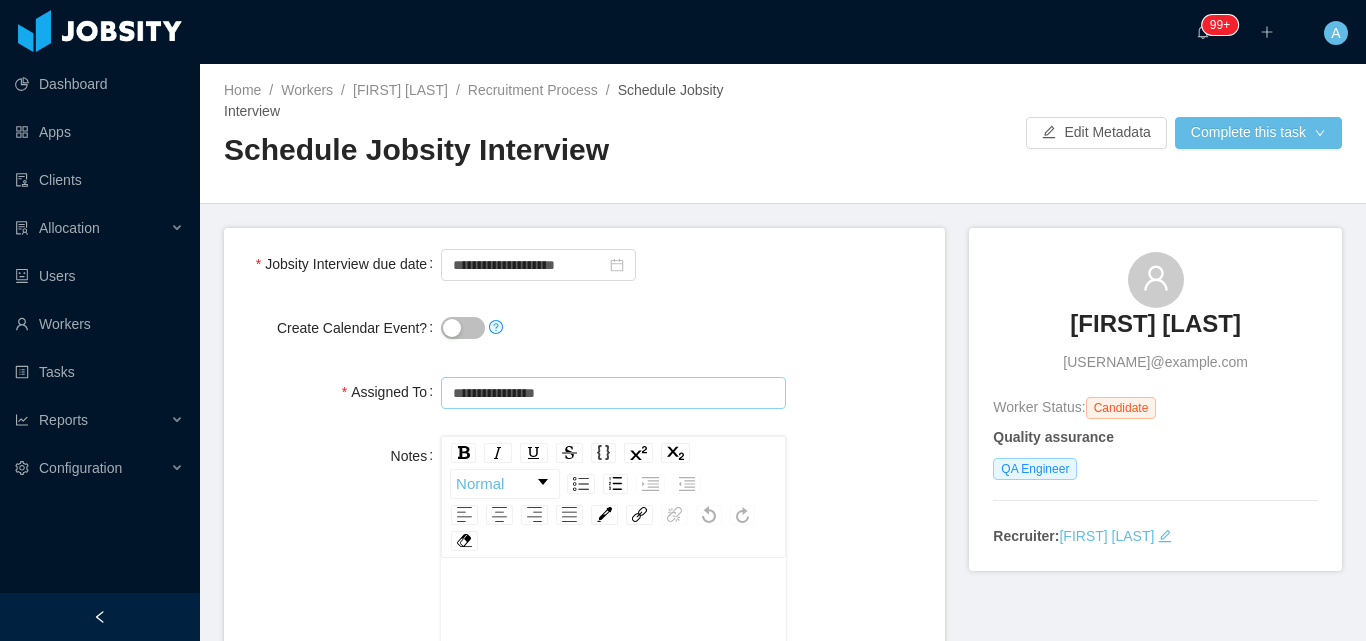 type on "**********" 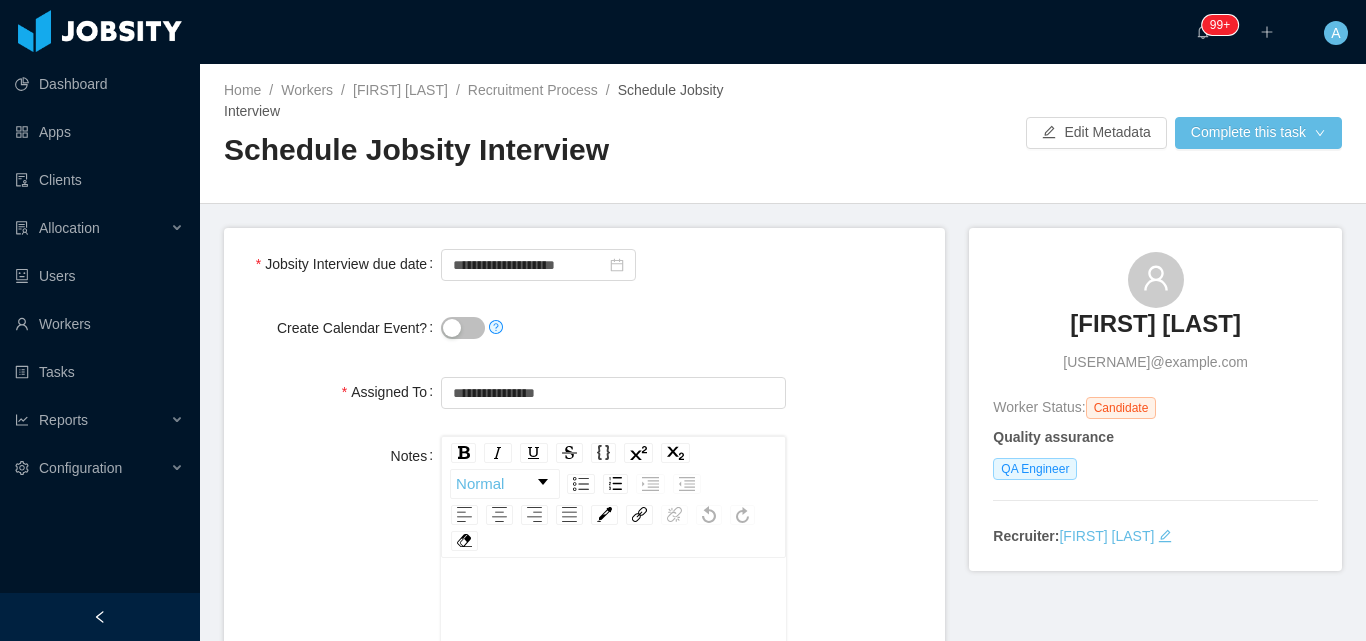 click at bounding box center [613, 328] 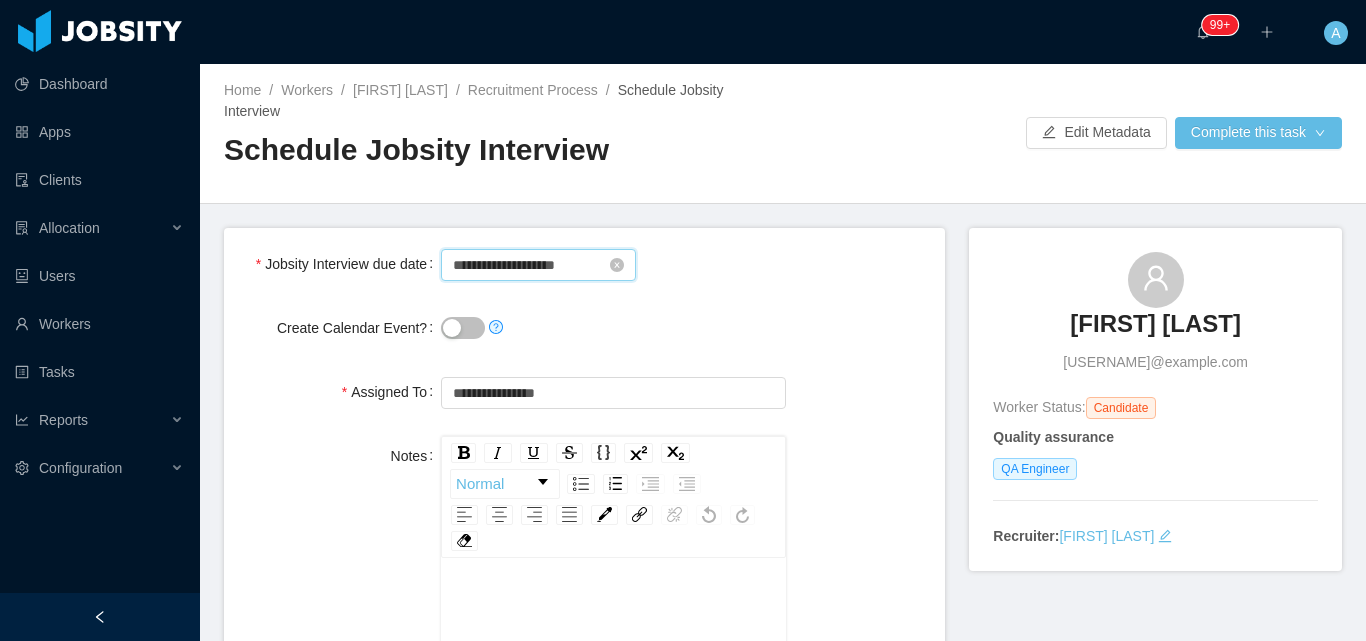 click on "**********" at bounding box center (538, 265) 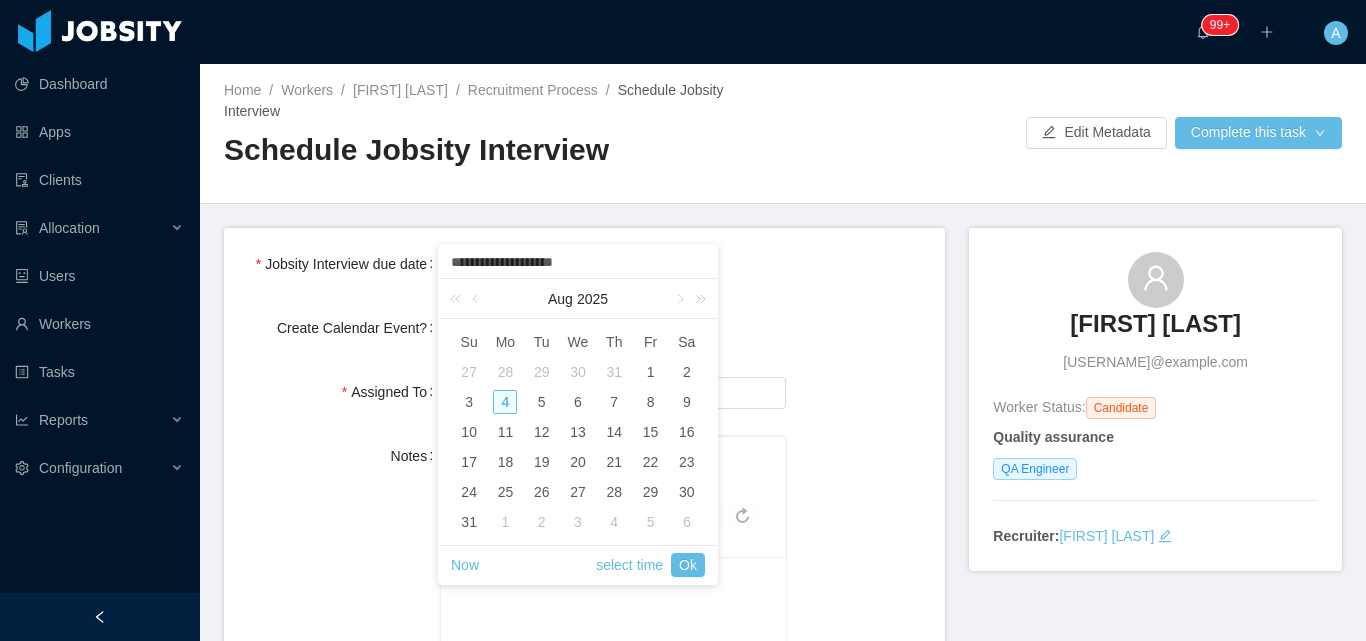 click on "**********" at bounding box center [578, 414] 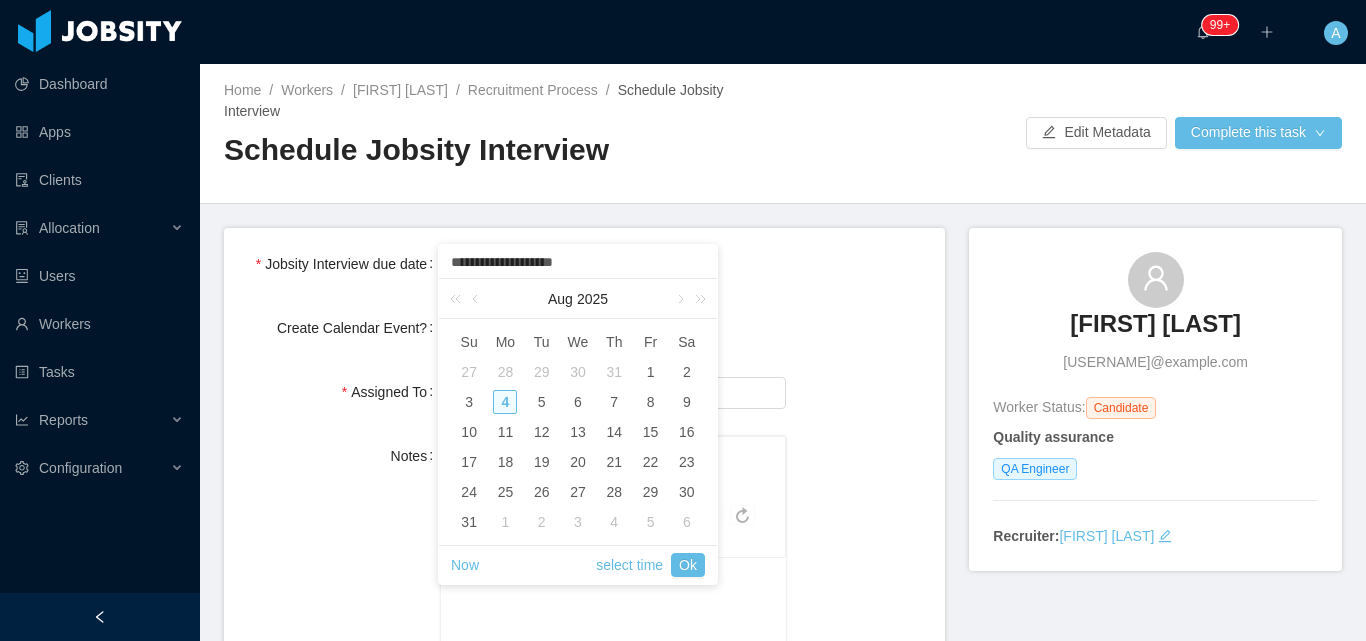 click on "4" at bounding box center (505, 402) 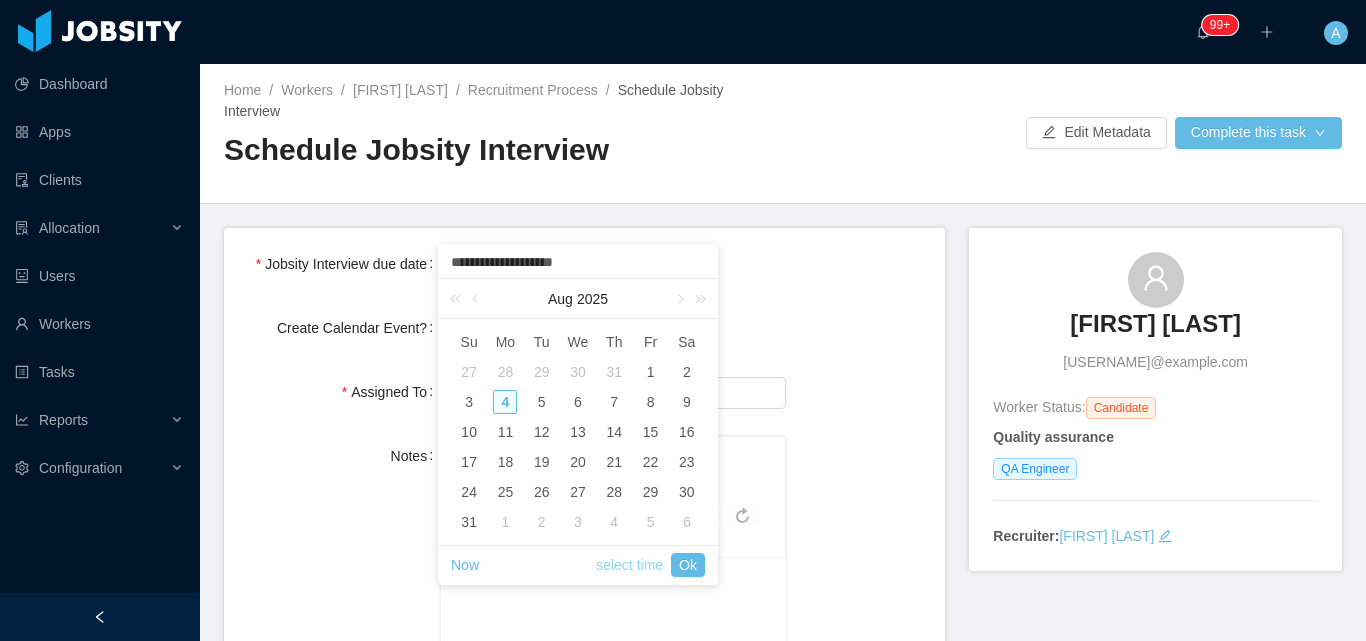 click on "select time" at bounding box center [629, 565] 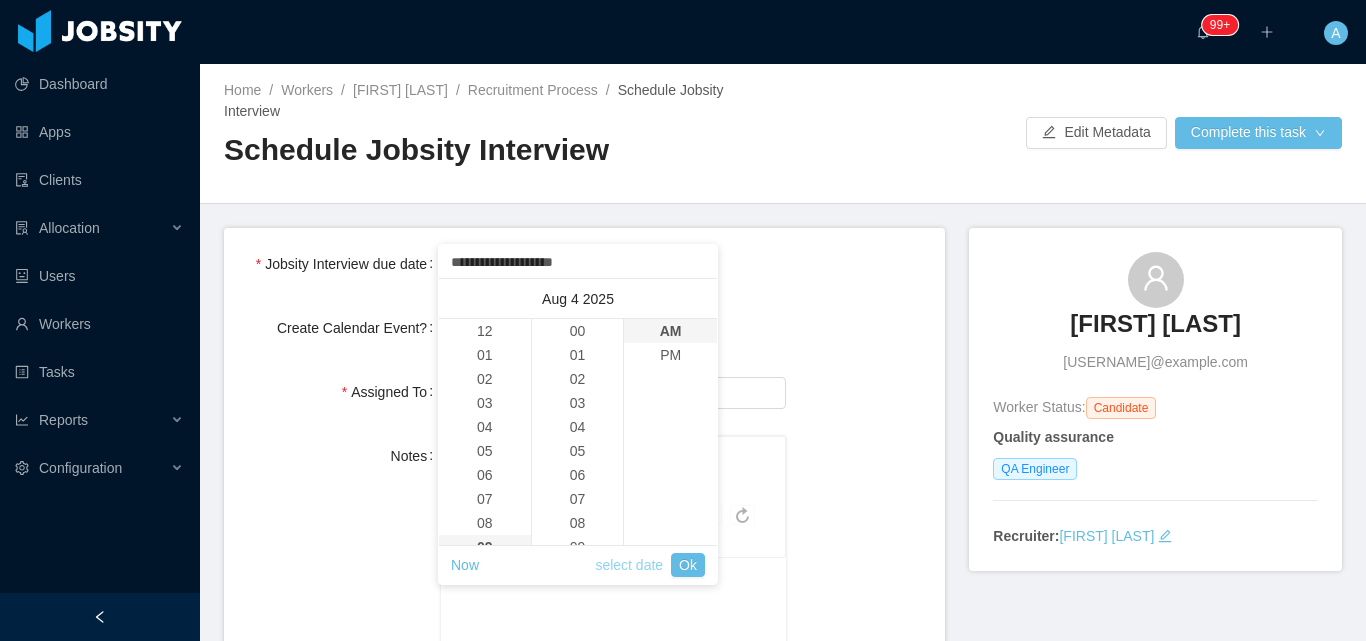 scroll, scrollTop: 216, scrollLeft: 0, axis: vertical 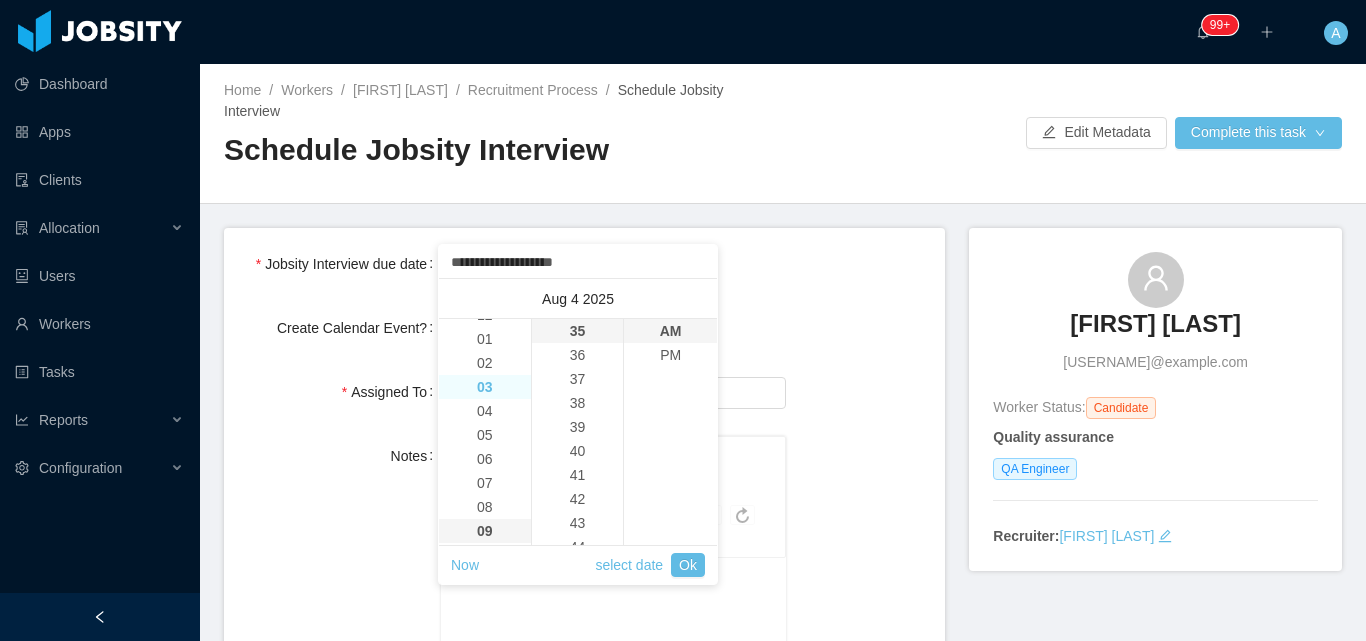 click on "03" at bounding box center (485, 387) 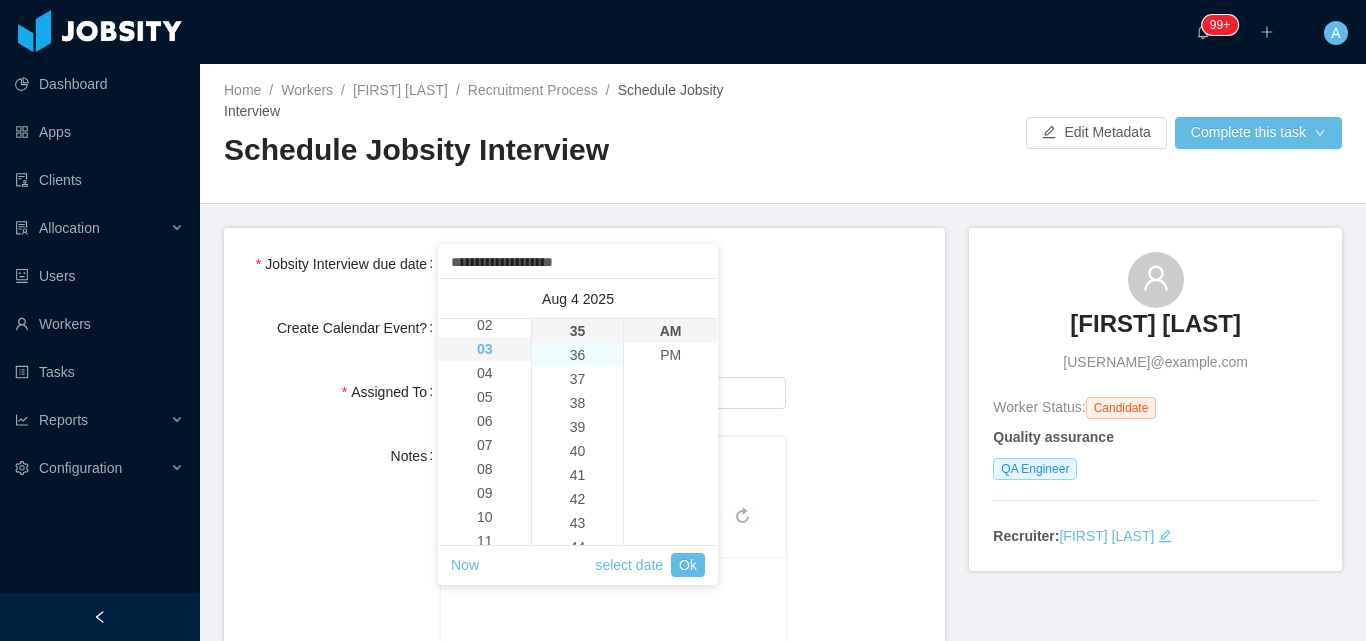 scroll, scrollTop: 72, scrollLeft: 0, axis: vertical 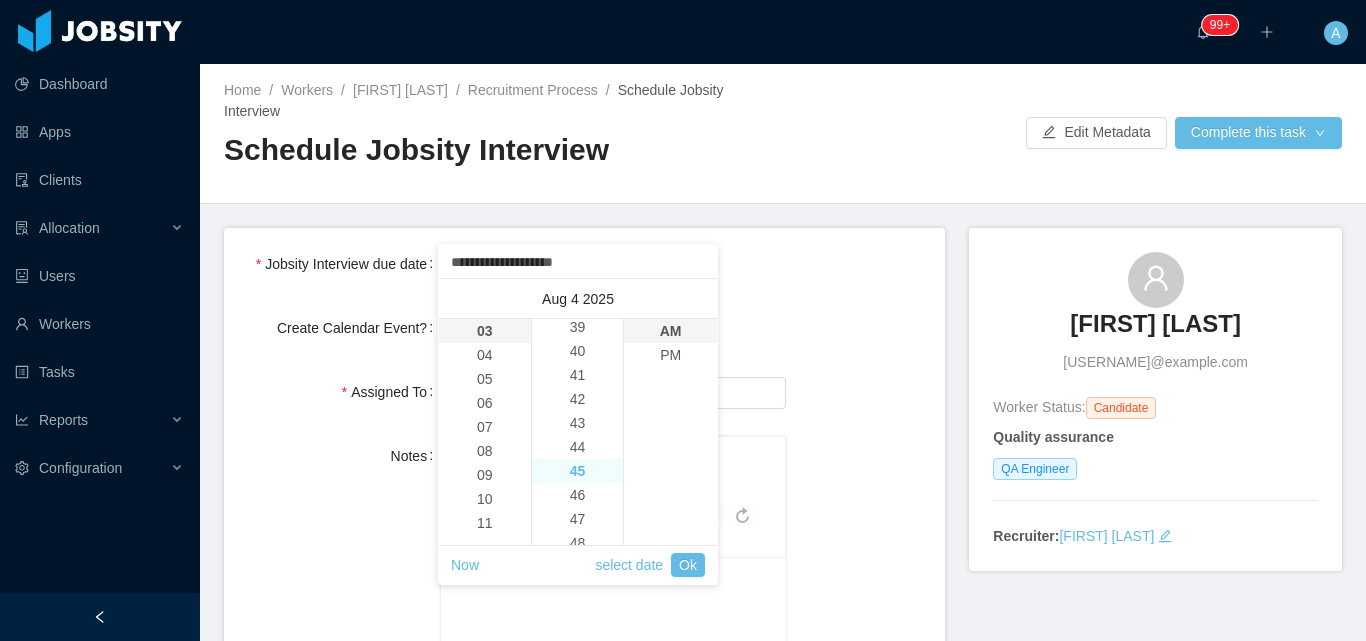 click on "45" at bounding box center [578, 471] 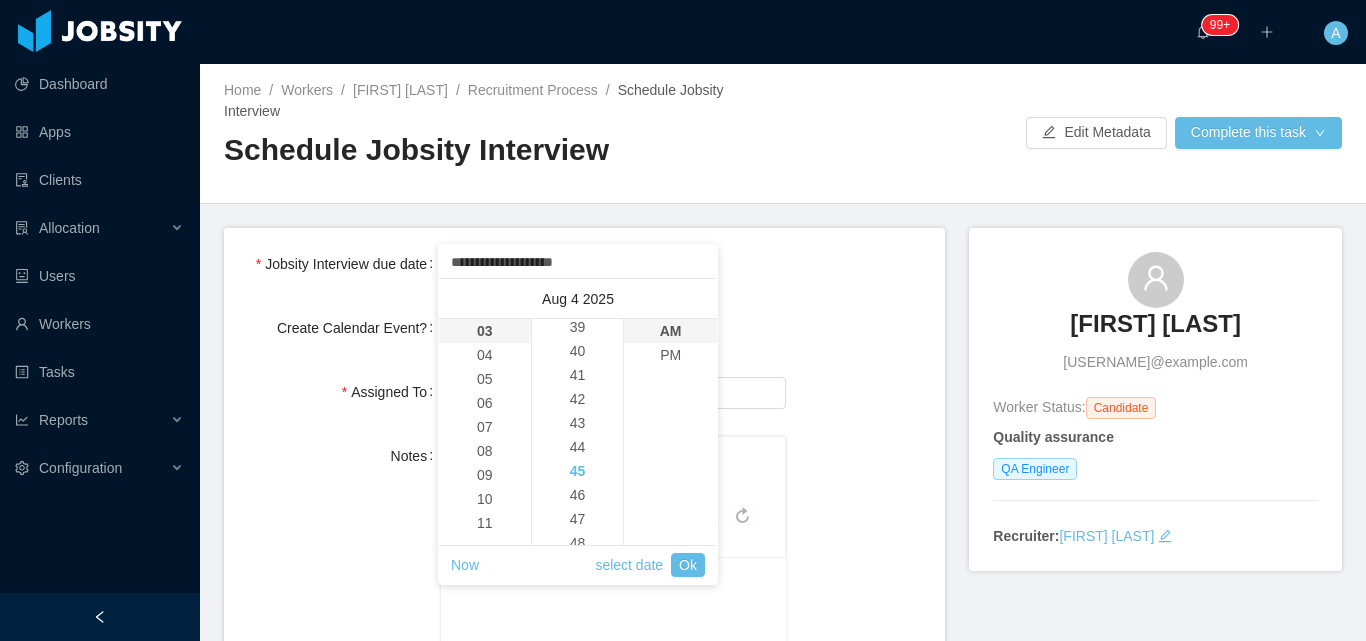 type on "**********" 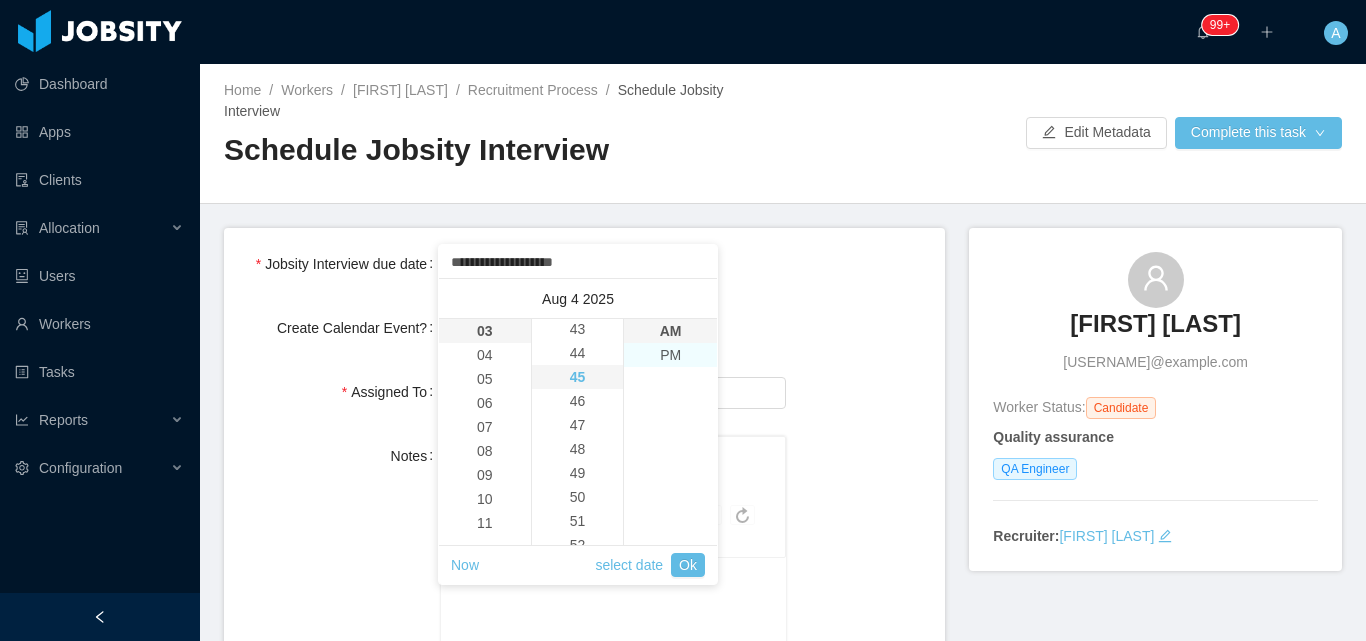 scroll, scrollTop: 1080, scrollLeft: 0, axis: vertical 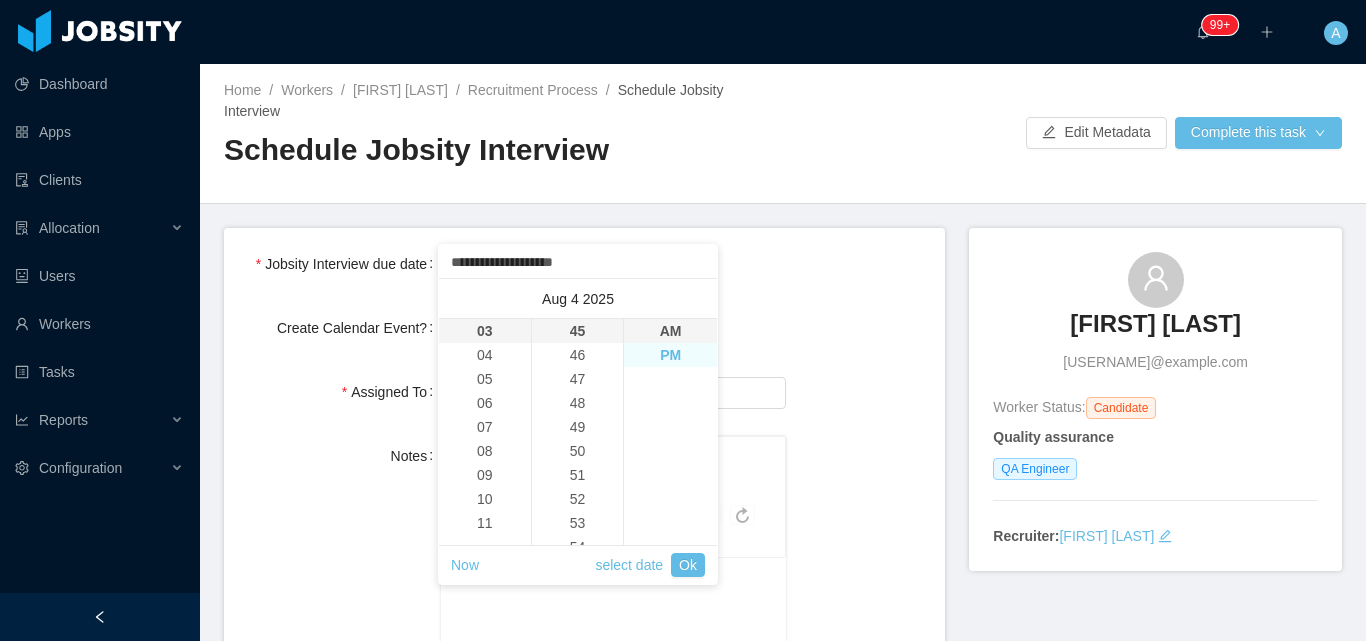 click on "PM" at bounding box center [670, 355] 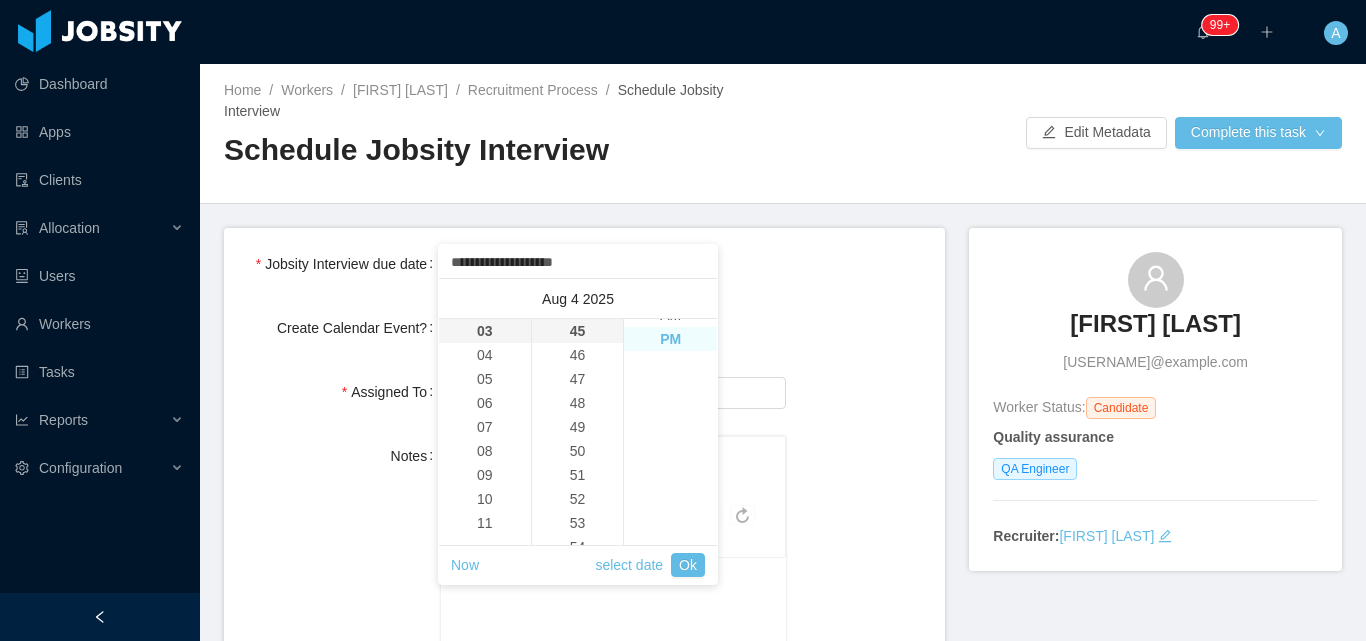 scroll, scrollTop: 24, scrollLeft: 0, axis: vertical 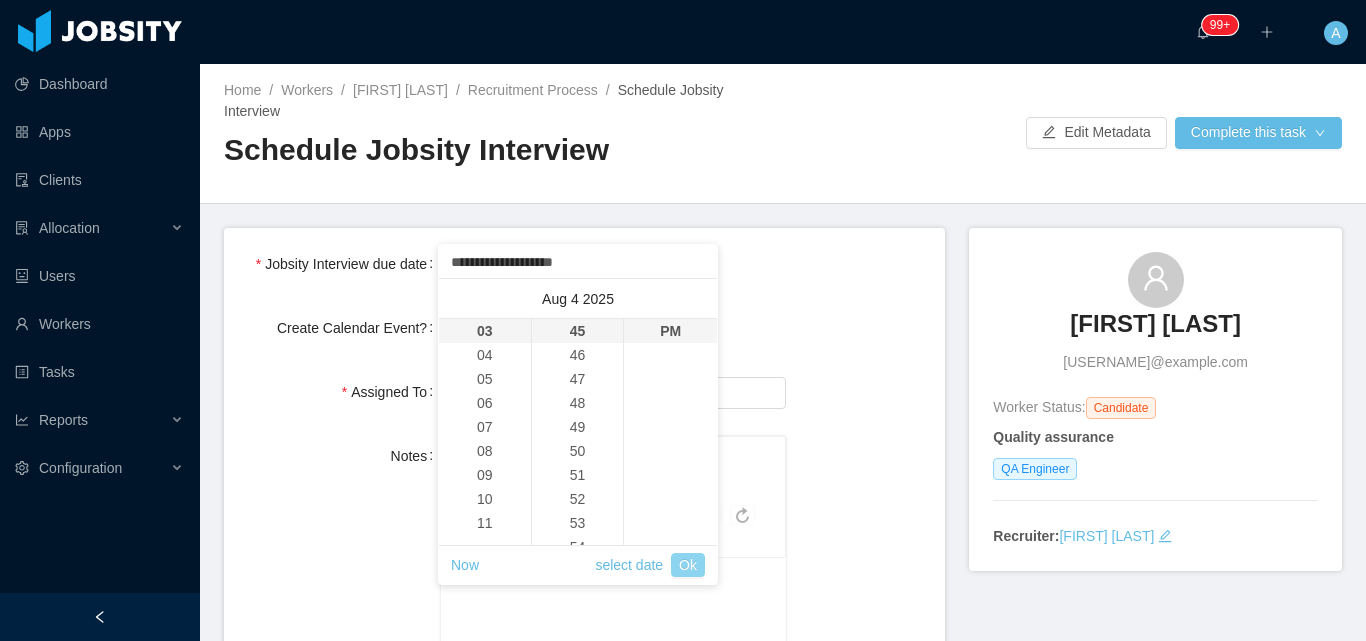 click on "Ok" at bounding box center [688, 565] 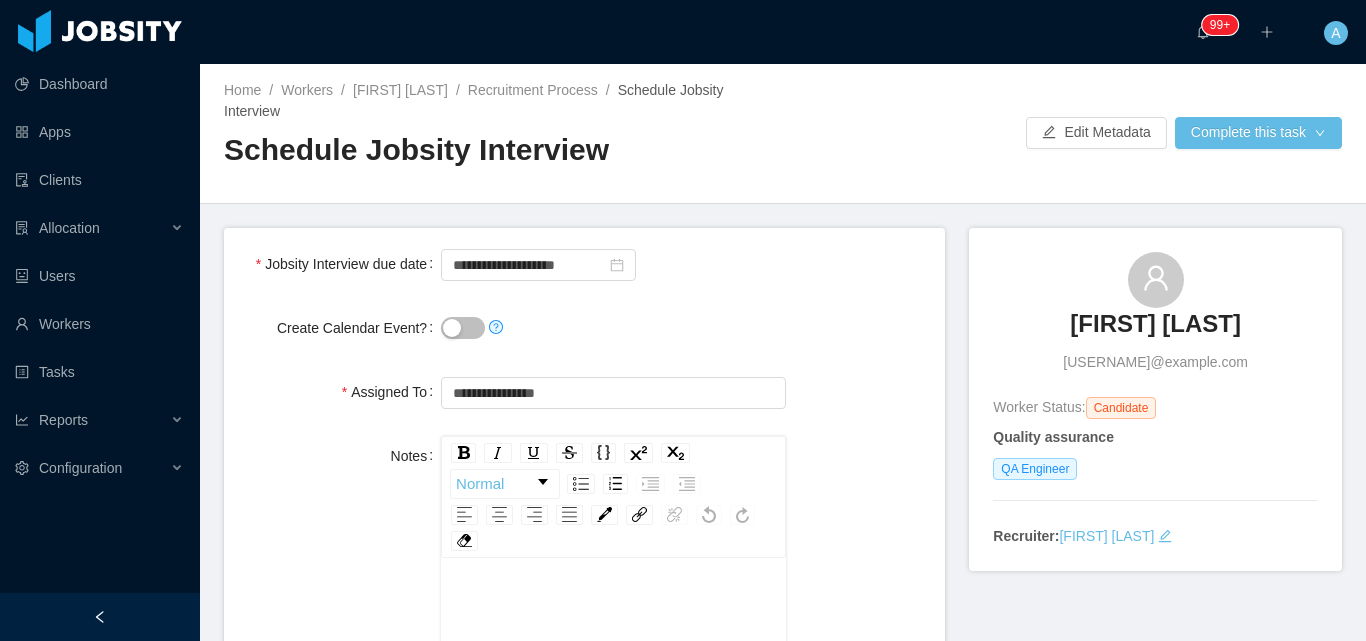 click on "**********" at bounding box center [783, 352] 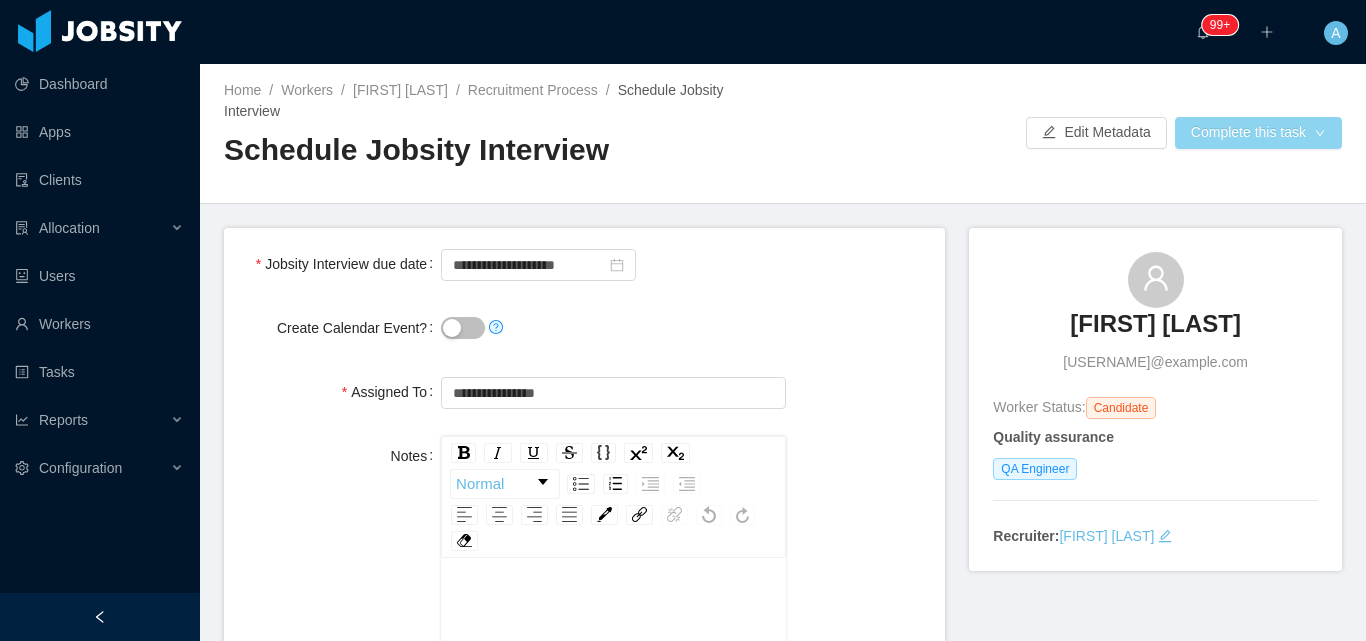 click on "Complete this task" at bounding box center (1258, 133) 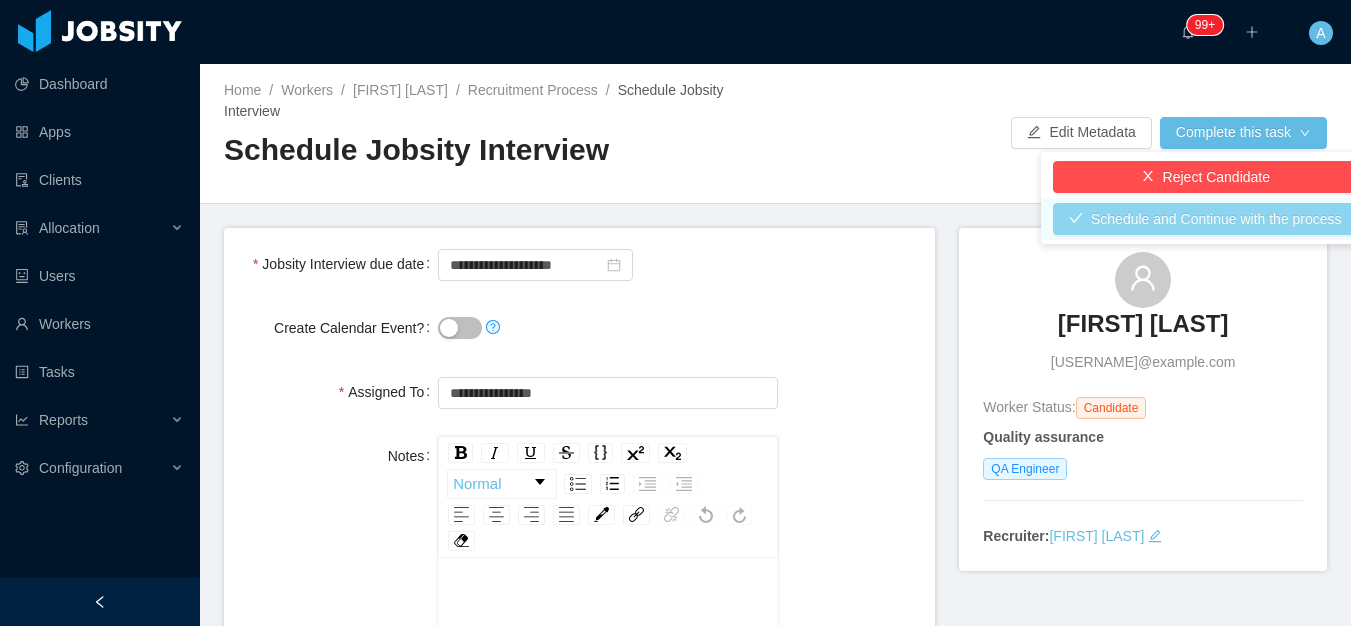 click on "Schedule and Continue with the process" at bounding box center (1205, 219) 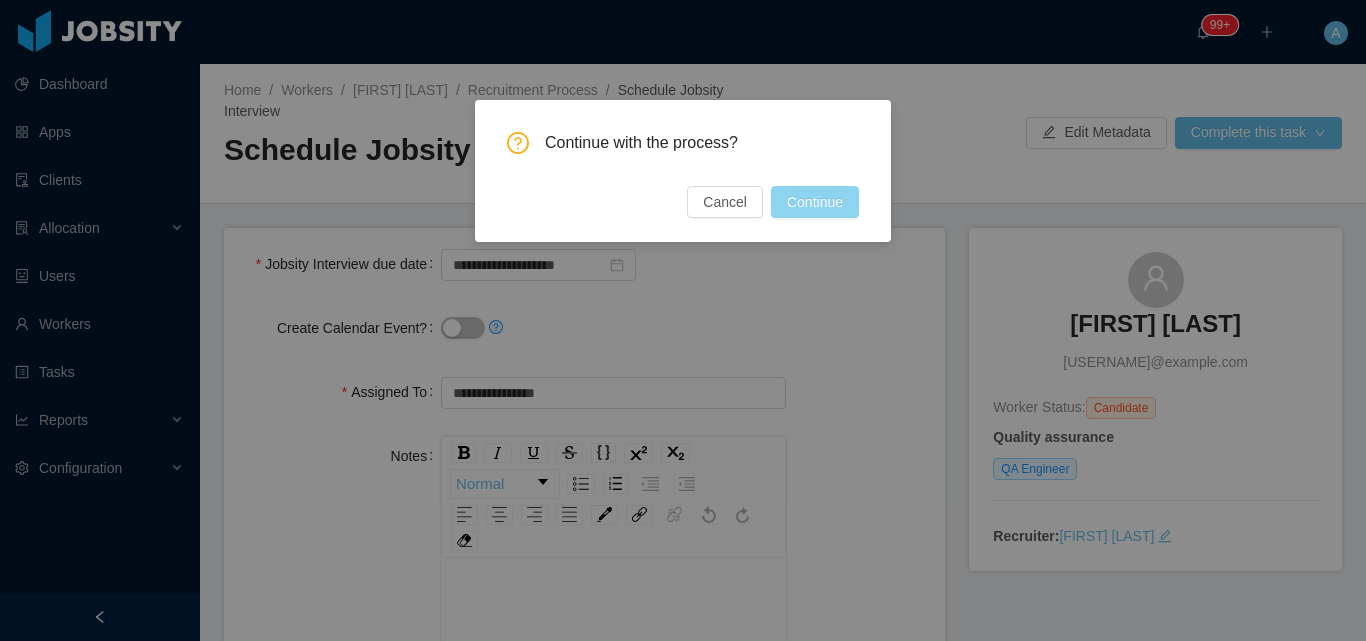 click on "Continue" at bounding box center [815, 202] 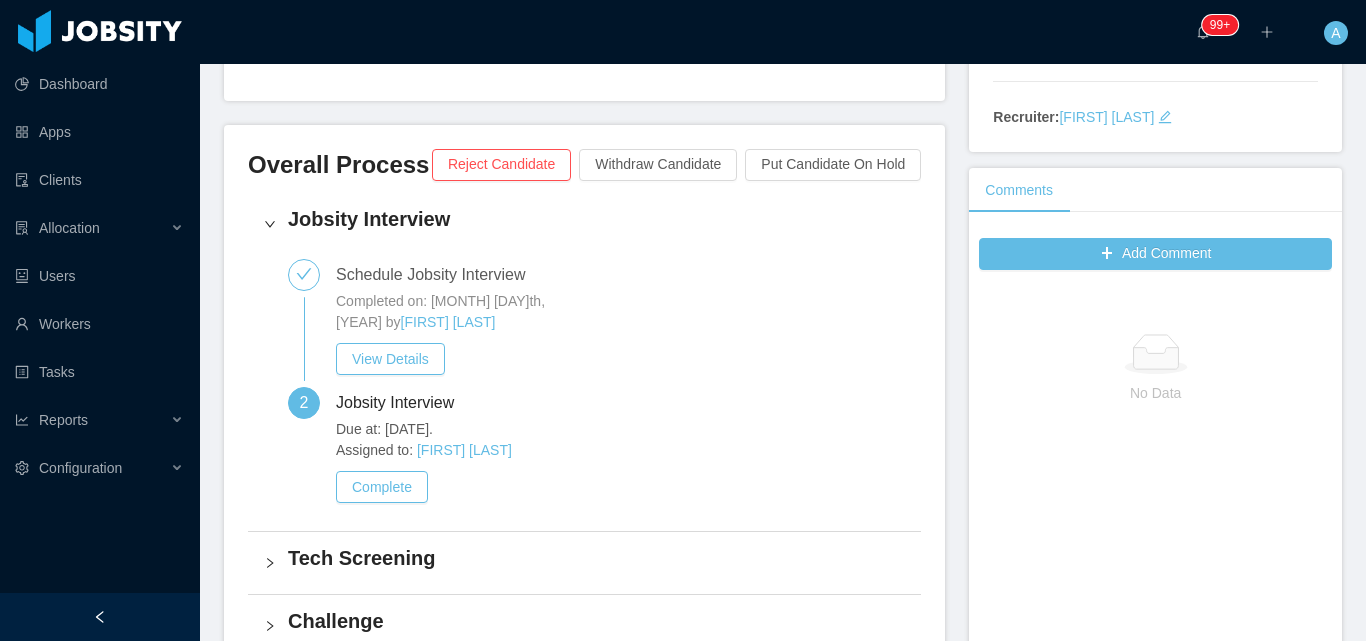 scroll, scrollTop: 400, scrollLeft: 0, axis: vertical 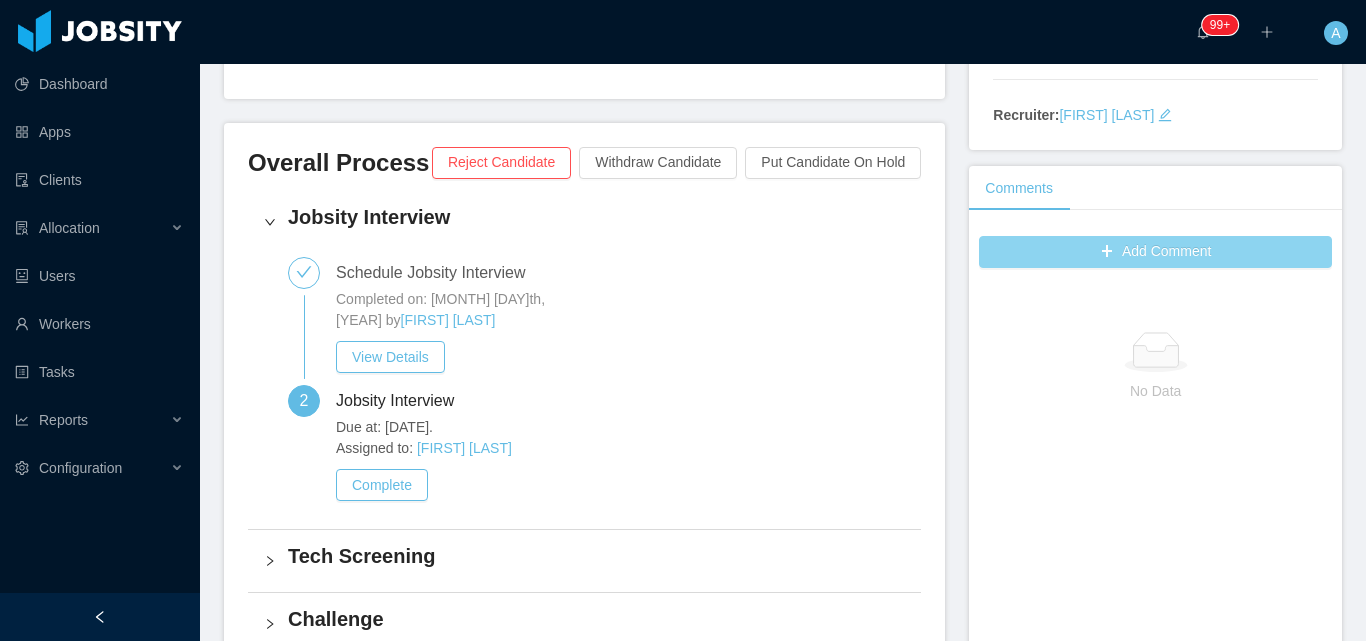click on "Add Comment" at bounding box center [1155, 252] 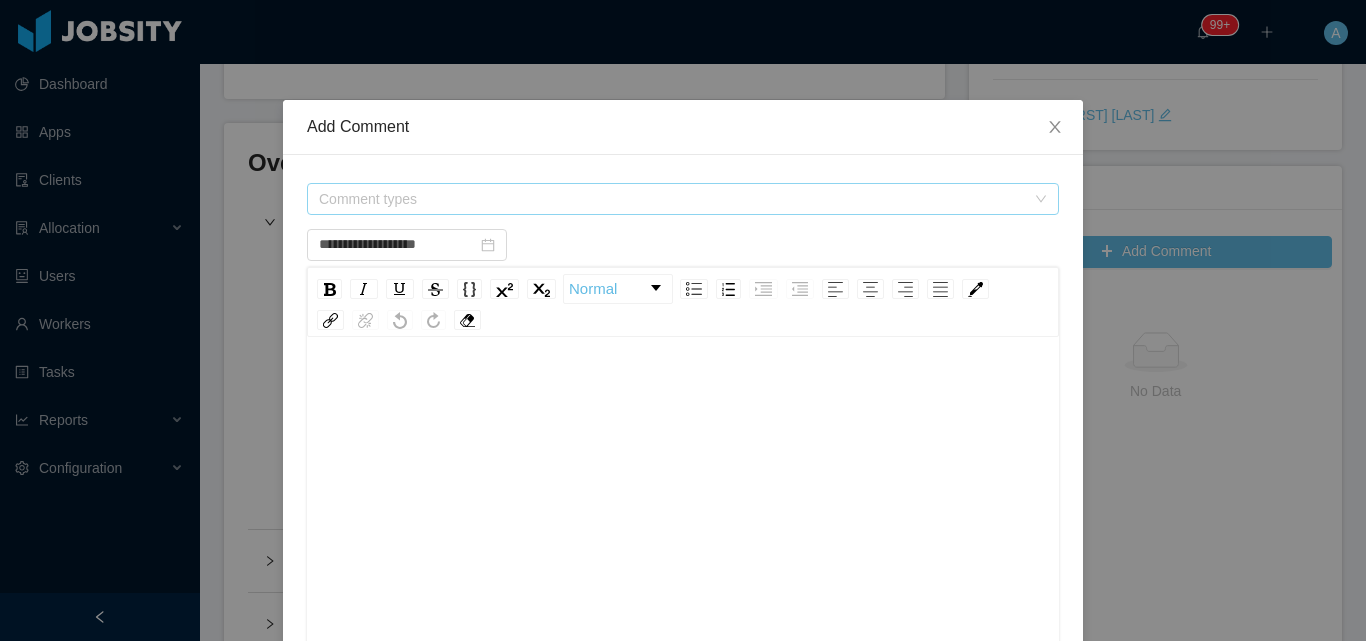 click on "Comment types" at bounding box center [676, 199] 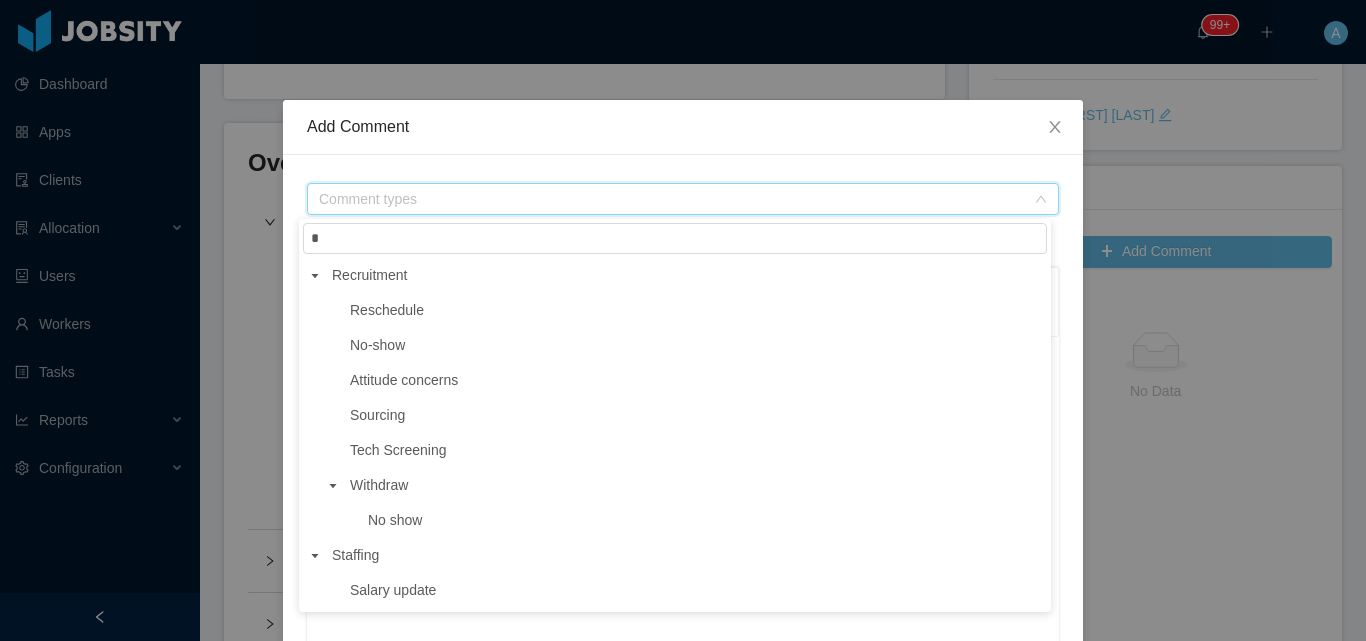 type on "**" 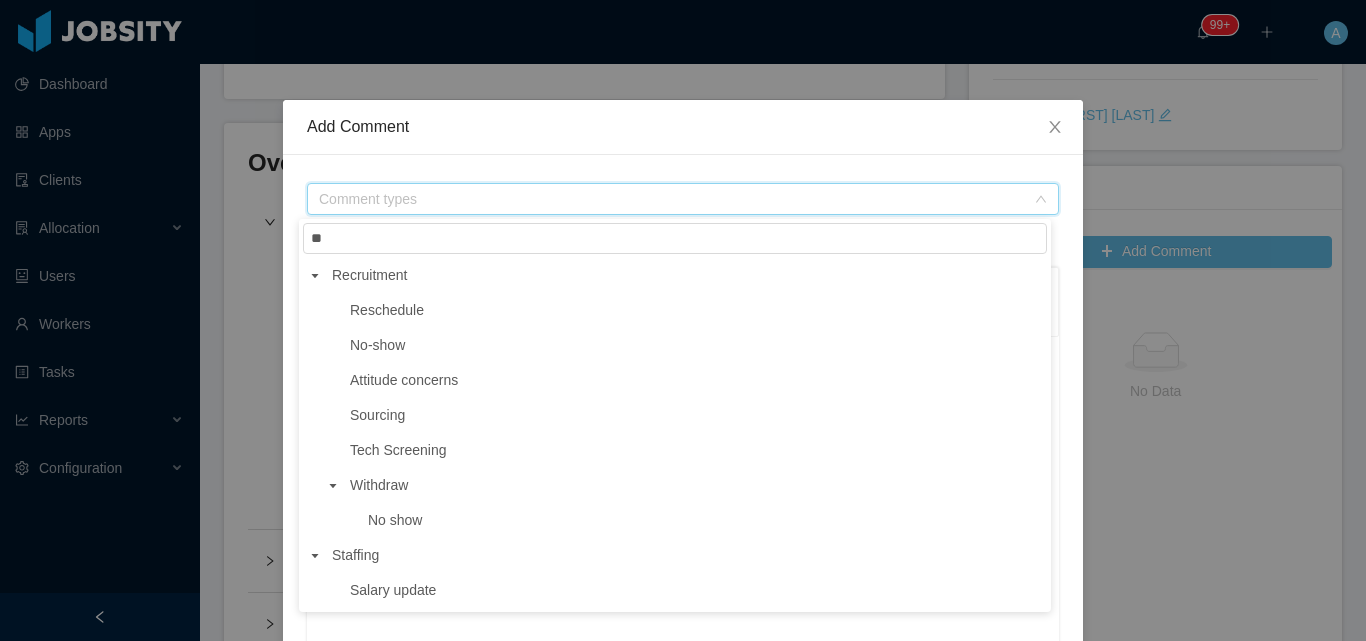 type on "**********" 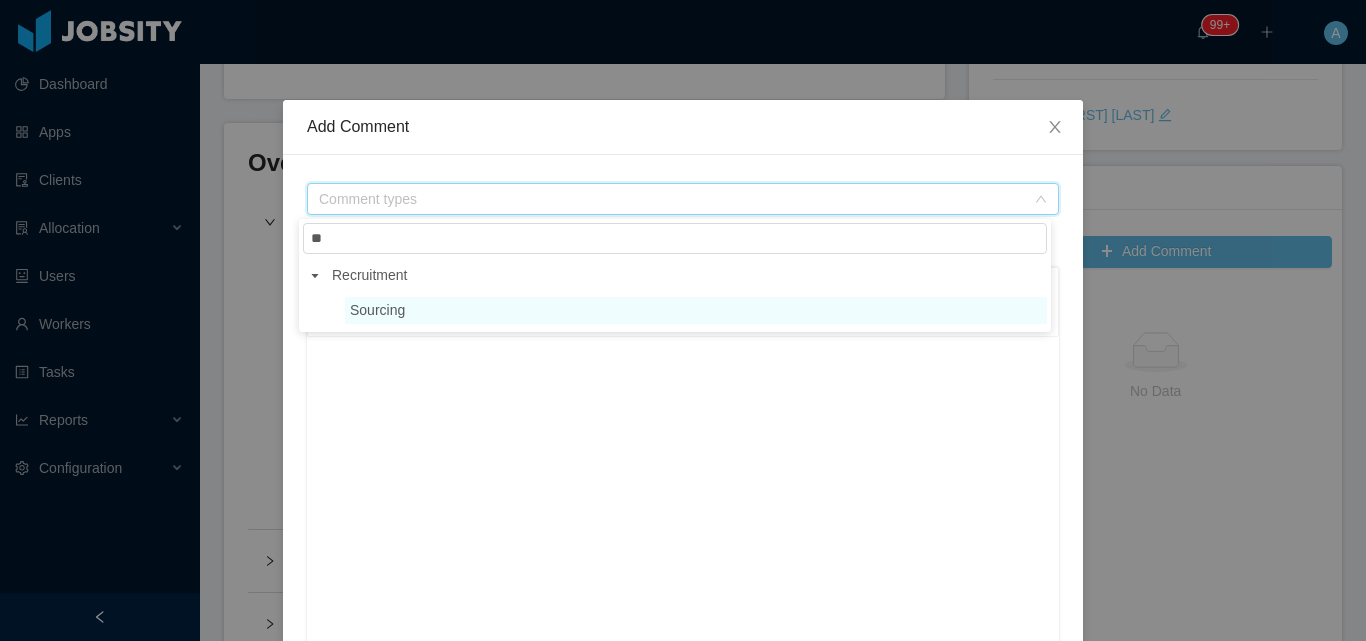 type on "**" 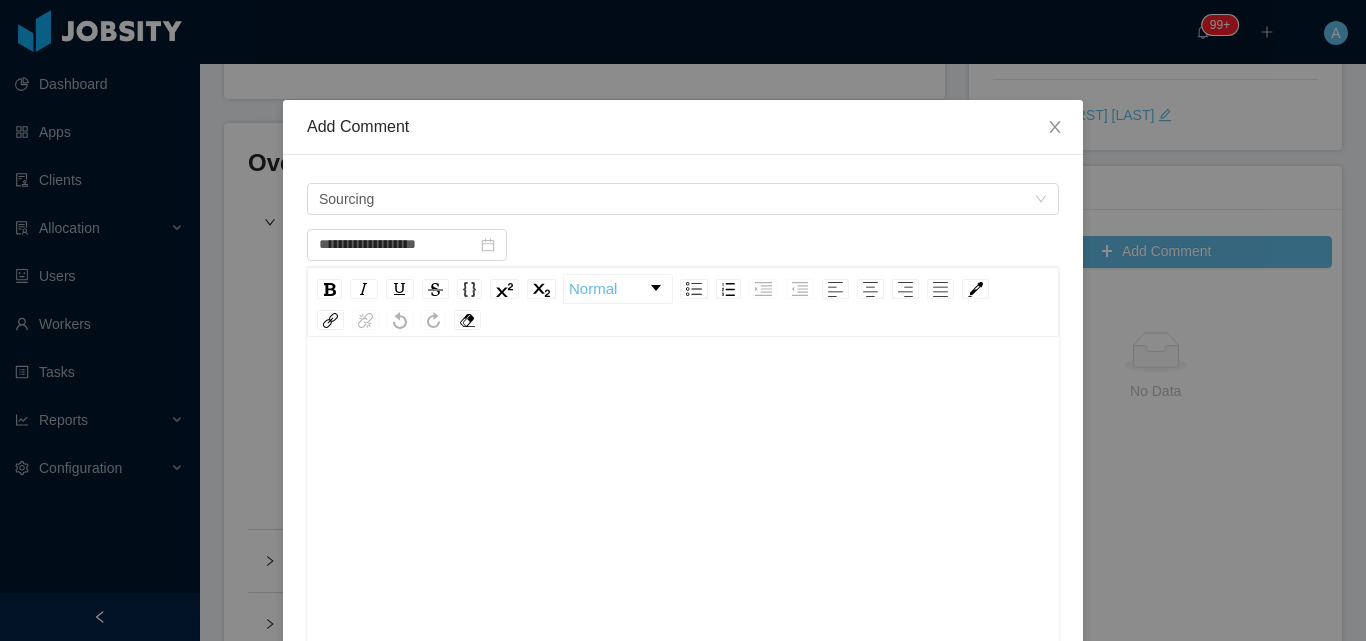 click at bounding box center (683, 391) 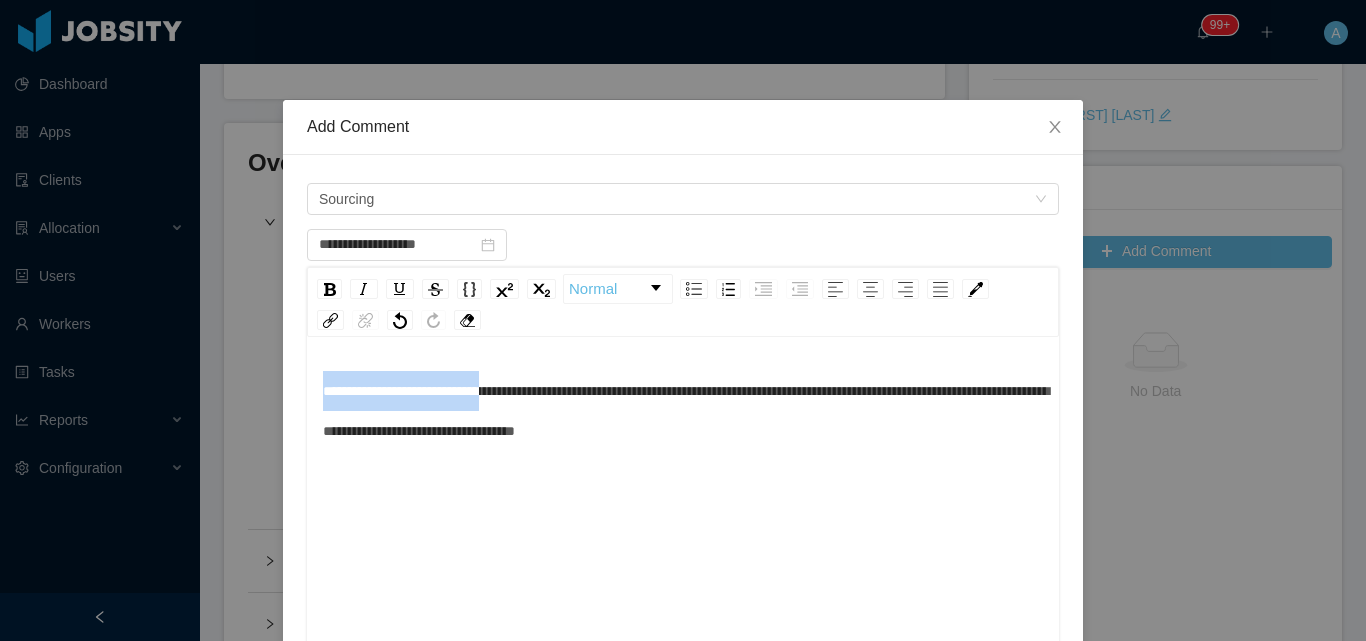 drag, startPoint x: 526, startPoint y: 393, endPoint x: 40, endPoint y: 411, distance: 486.33322 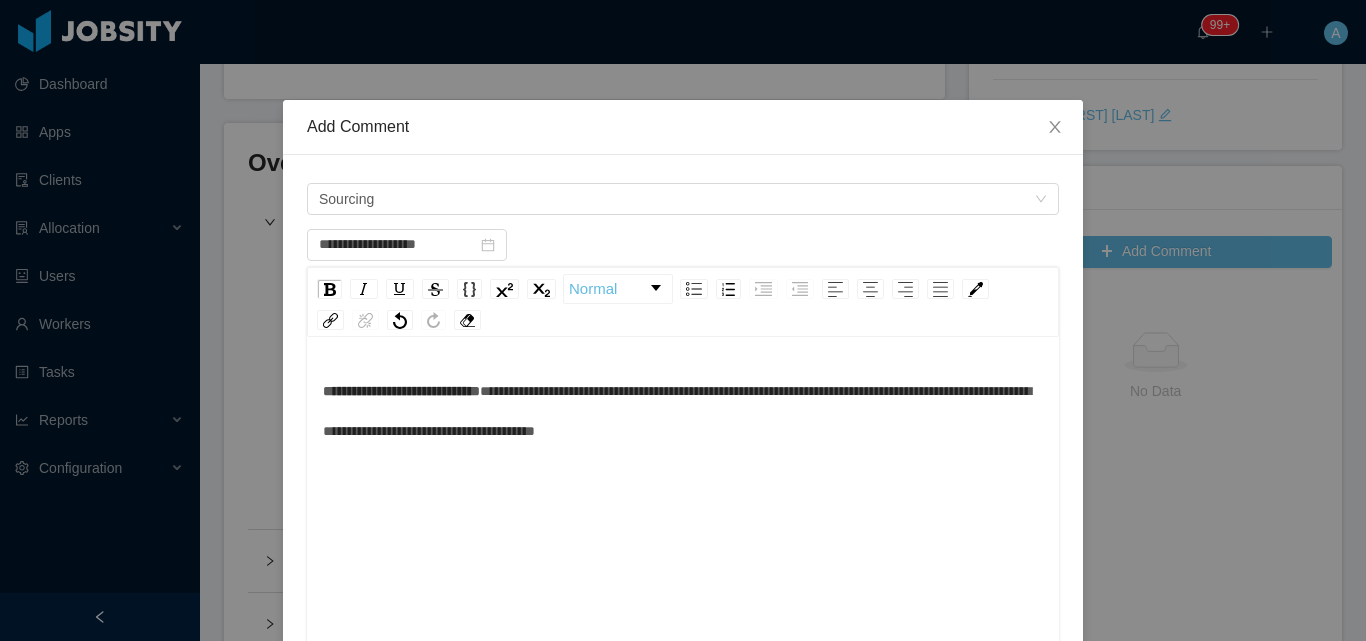 click on "**********" at bounding box center (677, 411) 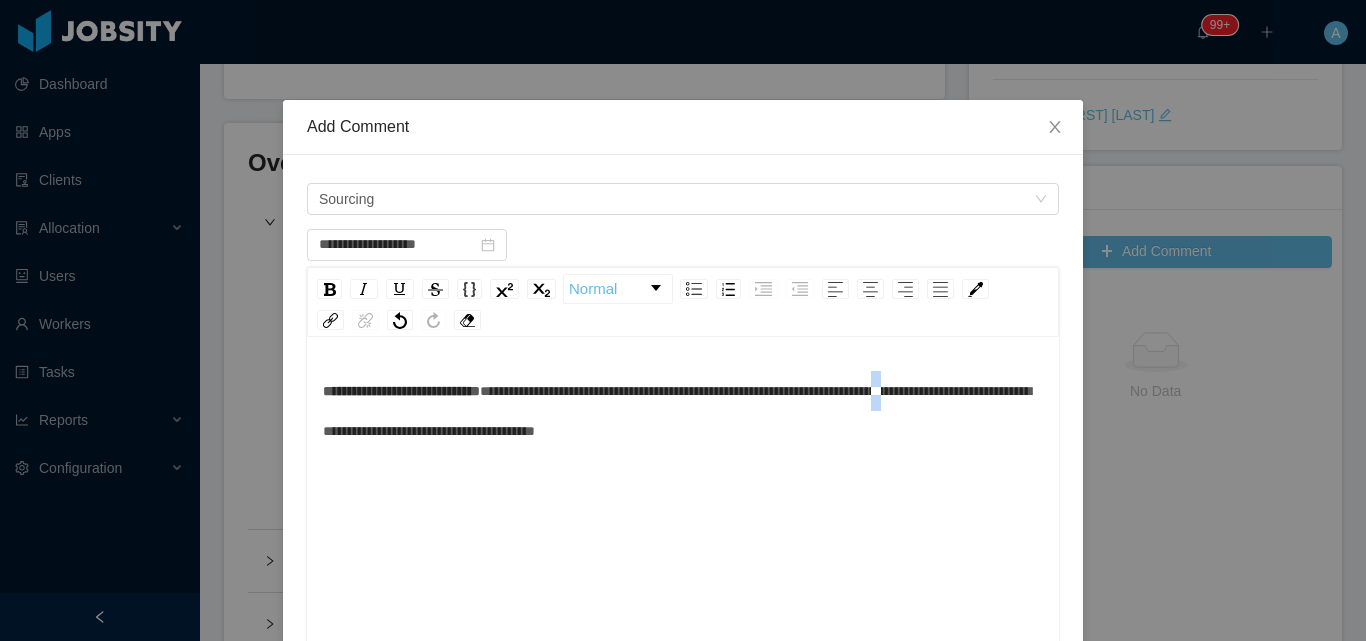 click on "**********" at bounding box center (677, 411) 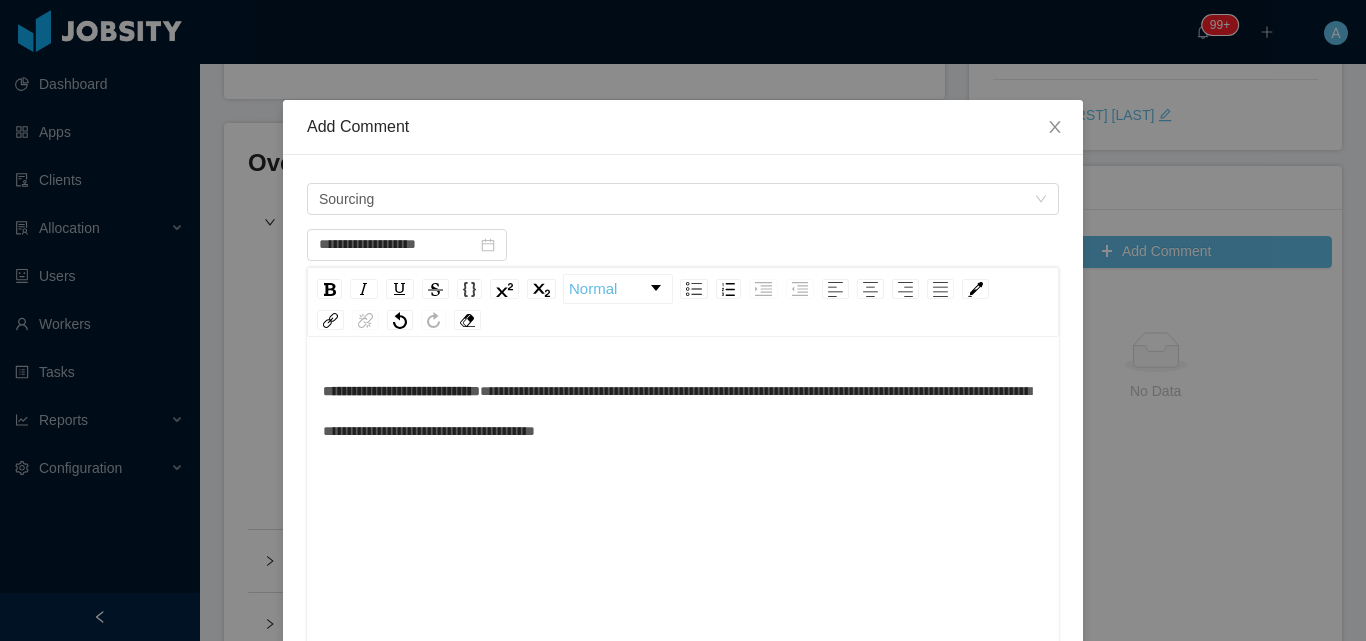 click on "**********" at bounding box center [677, 411] 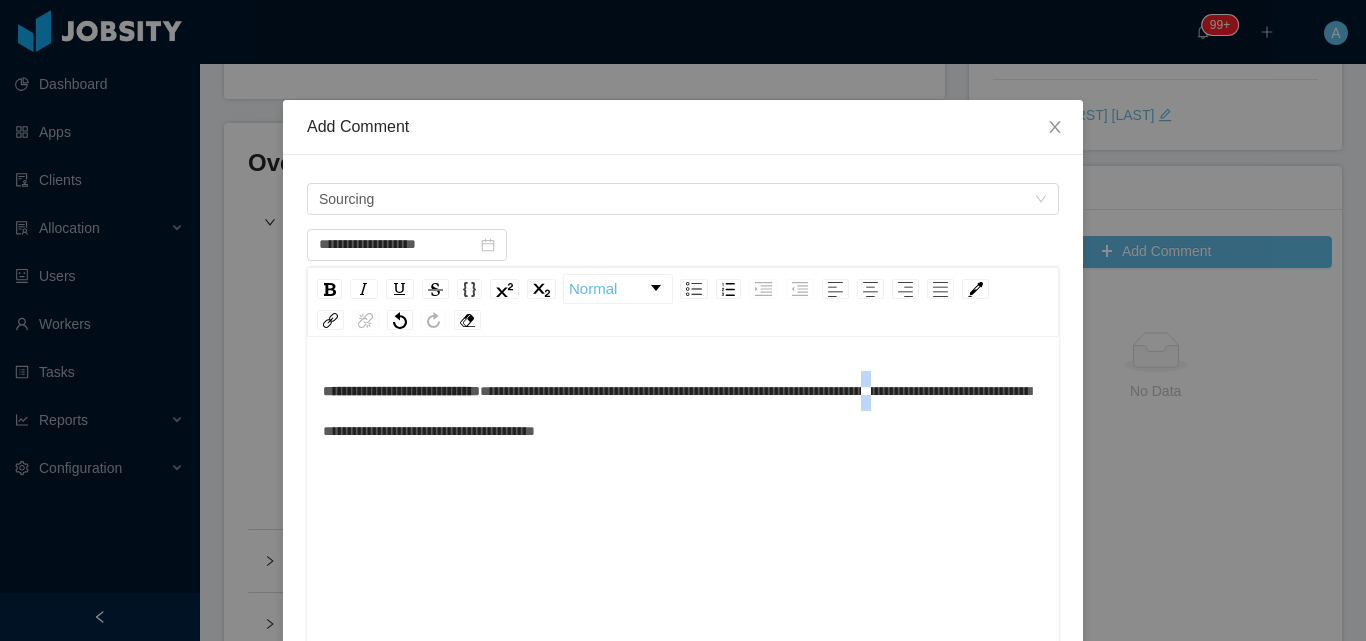 click on "**********" at bounding box center [677, 411] 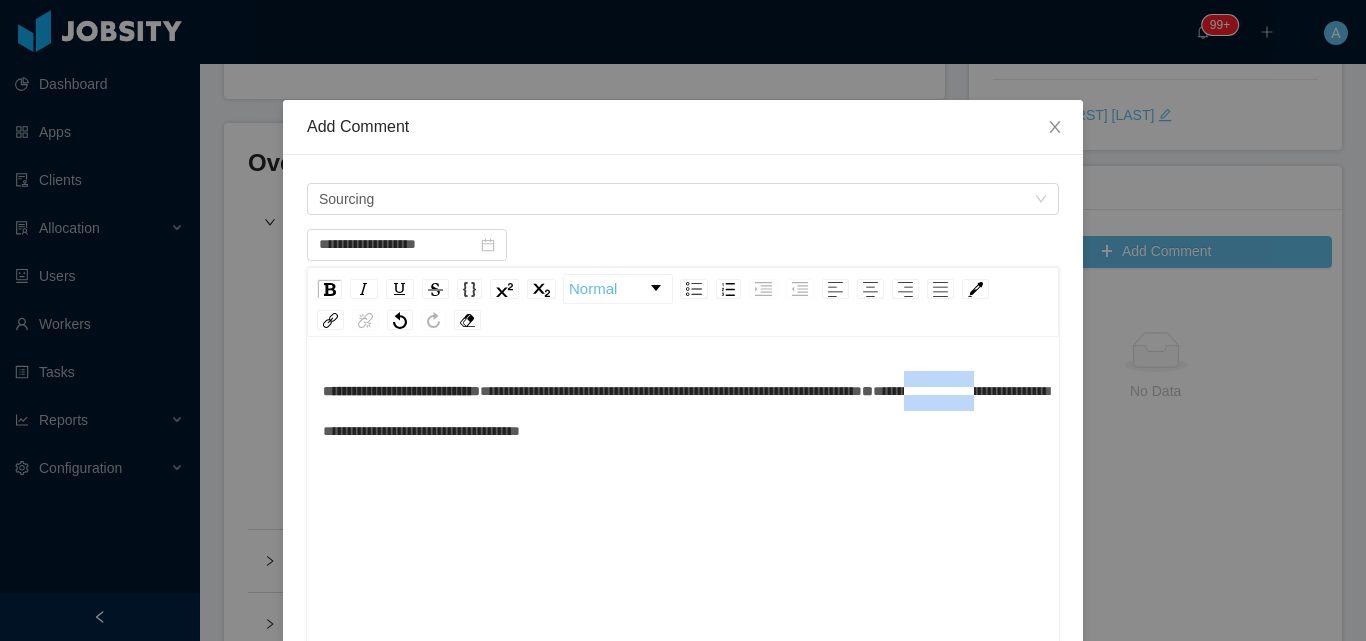 drag, startPoint x: 449, startPoint y: 436, endPoint x: 344, endPoint y: 426, distance: 105.47511 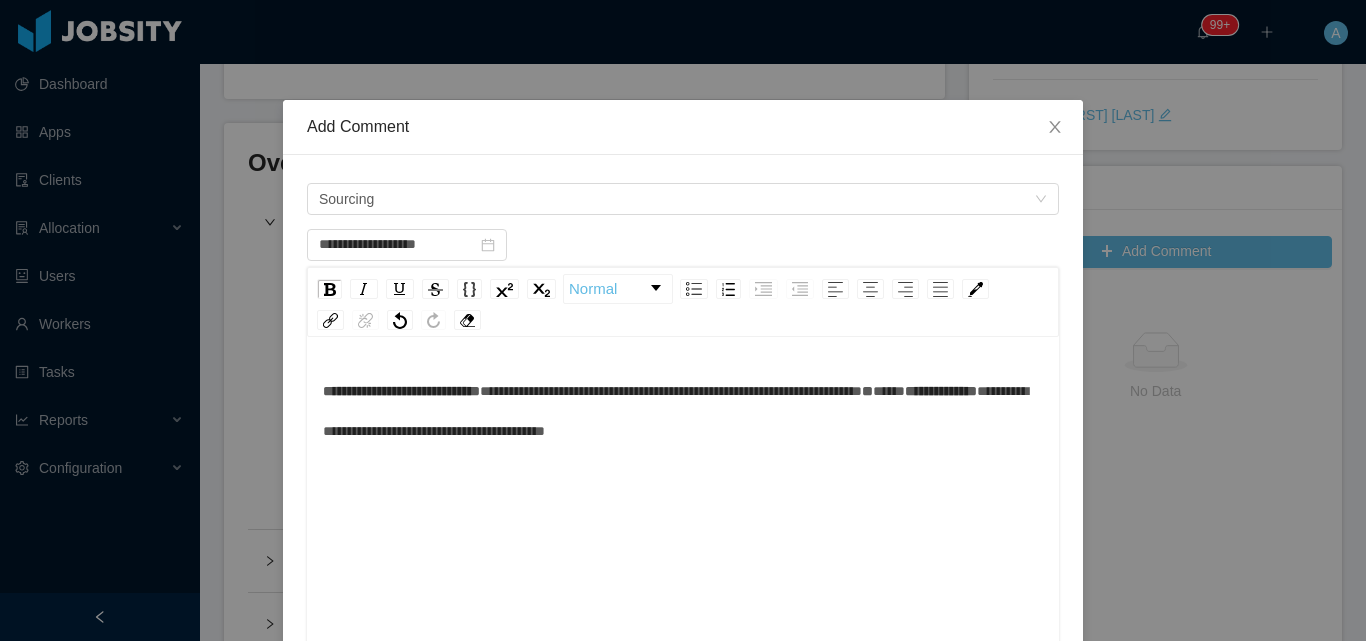 click on "**********" at bounding box center (675, 411) 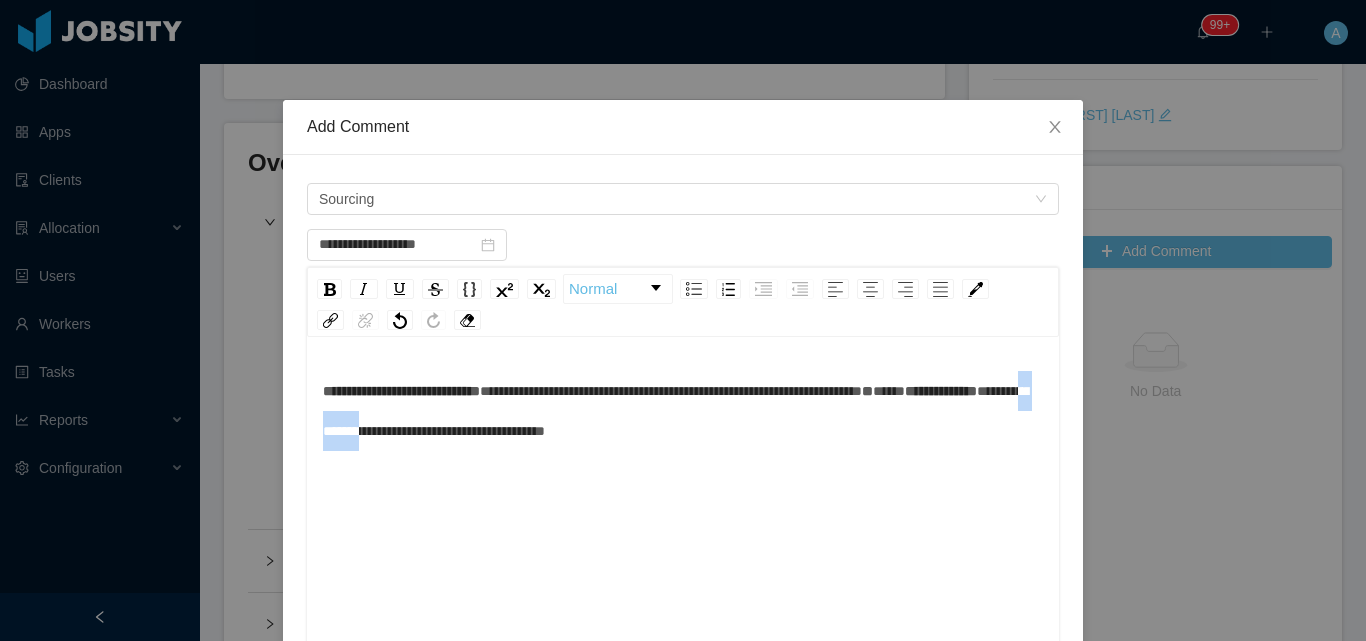 click on "**********" at bounding box center (675, 411) 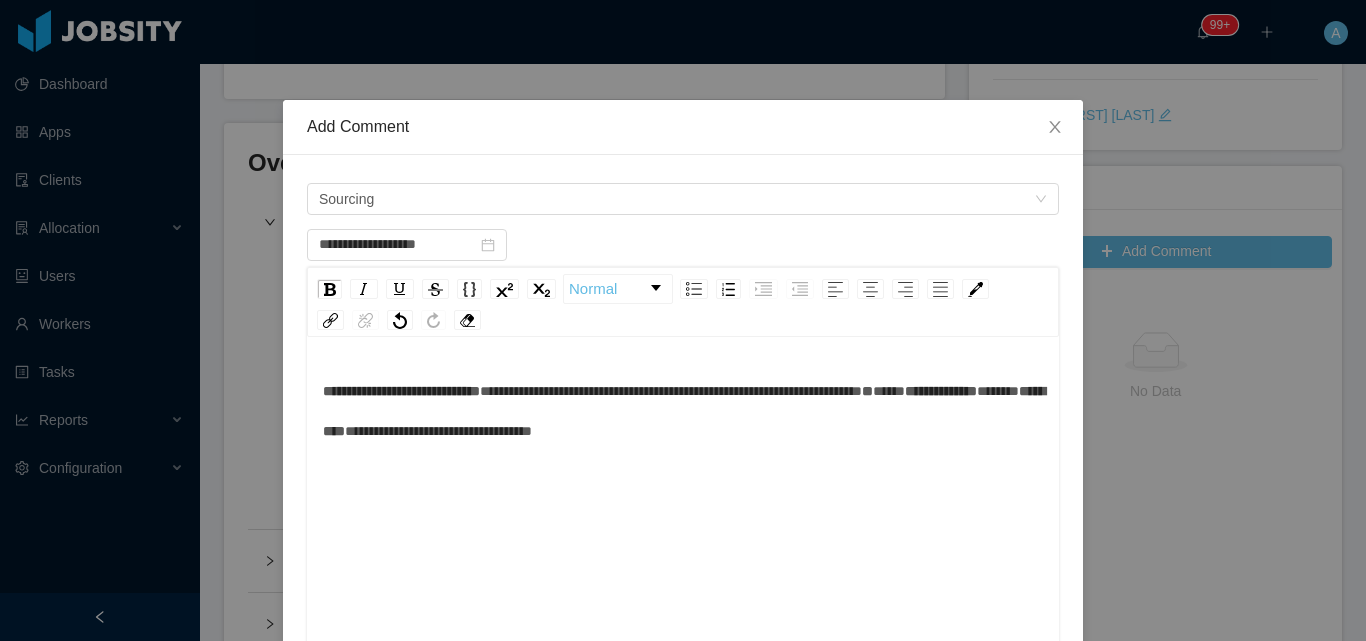 drag, startPoint x: 388, startPoint y: 394, endPoint x: 406, endPoint y: 400, distance: 18.973665 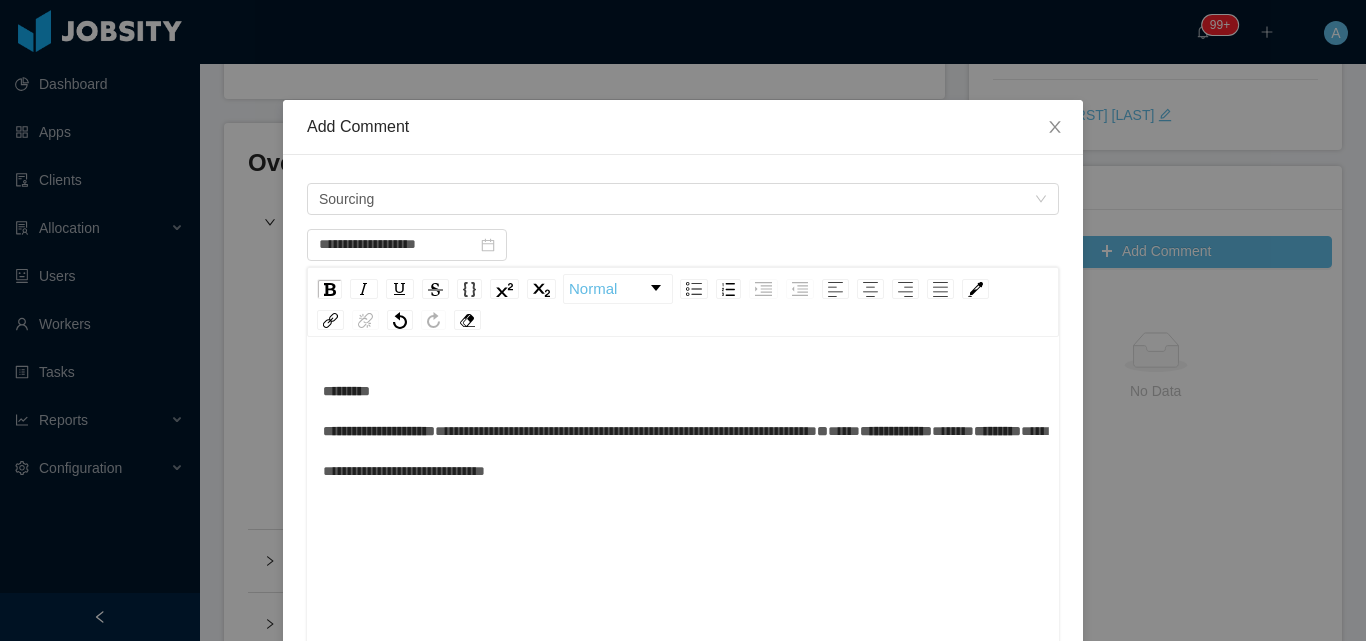 click on "**********" at bounding box center (683, 431) 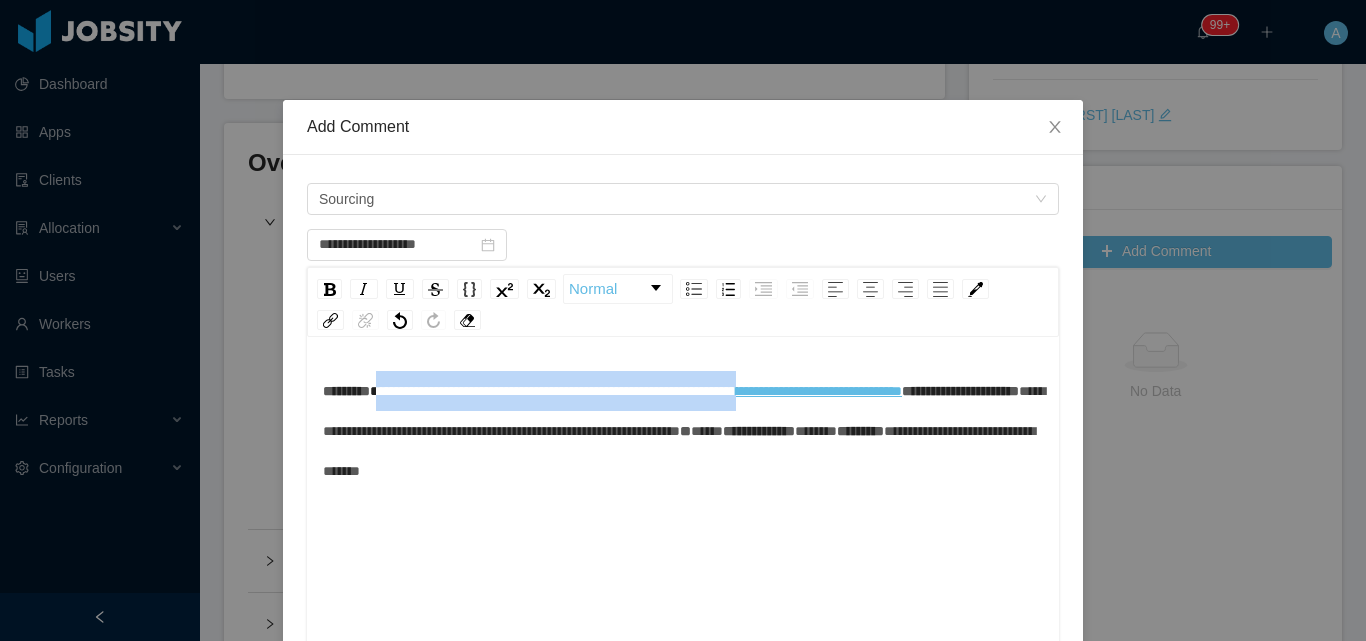 drag, startPoint x: 390, startPoint y: 388, endPoint x: 838, endPoint y: 400, distance: 448.16068 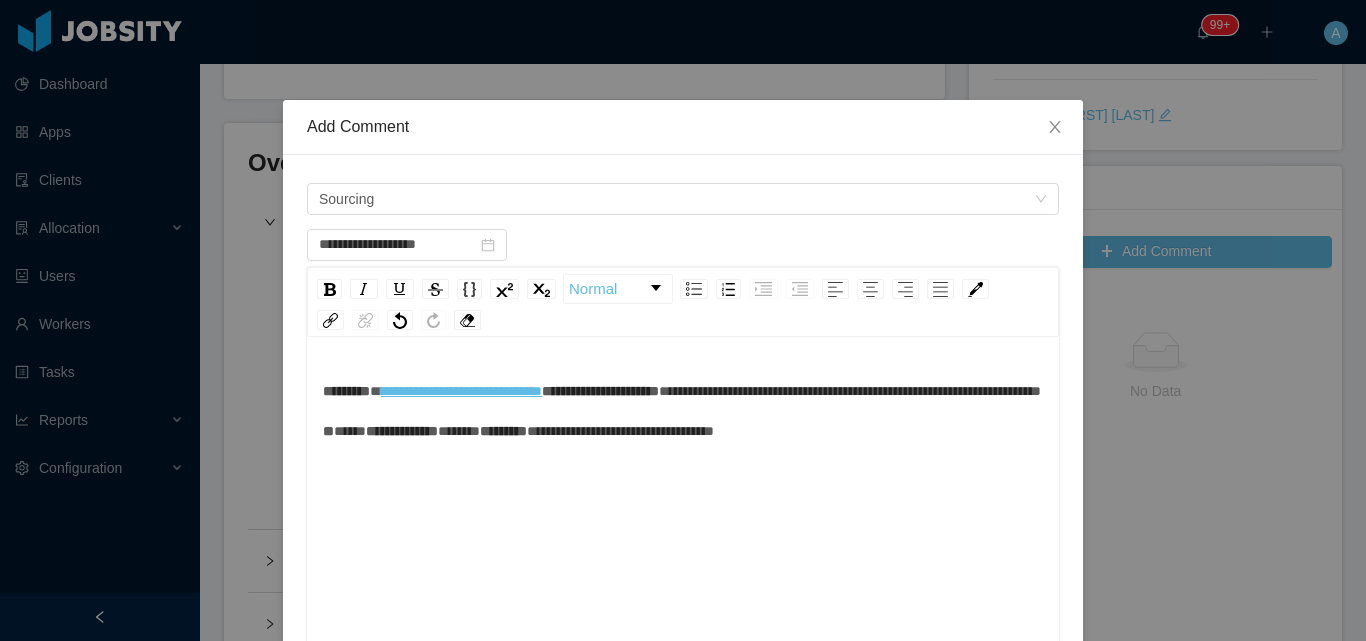 click on "**********" at bounding box center (600, 391) 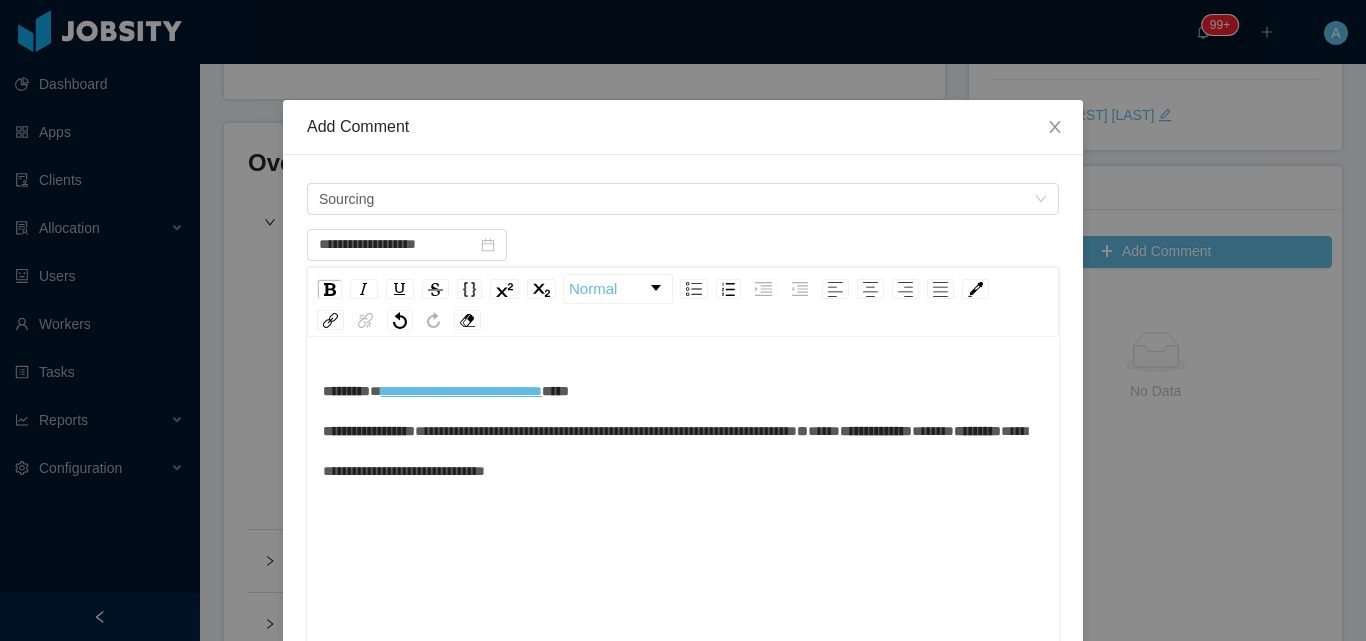 click on "**********" at bounding box center (683, 431) 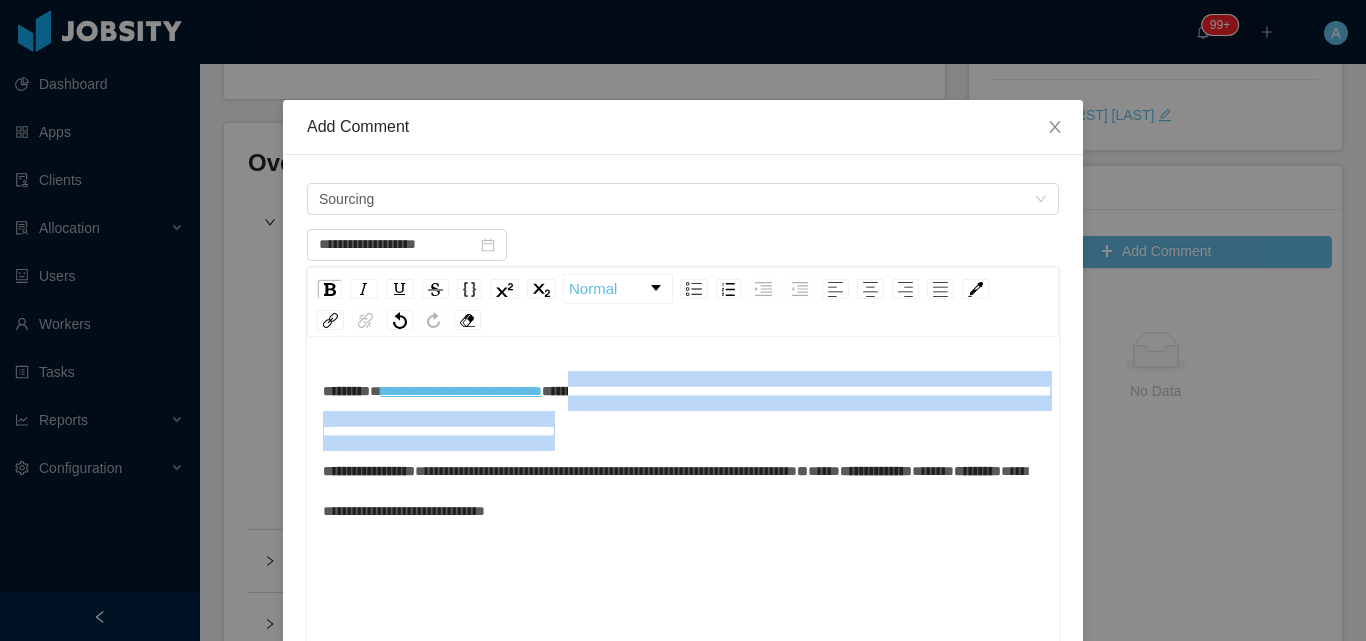 drag, startPoint x: 337, startPoint y: 431, endPoint x: 734, endPoint y: 469, distance: 398.81448 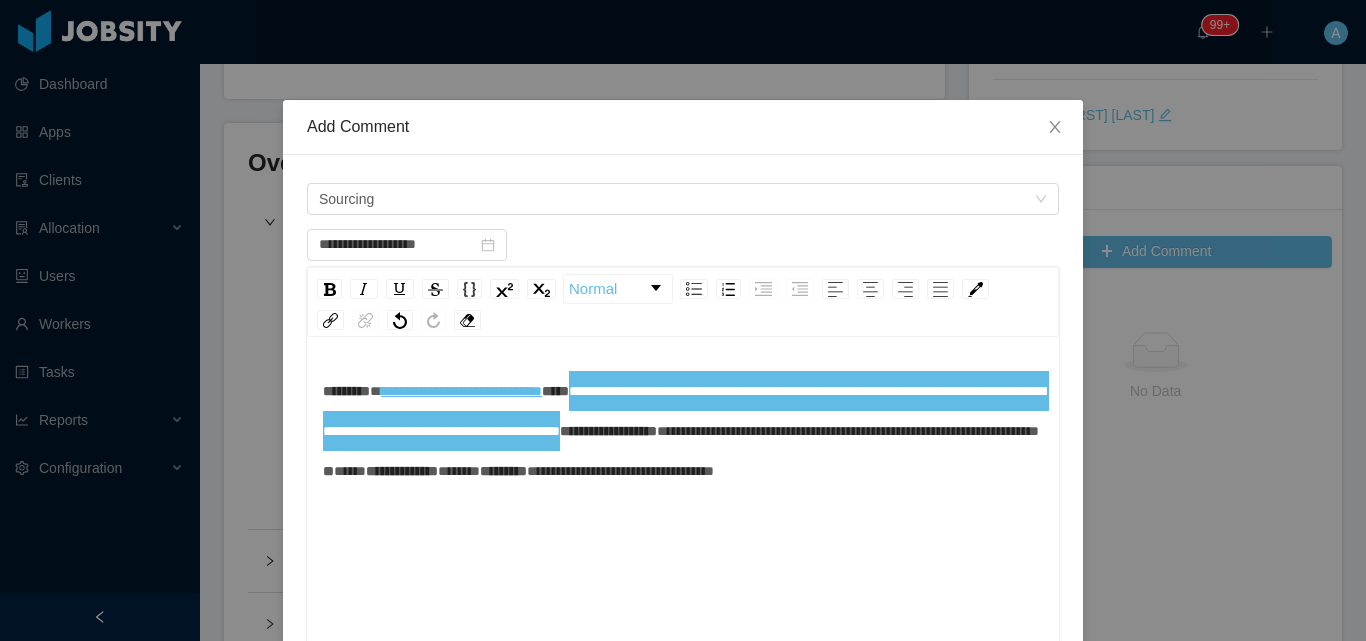 type on "**********" 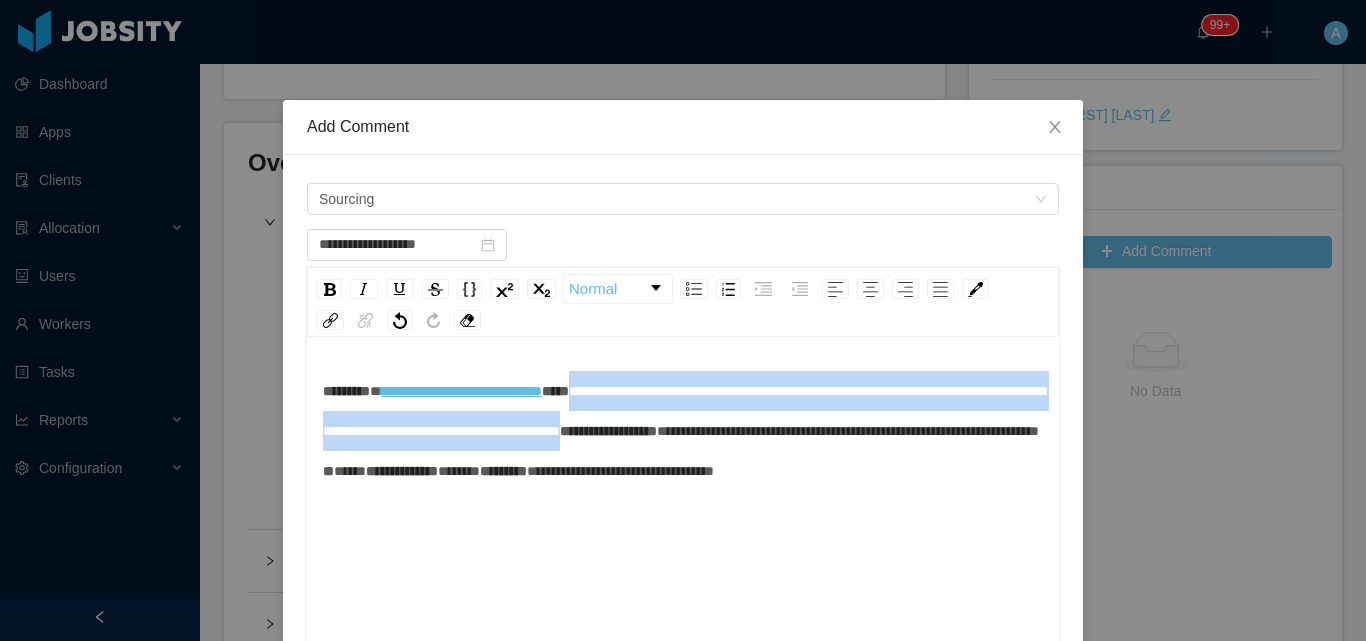 click on "**********" at bounding box center [684, 411] 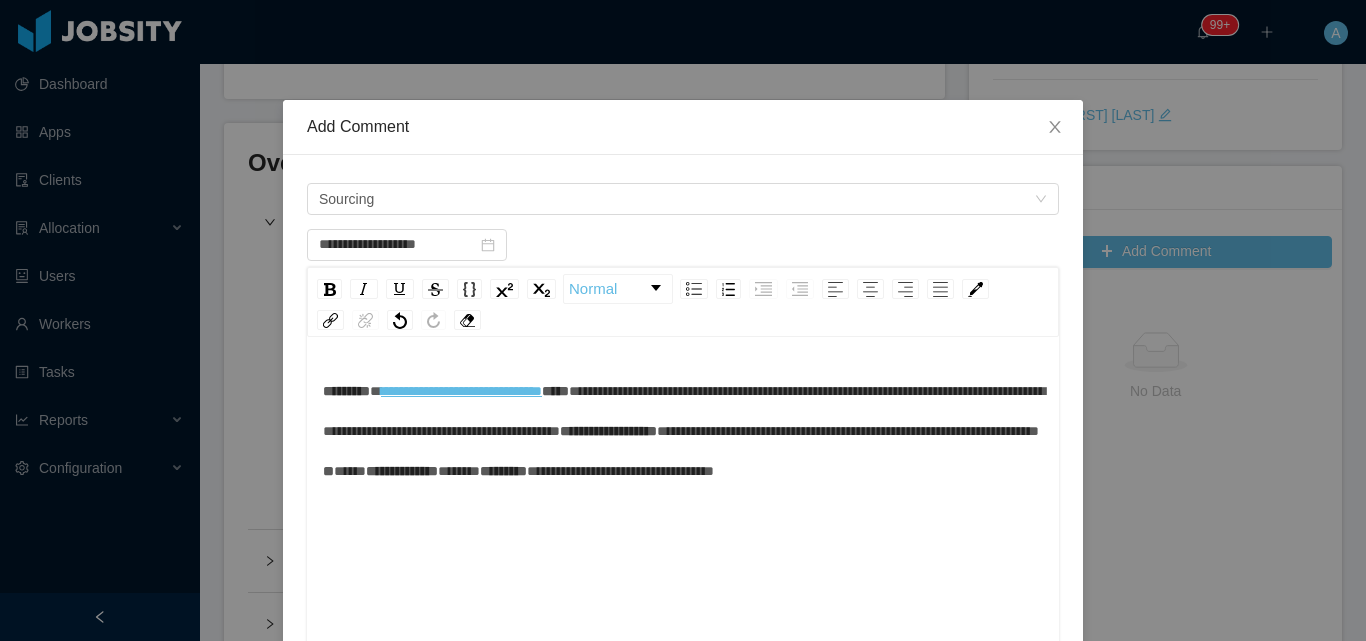 type 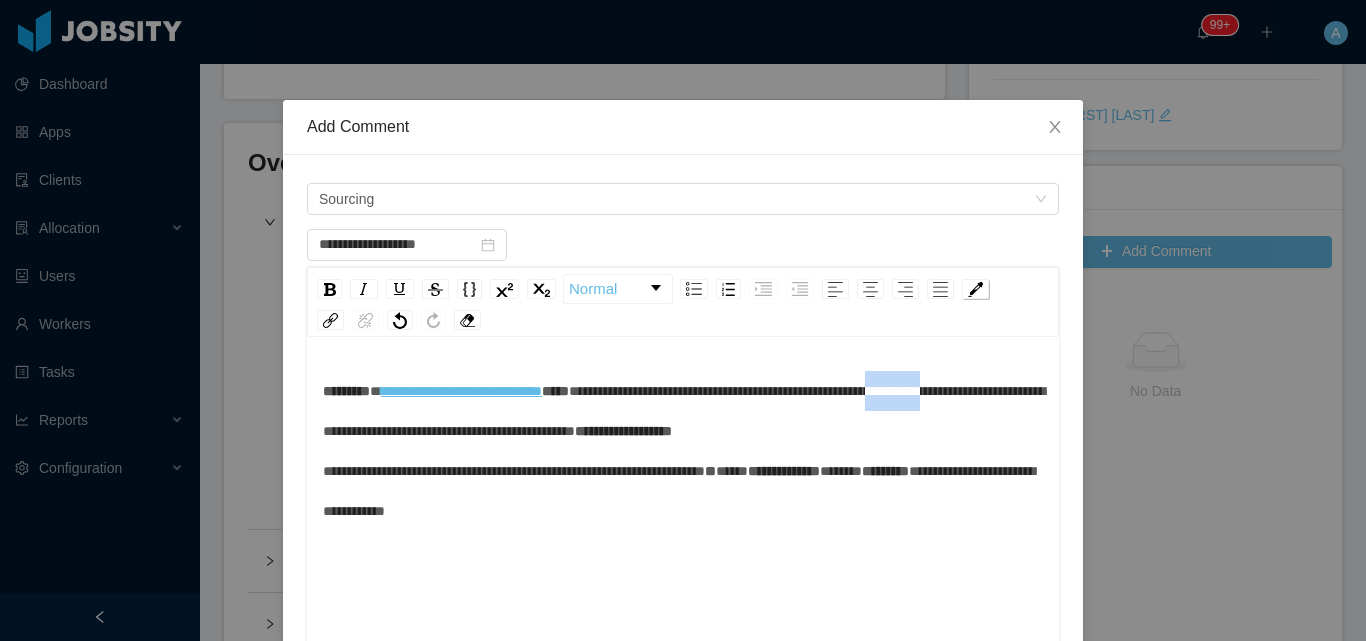 click at bounding box center (975, 289) 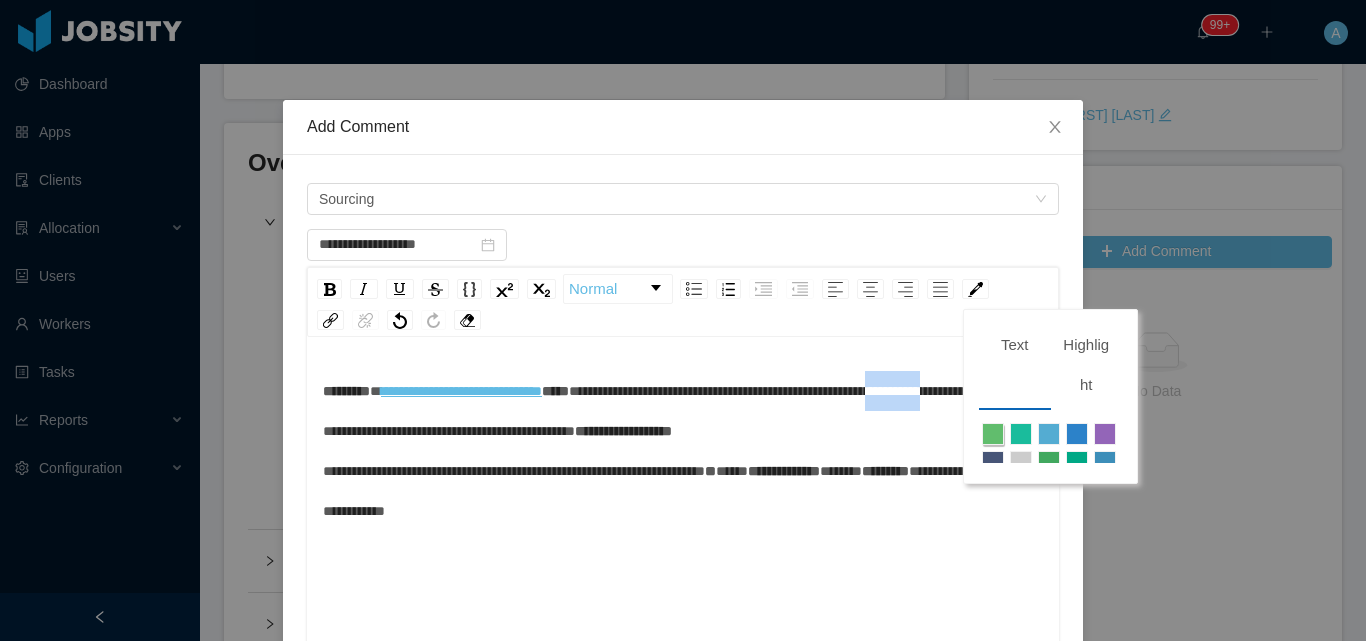 click at bounding box center [993, 434] 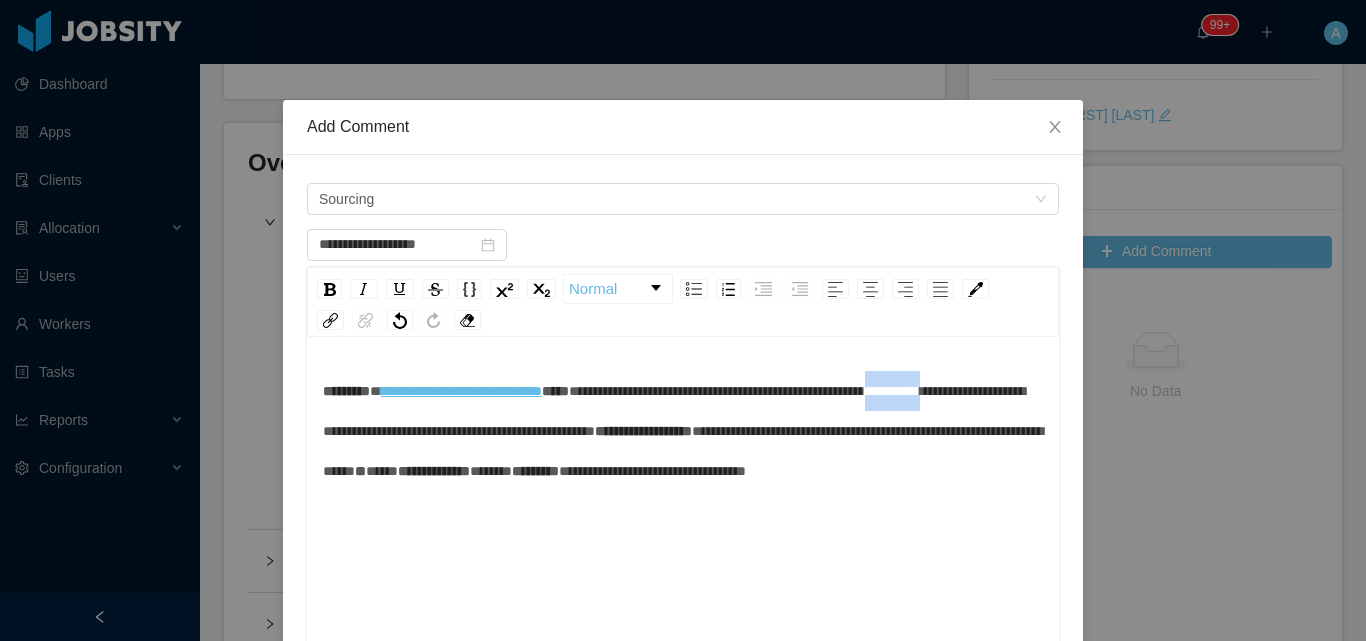 click on "**********" at bounding box center [683, 431] 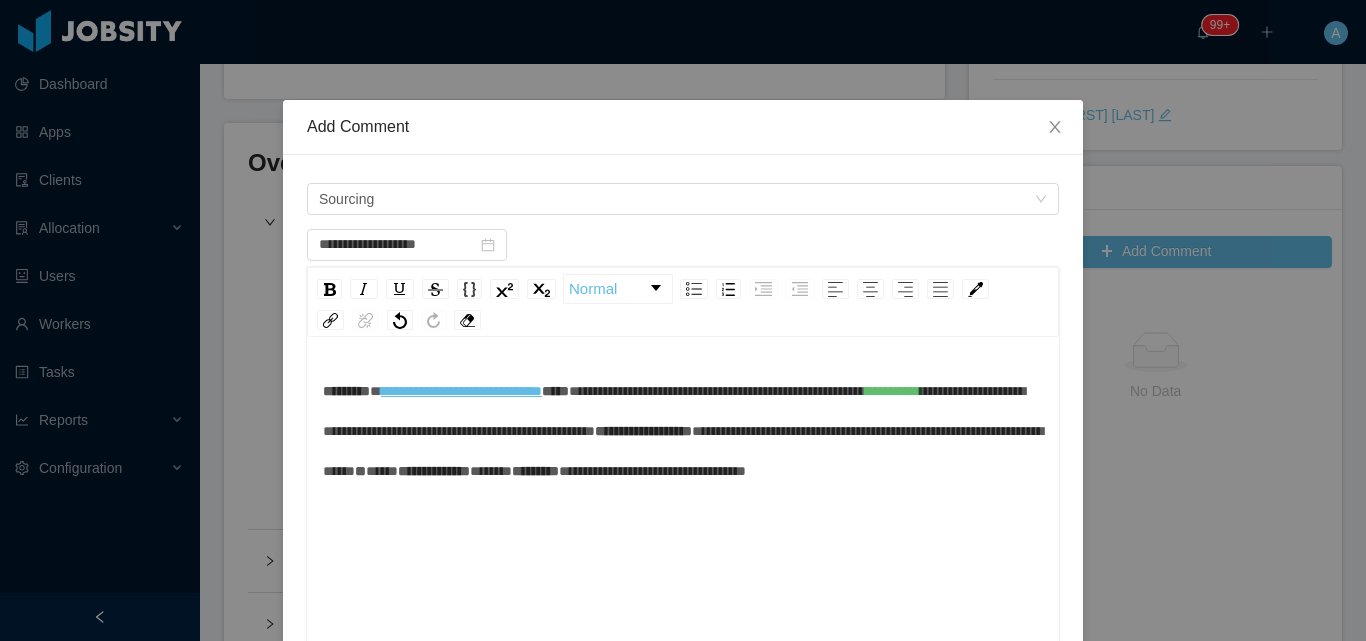 click on "**********" at bounding box center [683, 431] 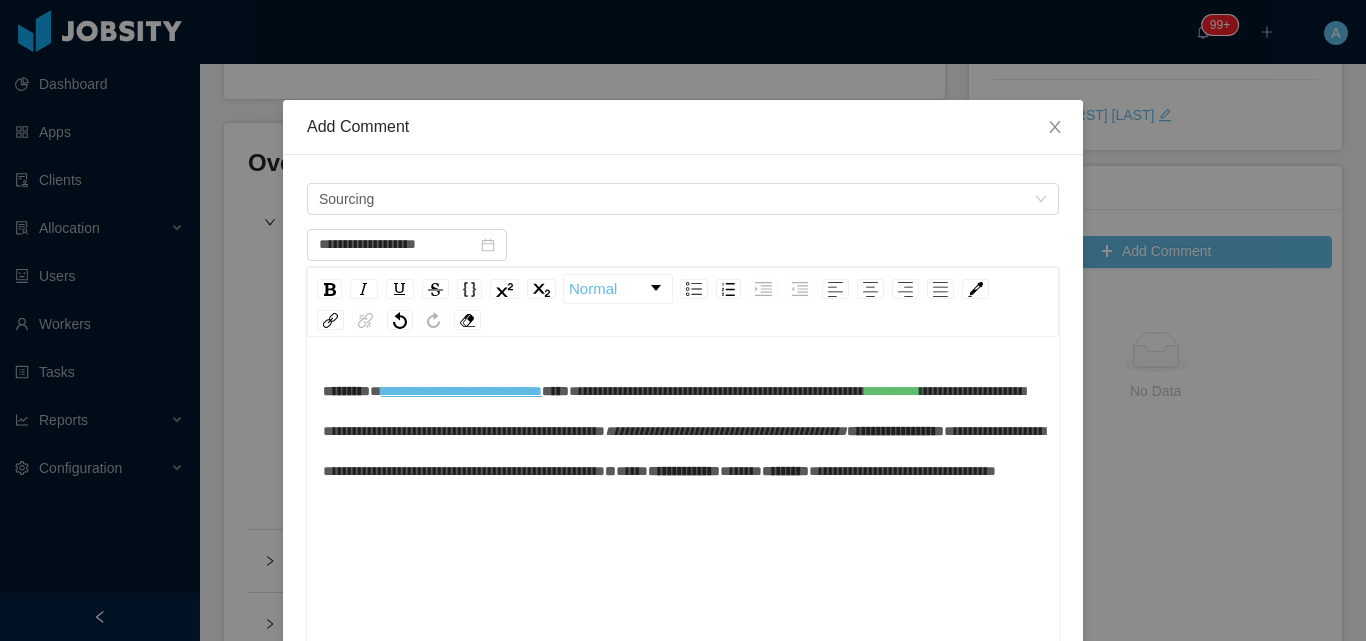 click on "**********" at bounding box center [683, 431] 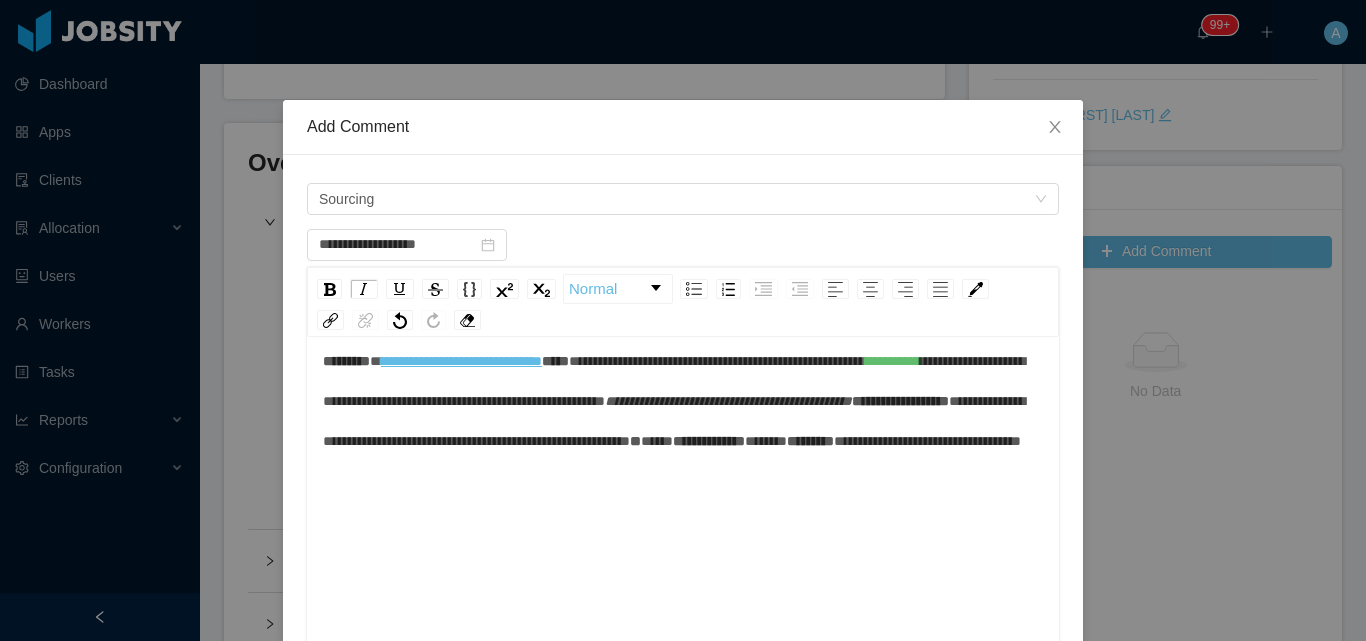 scroll, scrollTop: 44, scrollLeft: 0, axis: vertical 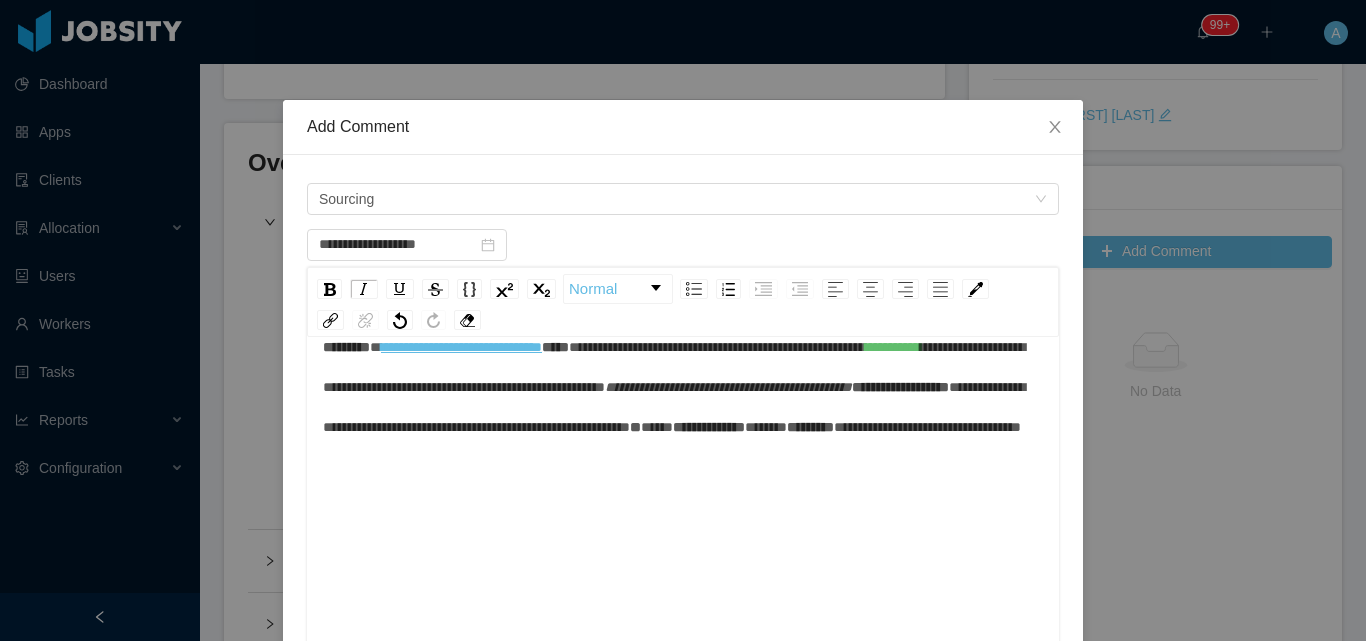 click on "**********" at bounding box center (900, 387) 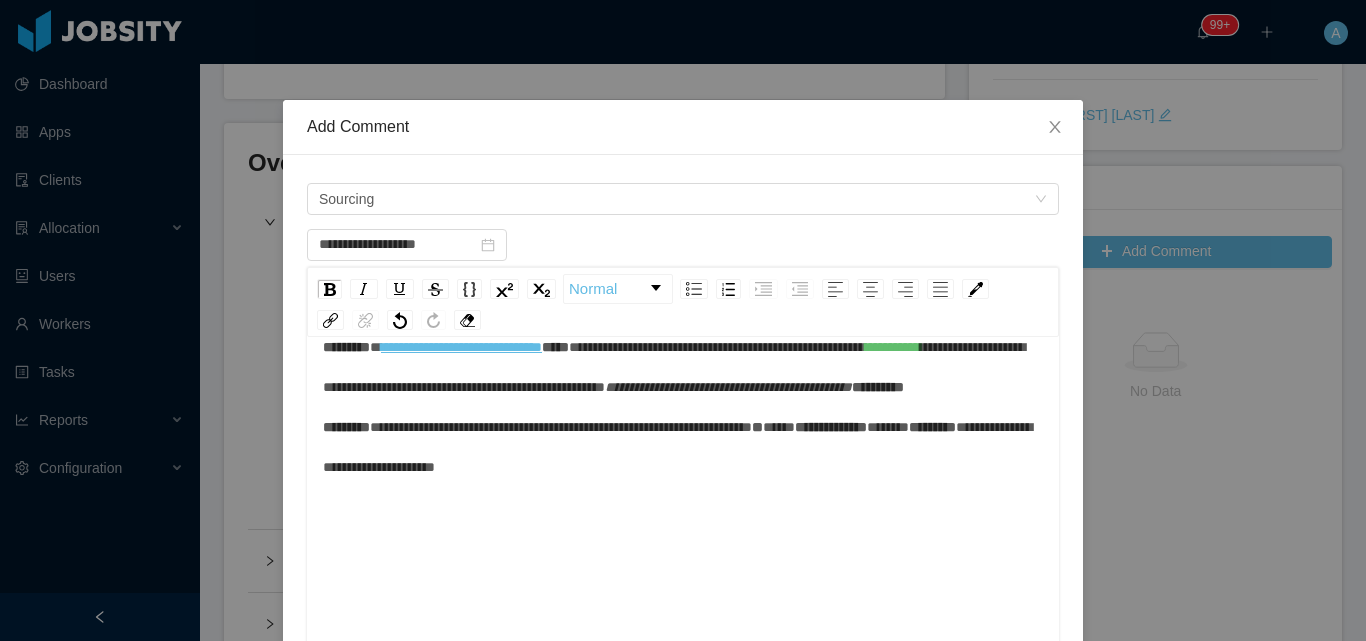 click on "**********" at bounding box center (683, 407) 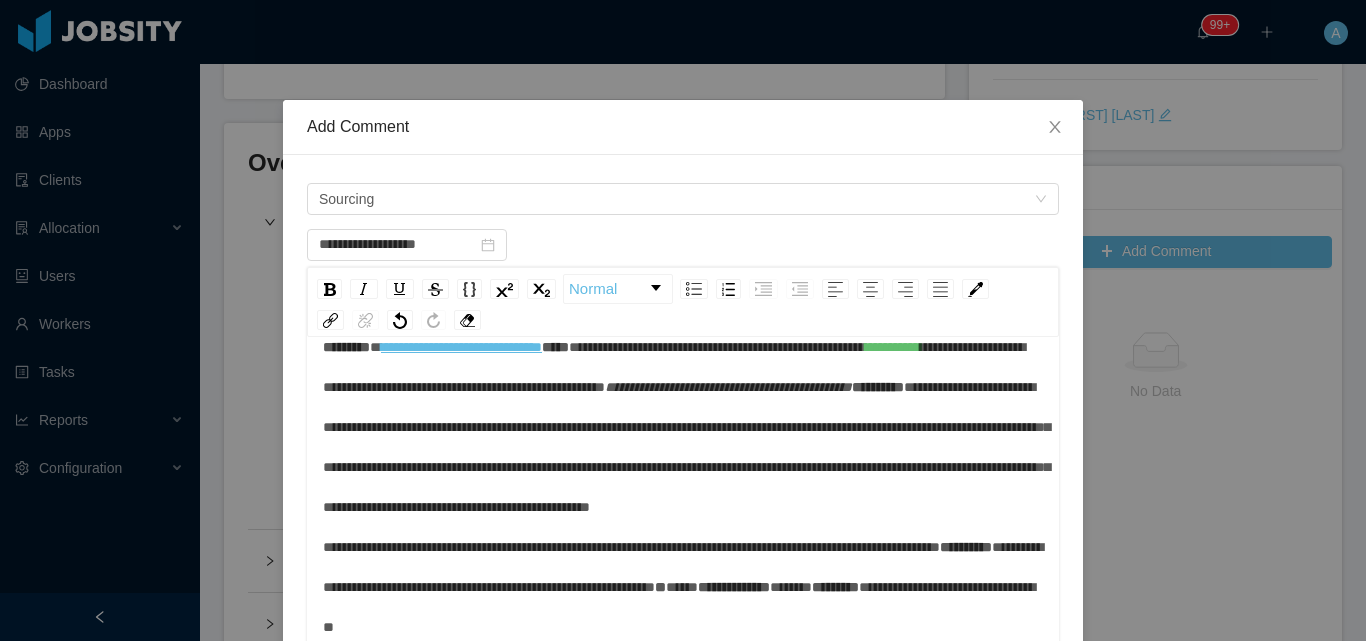 click on "**********" at bounding box center [686, 467] 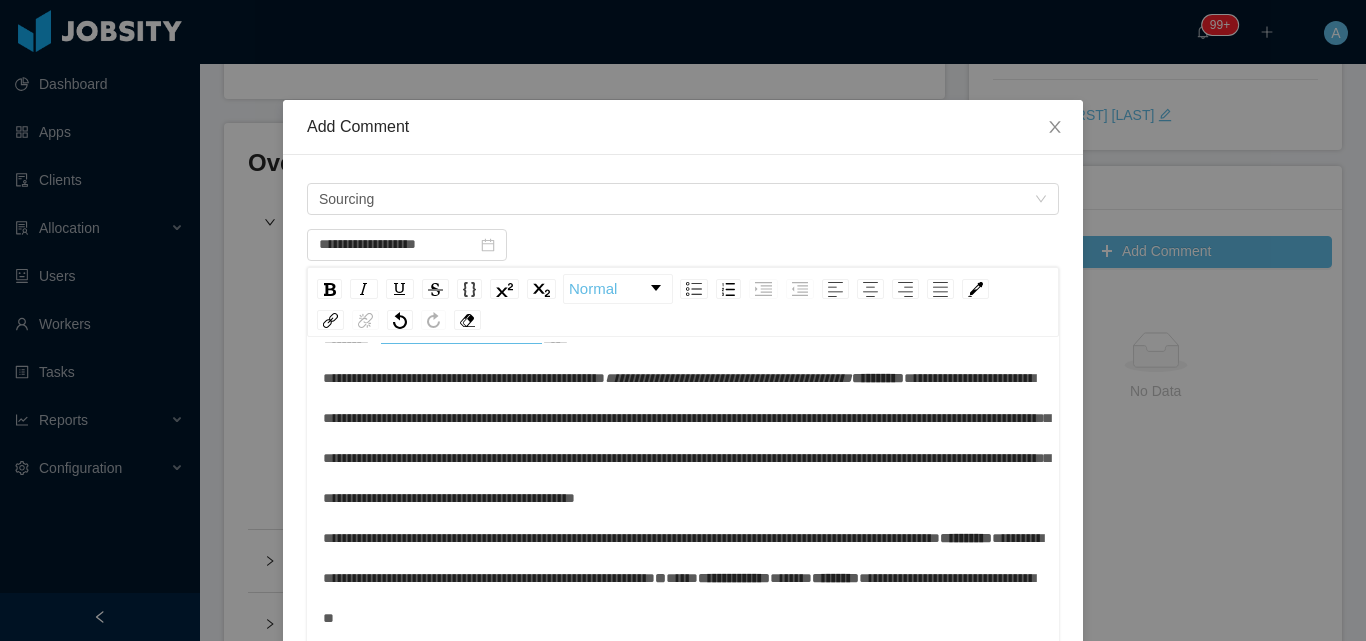 scroll, scrollTop: 173, scrollLeft: 0, axis: vertical 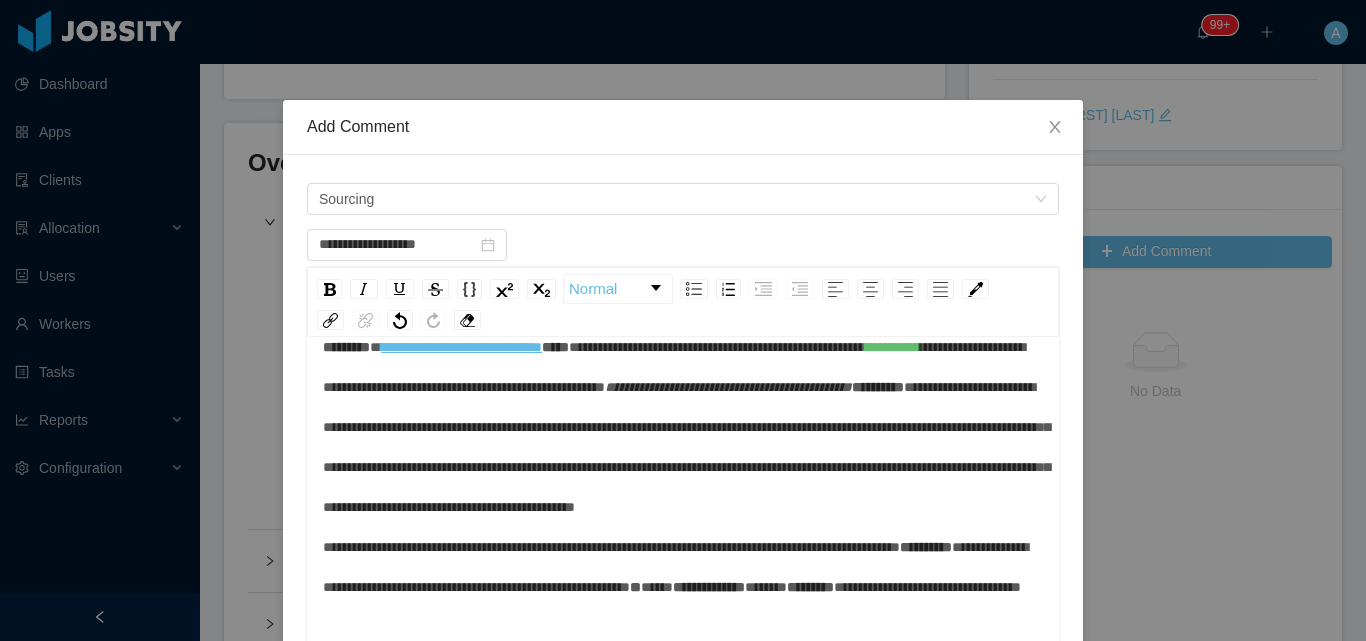 click on "**********" at bounding box center (686, 467) 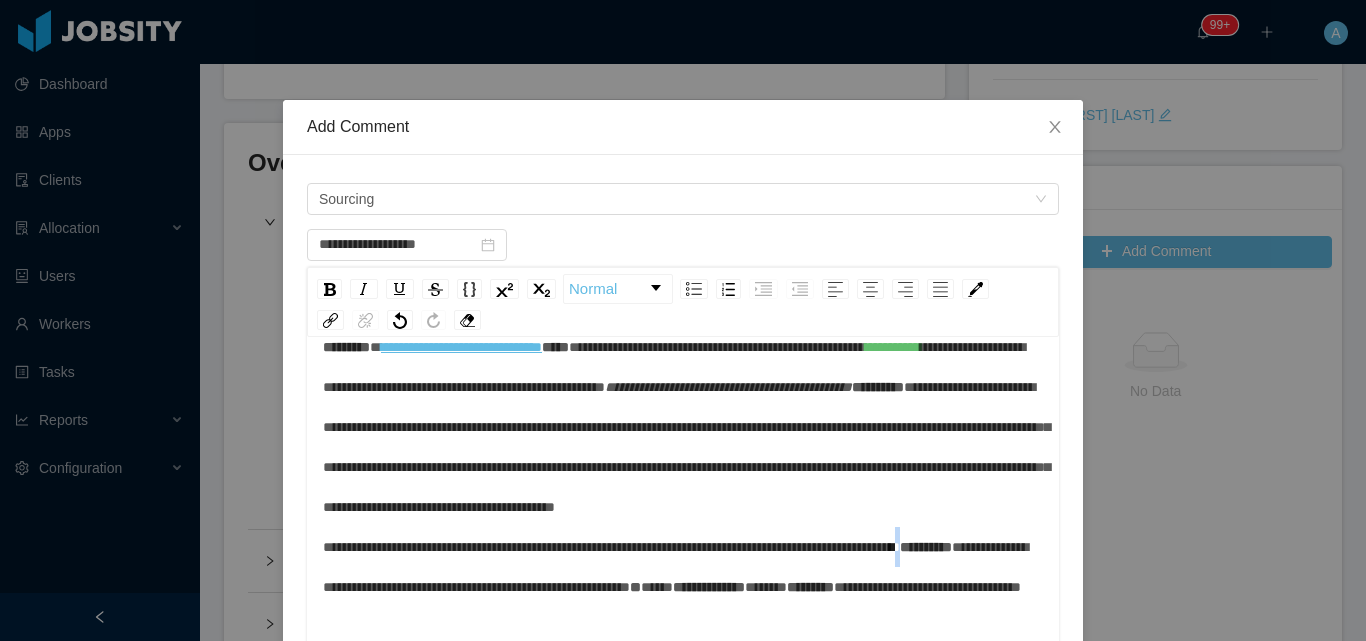 click on "**********" at bounding box center [686, 467] 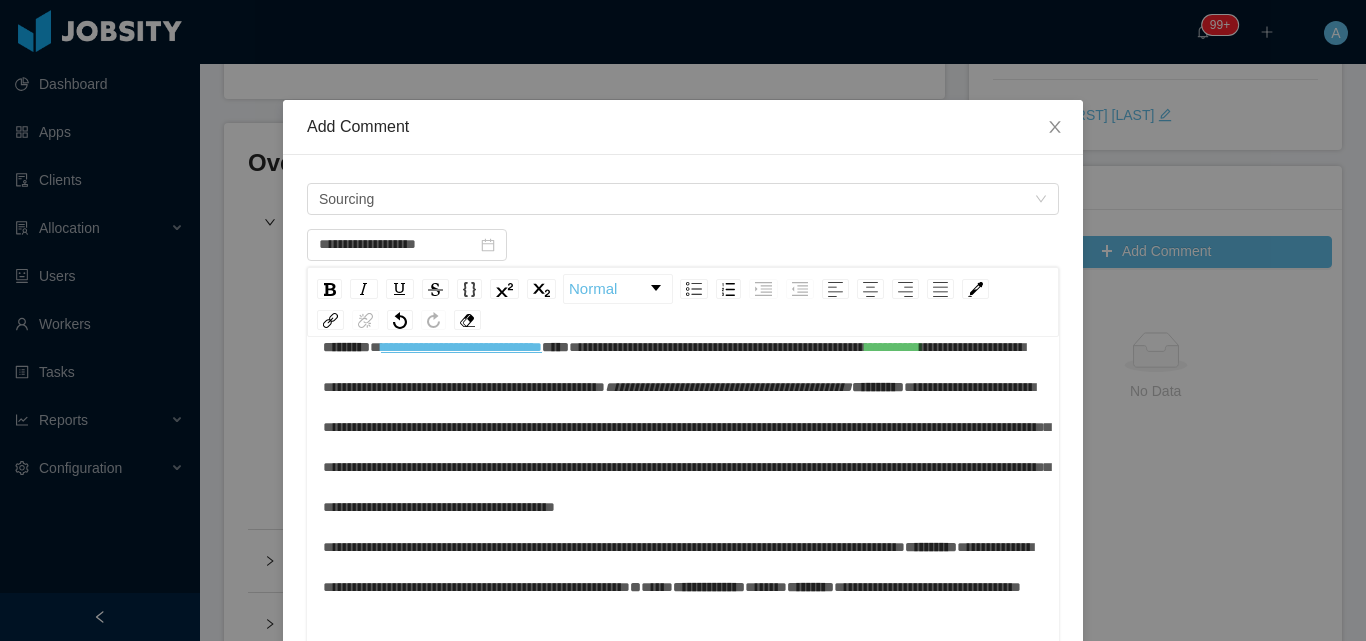 click on "**********" at bounding box center (686, 467) 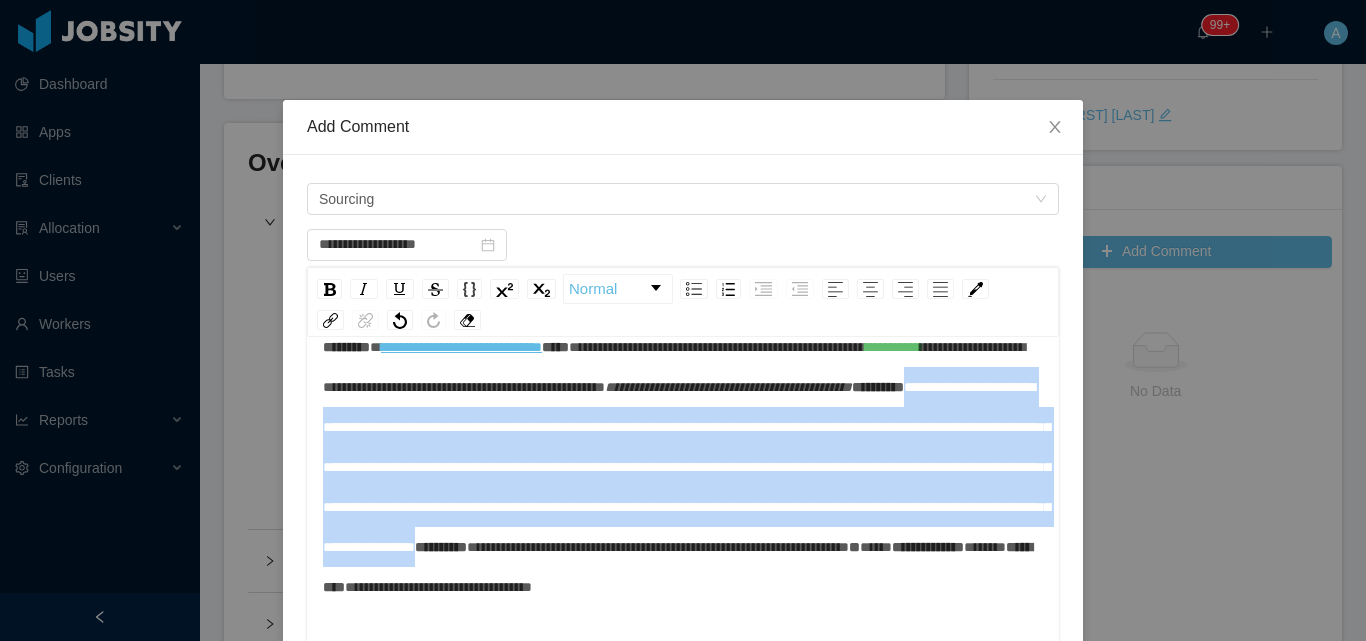drag, startPoint x: 378, startPoint y: 379, endPoint x: 583, endPoint y: 546, distance: 264.41257 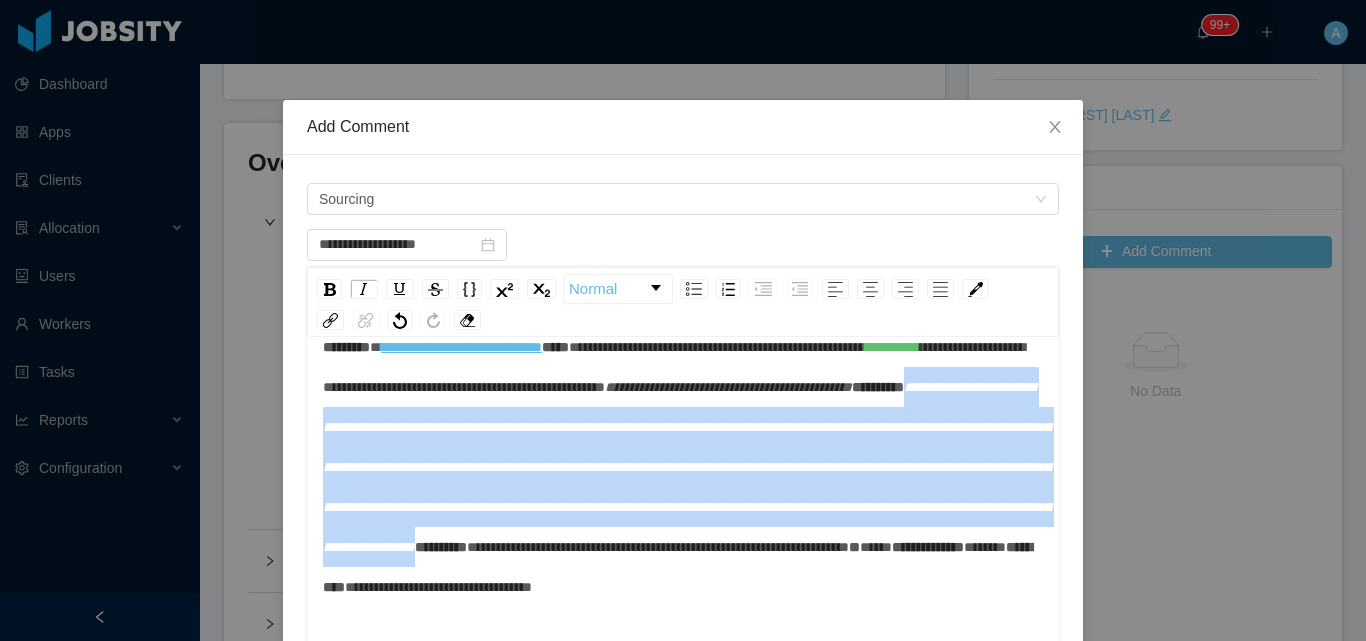 click on "**********" at bounding box center [683, 467] 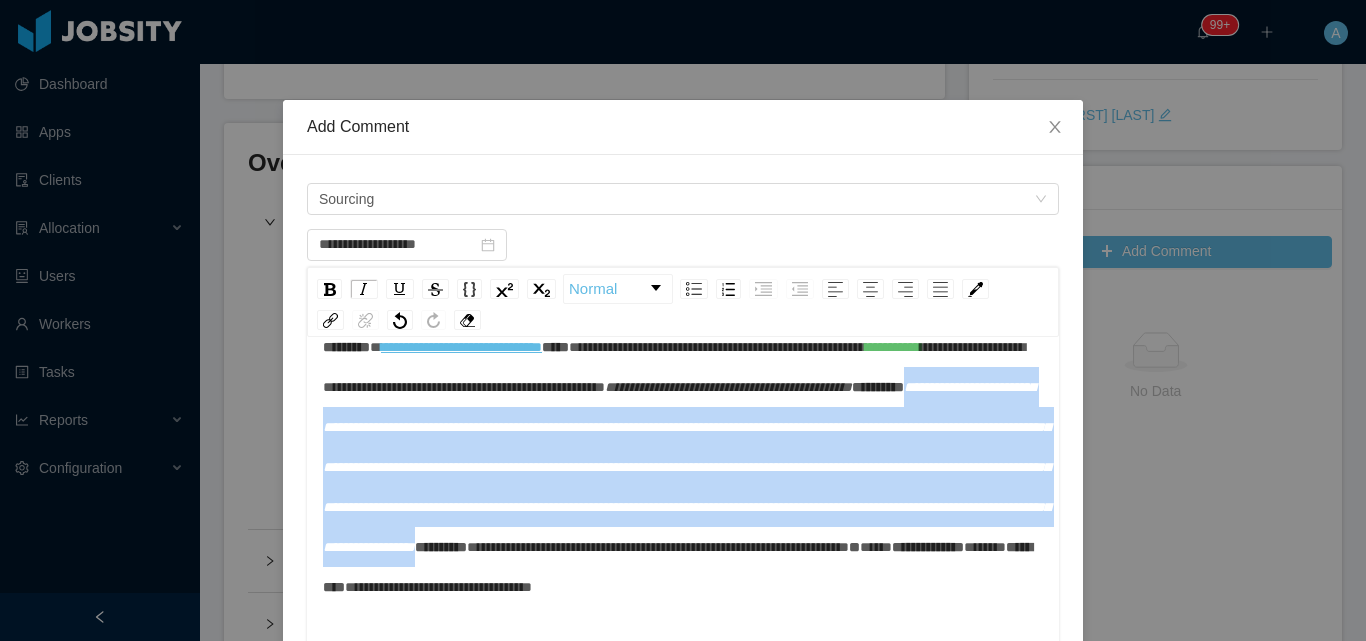 click on "**********" at bounding box center (683, 467) 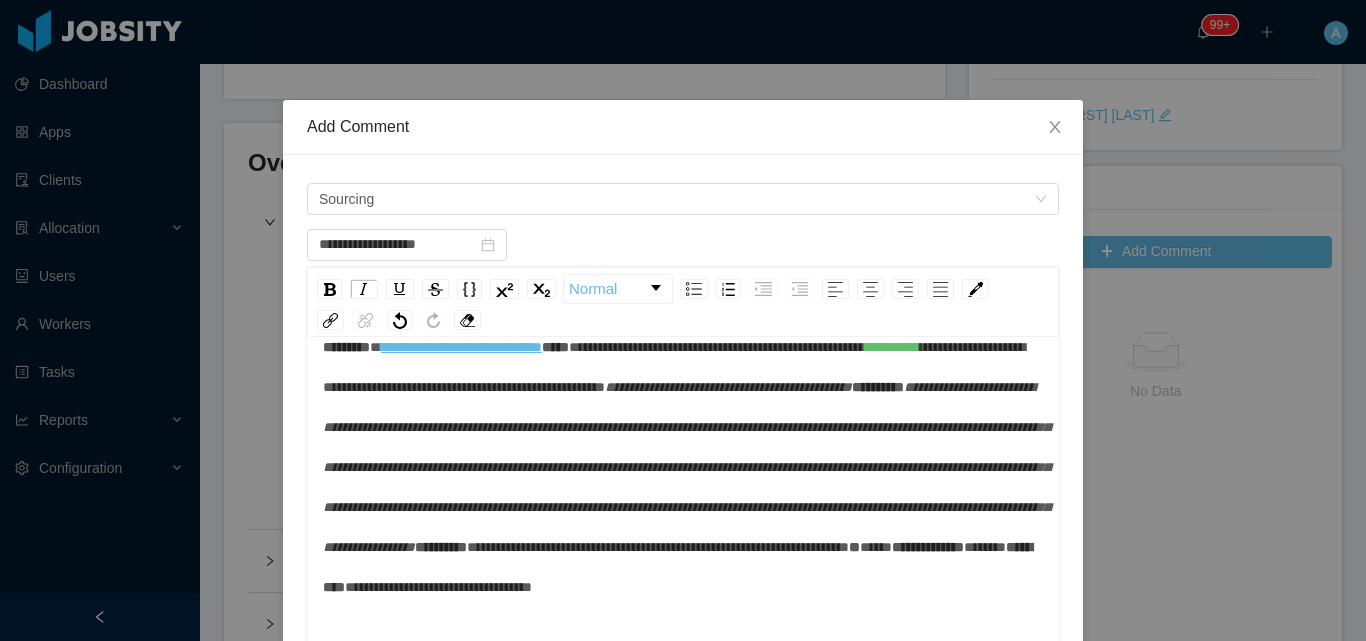 click on "**********" at bounding box center (683, 467) 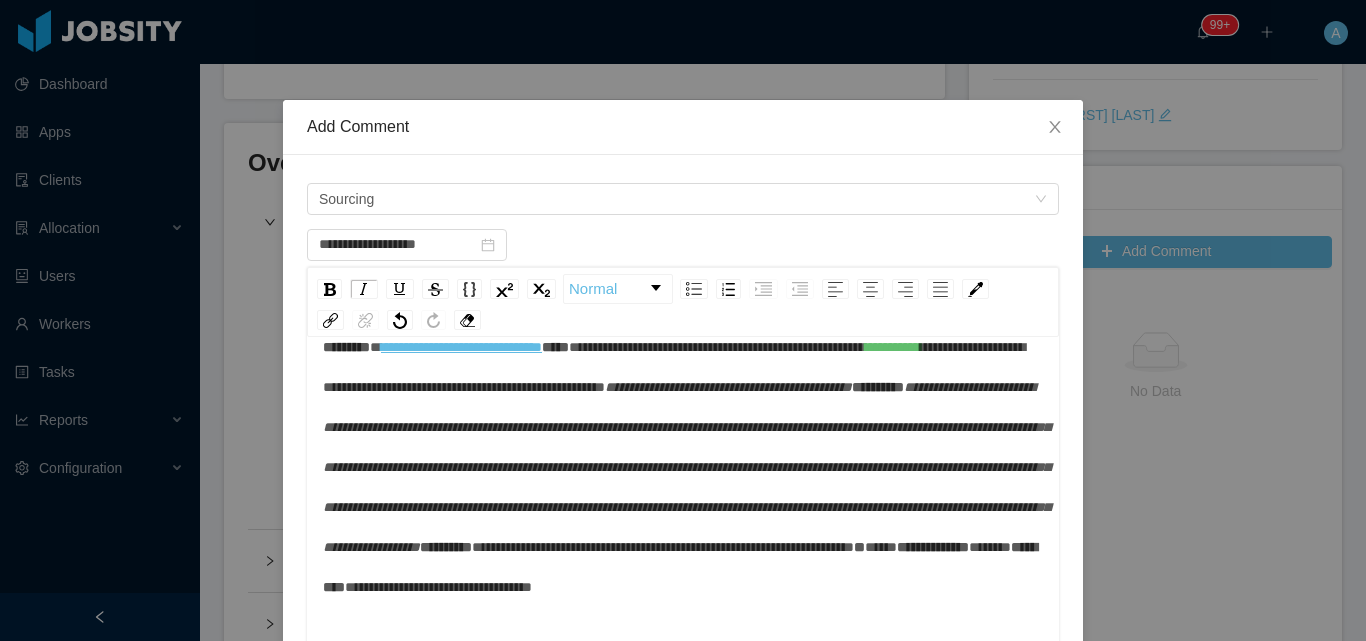 scroll, scrollTop: 200, scrollLeft: 0, axis: vertical 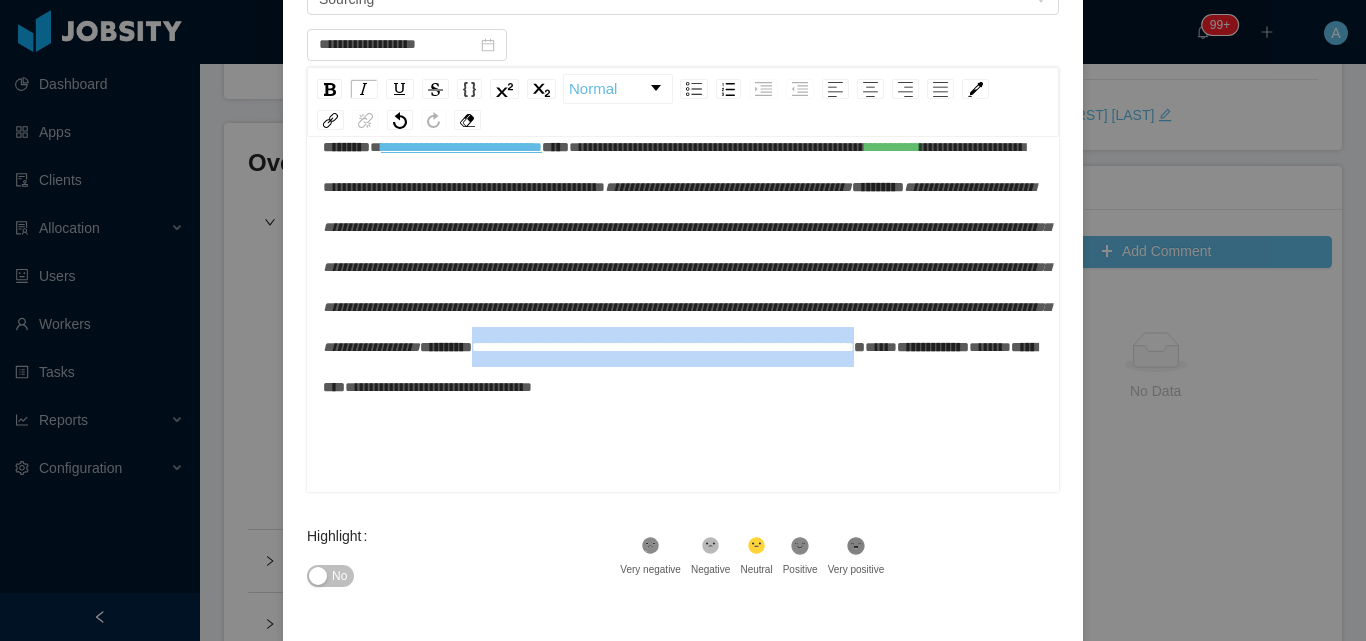 drag, startPoint x: 383, startPoint y: 384, endPoint x: 842, endPoint y: 369, distance: 459.24503 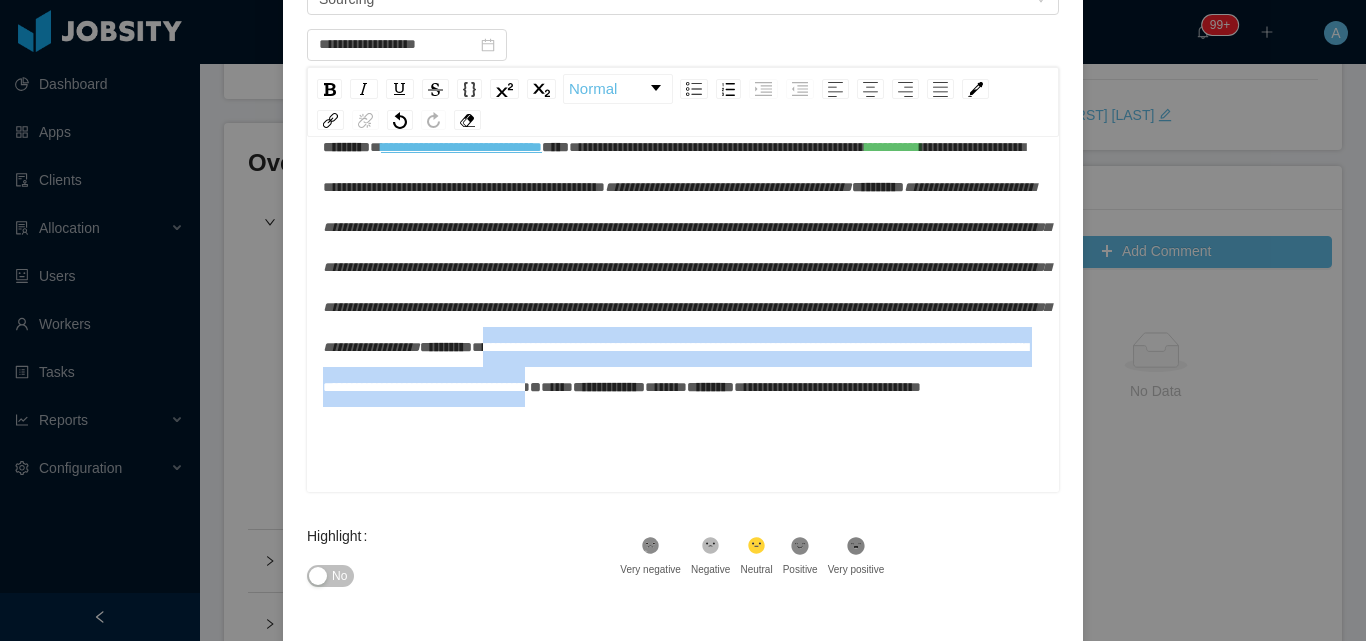 drag, startPoint x: 391, startPoint y: 373, endPoint x: 680, endPoint y: 407, distance: 290.99313 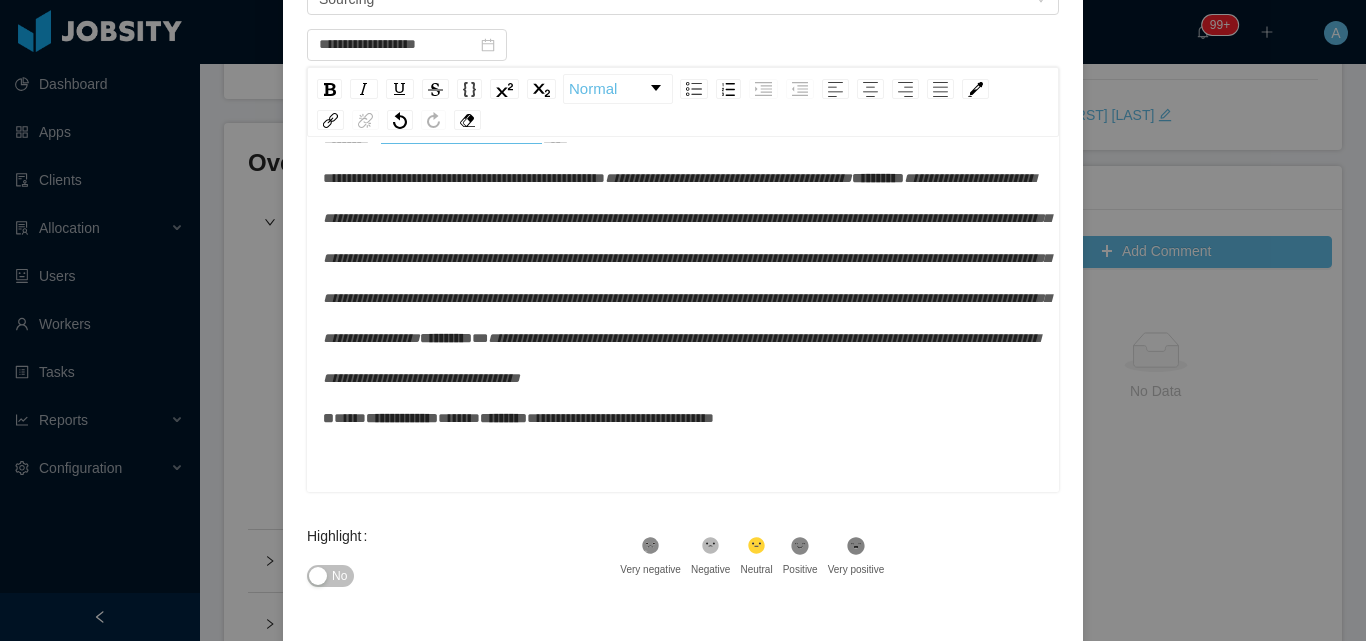 click on "**********" at bounding box center [683, 278] 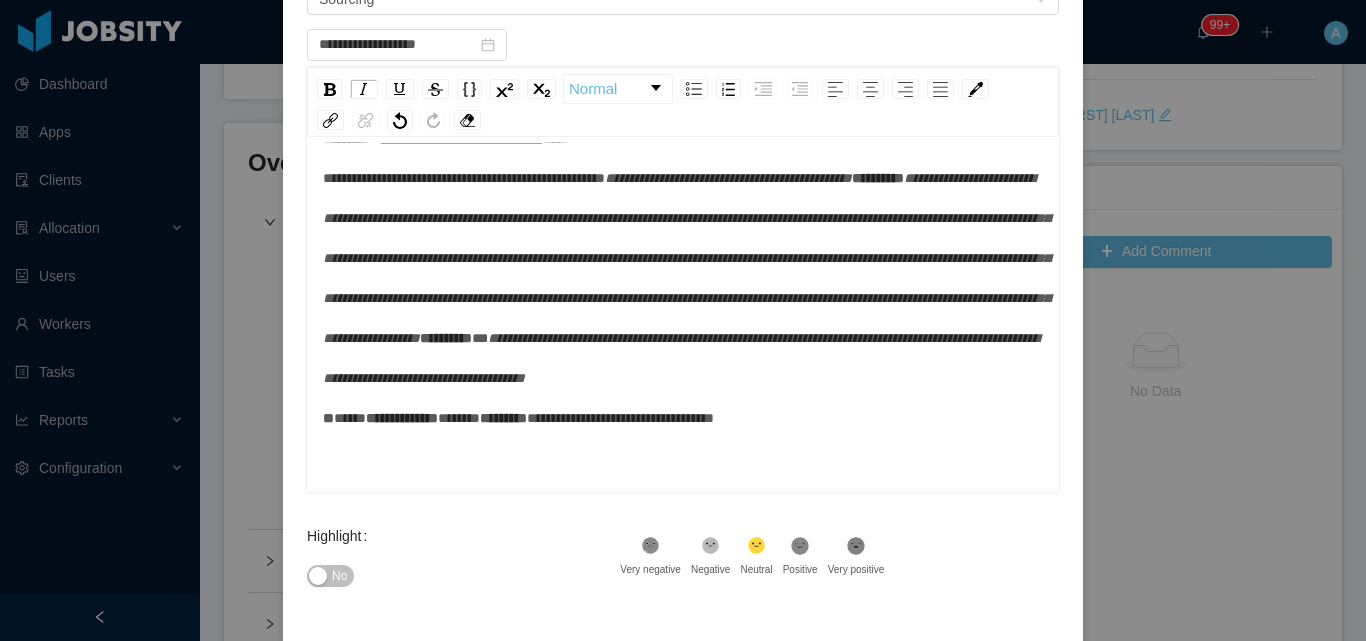 drag, startPoint x: 355, startPoint y: 468, endPoint x: 365, endPoint y: 458, distance: 14.142136 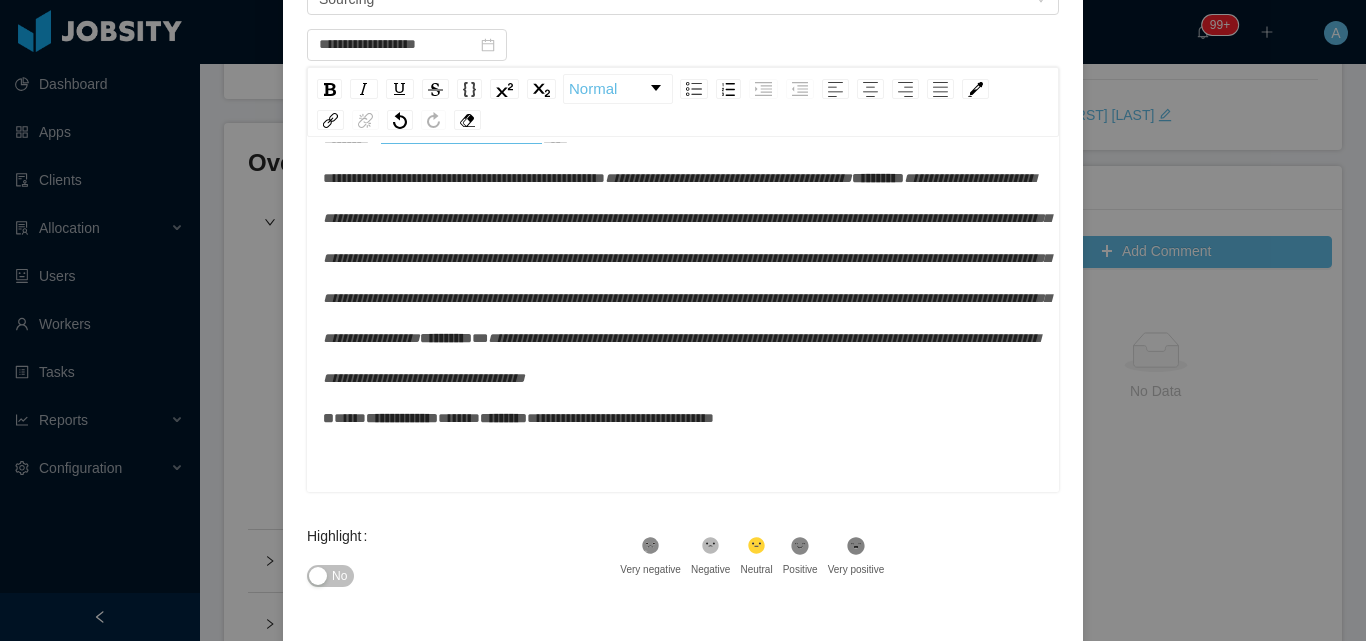 click on "*****" at bounding box center (350, 418) 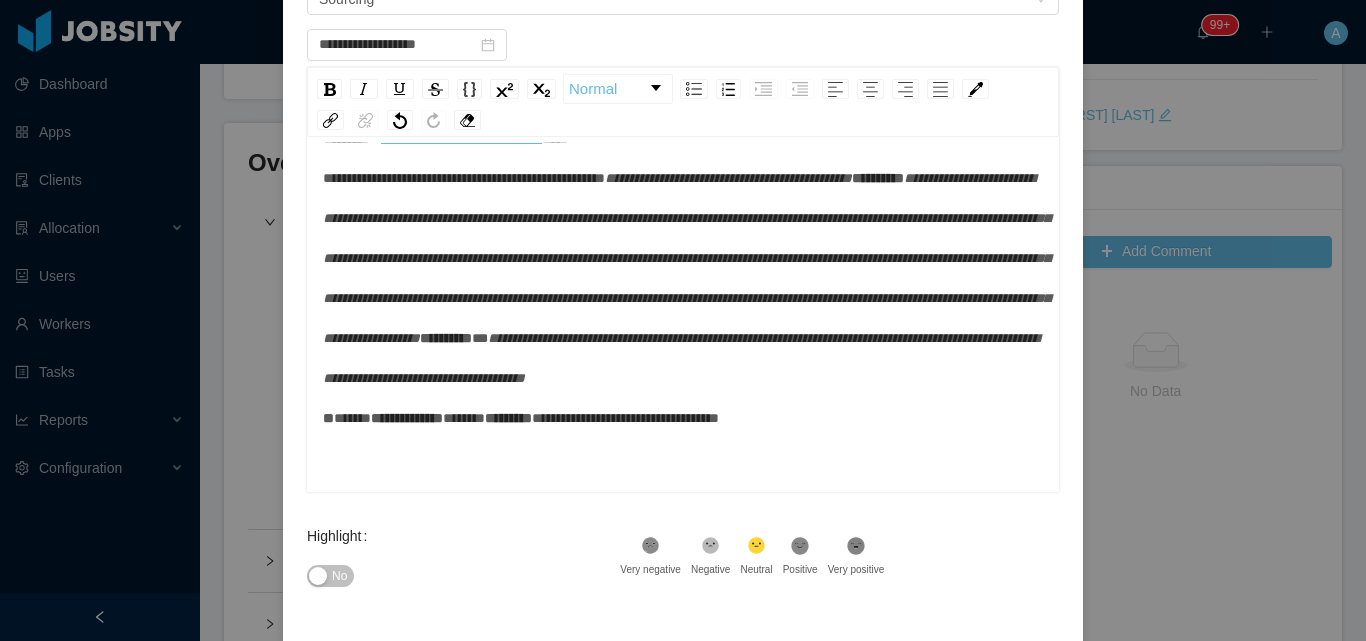 scroll, scrollTop: 253, scrollLeft: 0, axis: vertical 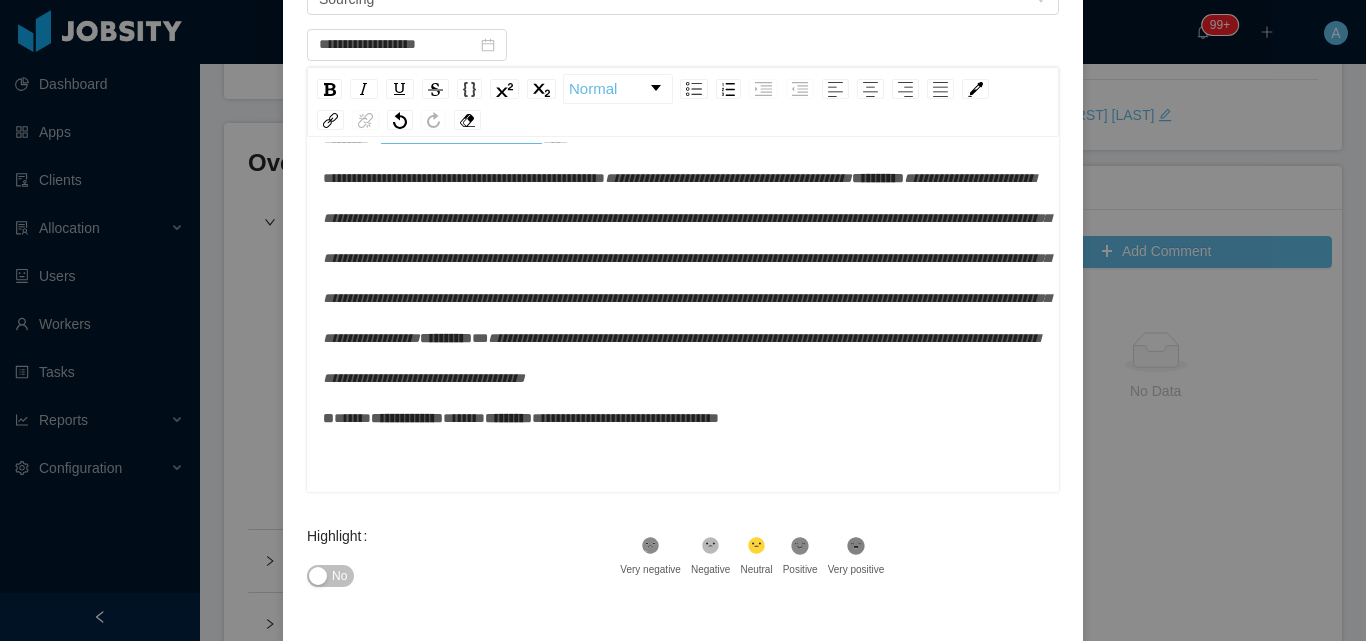 click on "**********" at bounding box center [683, 278] 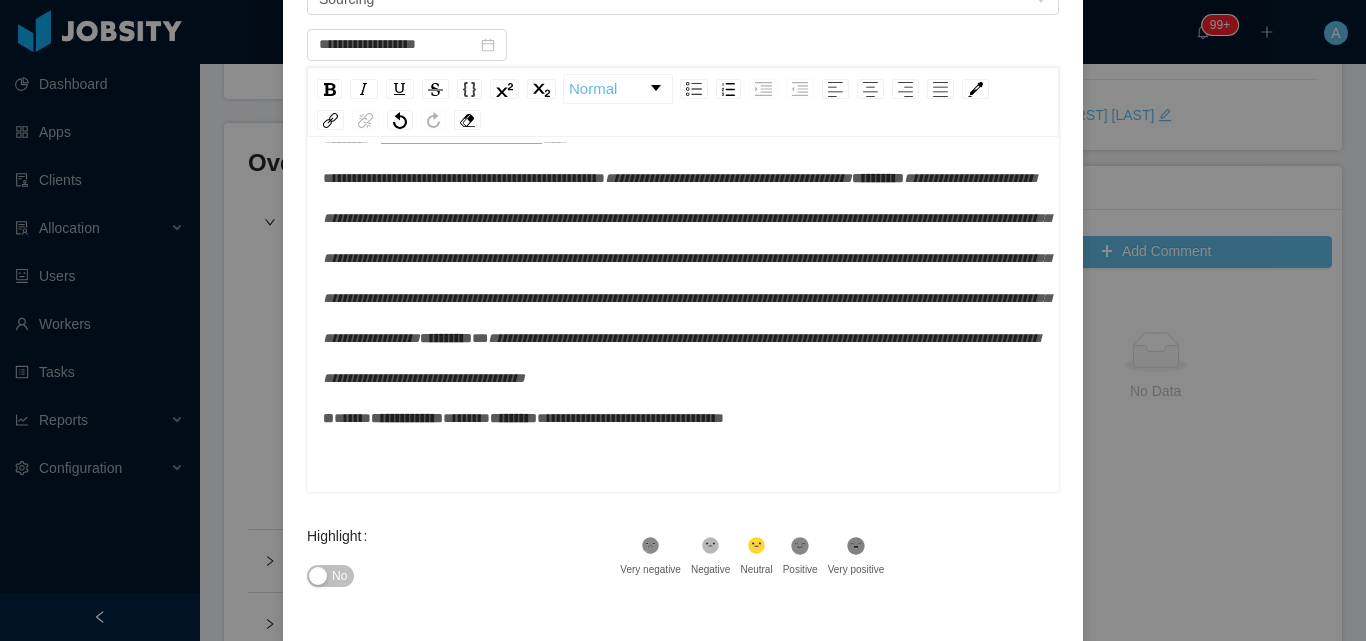 click on "No" at bounding box center (339, 576) 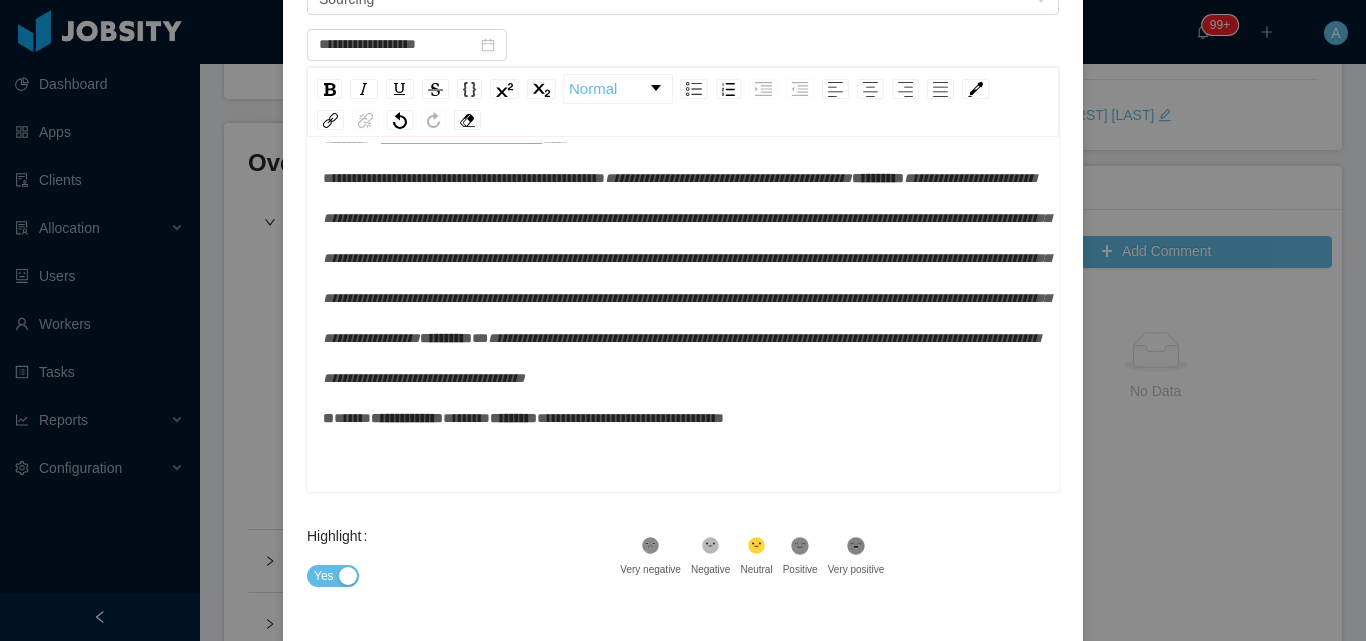 click on "**********" at bounding box center (683, 278) 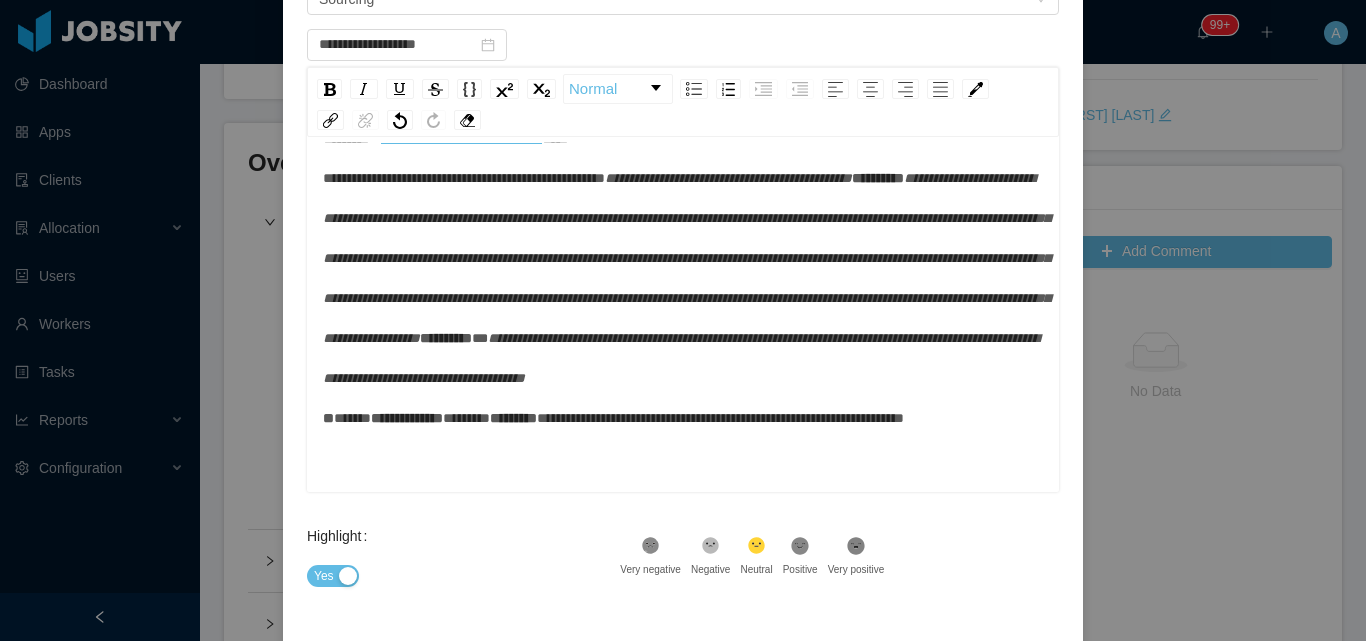click on "**********" at bounding box center [720, 418] 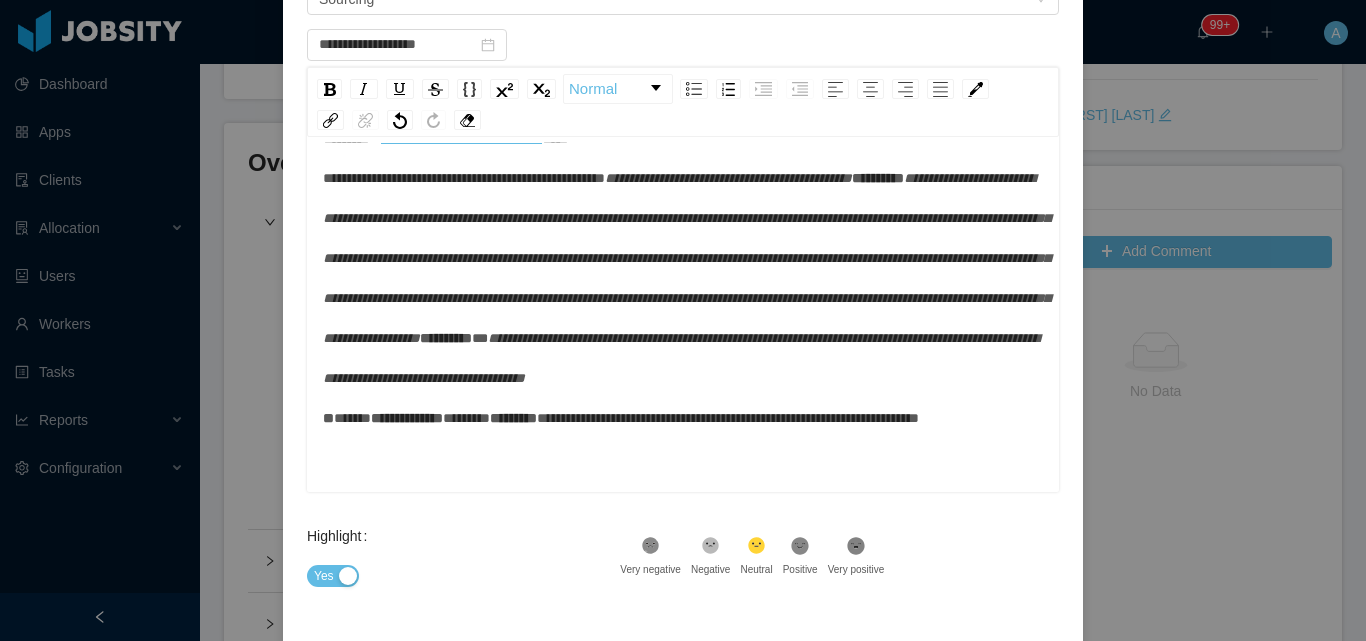 scroll, scrollTop: 293, scrollLeft: 0, axis: vertical 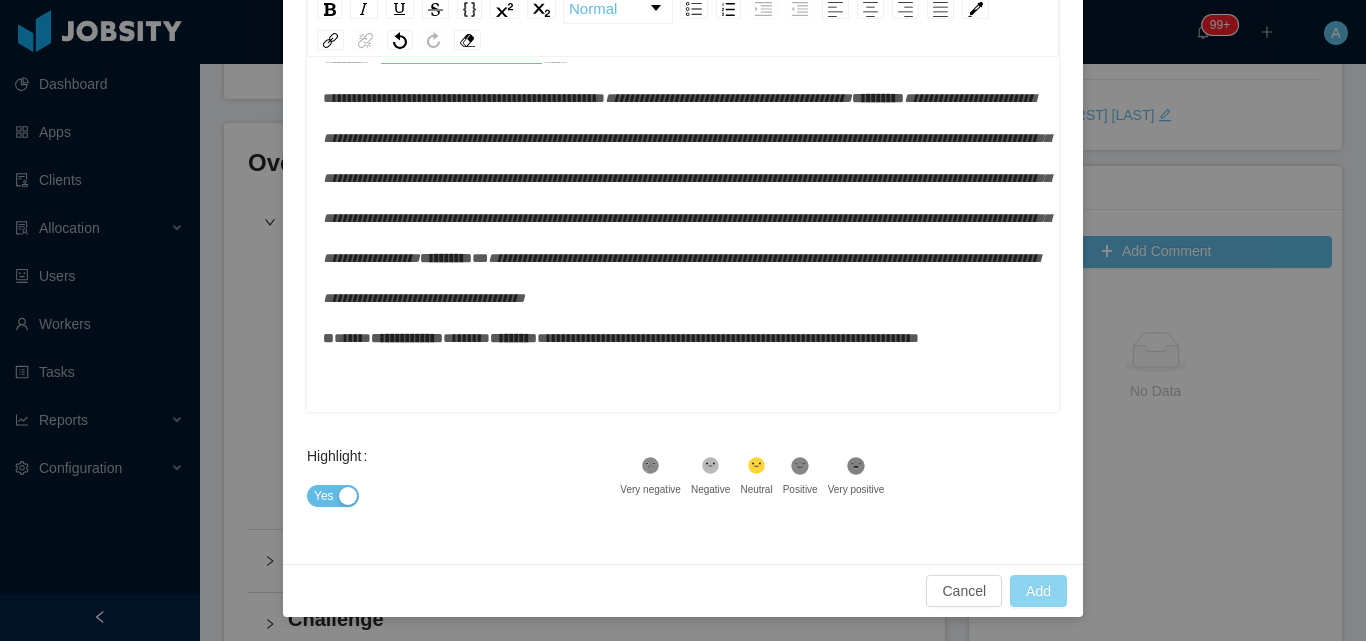 type on "**********" 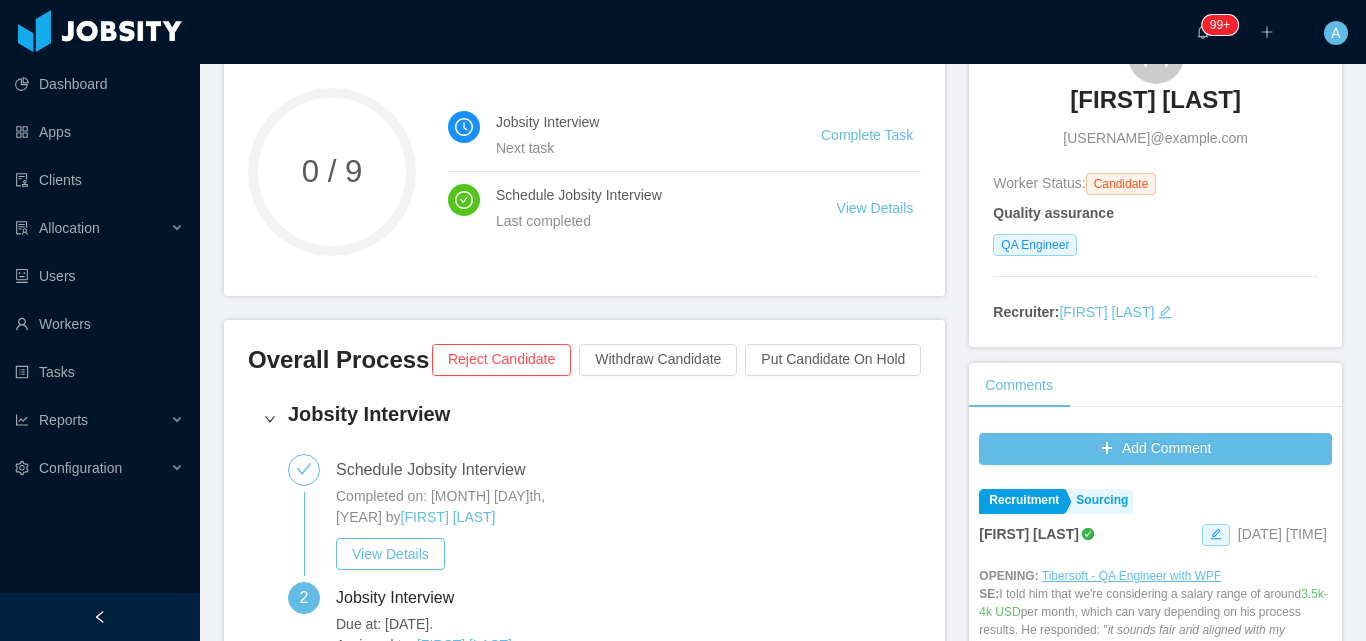 scroll, scrollTop: 0, scrollLeft: 0, axis: both 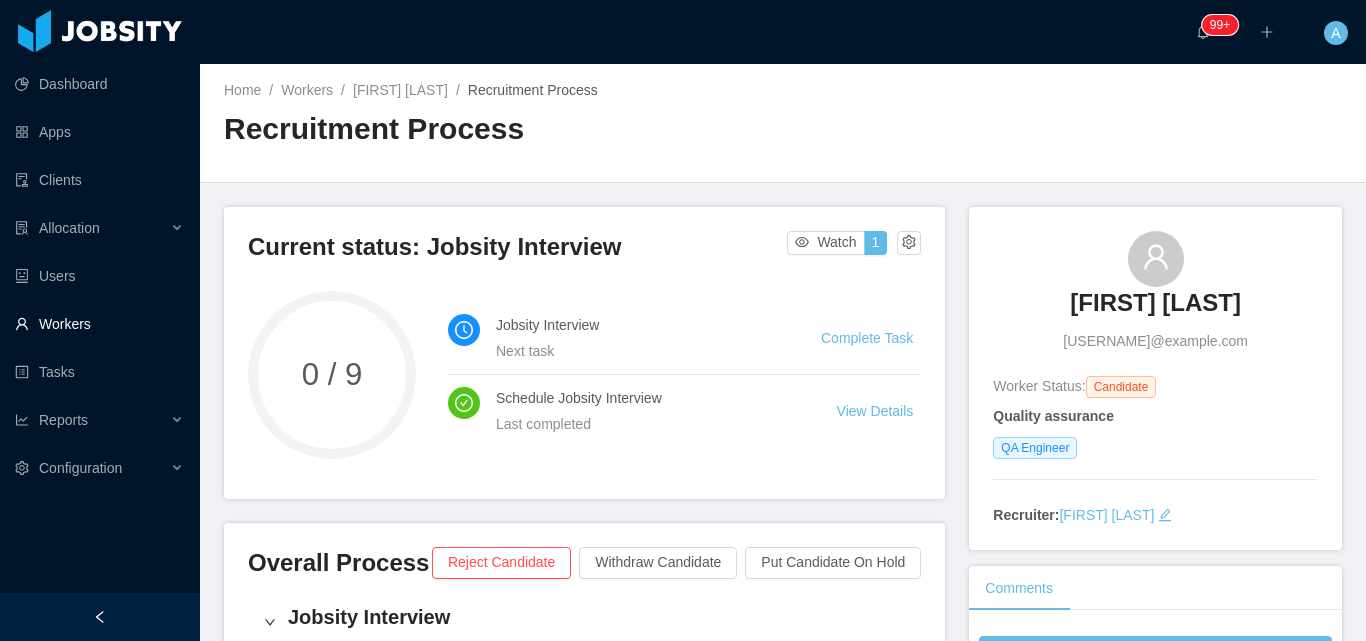 click on "Workers" at bounding box center [99, 324] 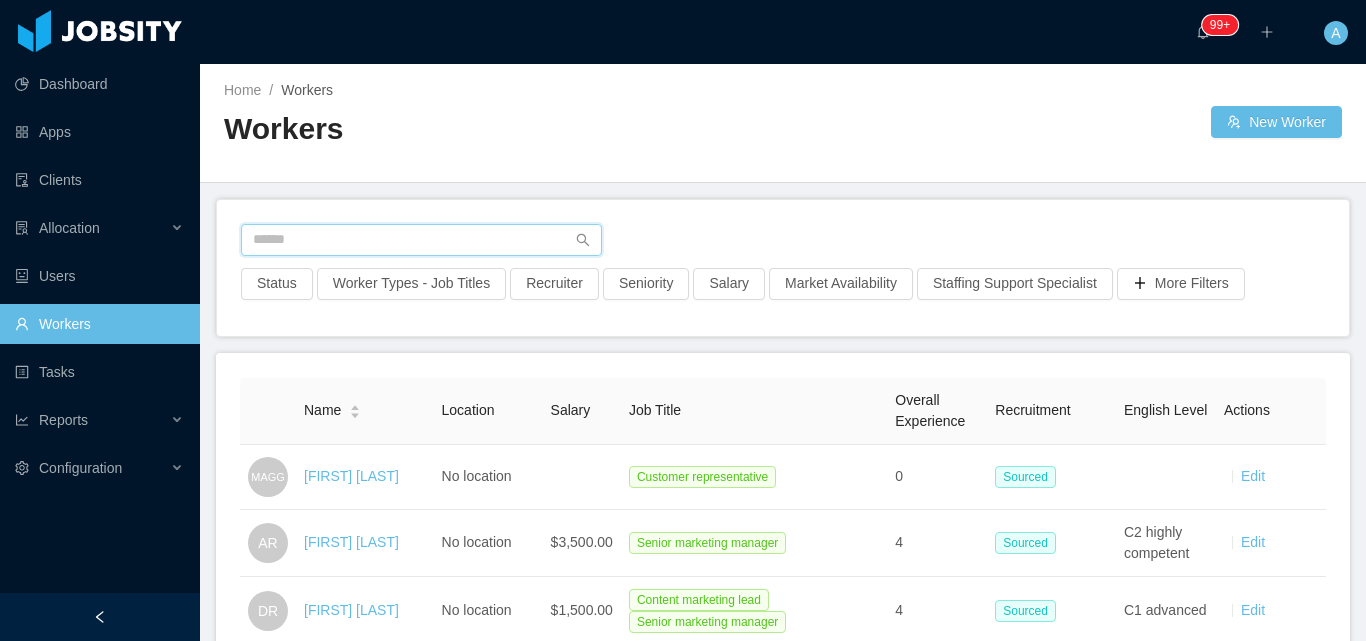 click at bounding box center [421, 240] 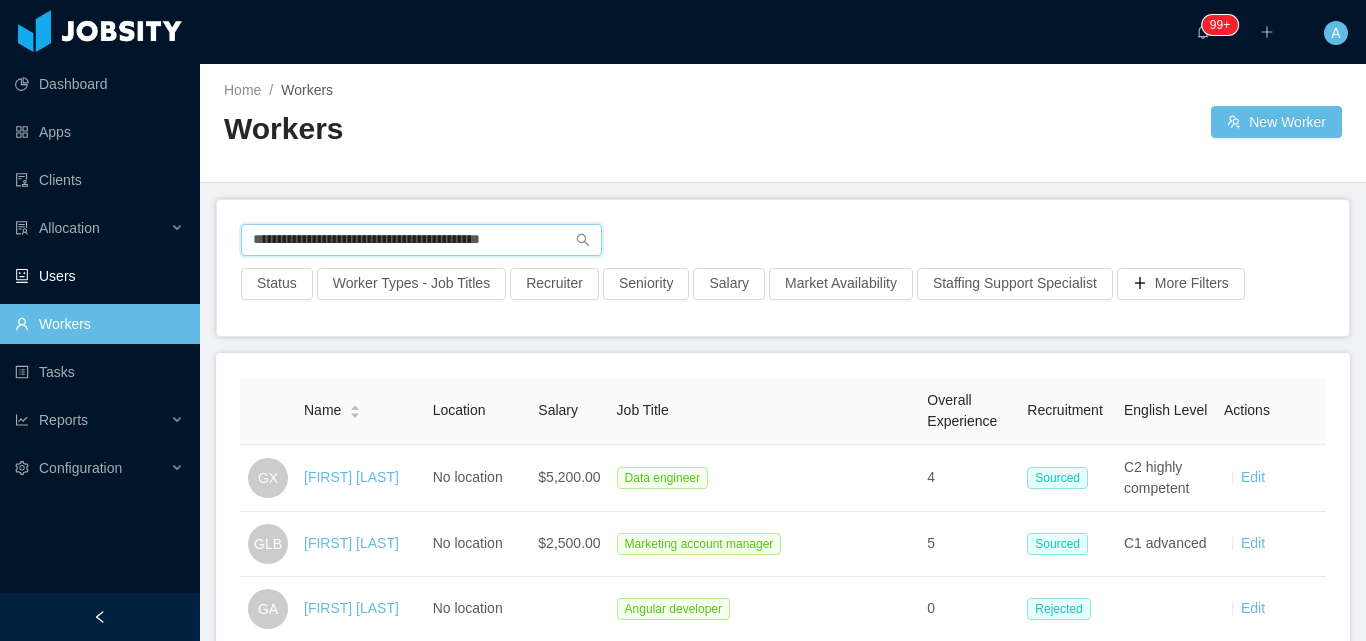 click on "**********" at bounding box center [683, 320] 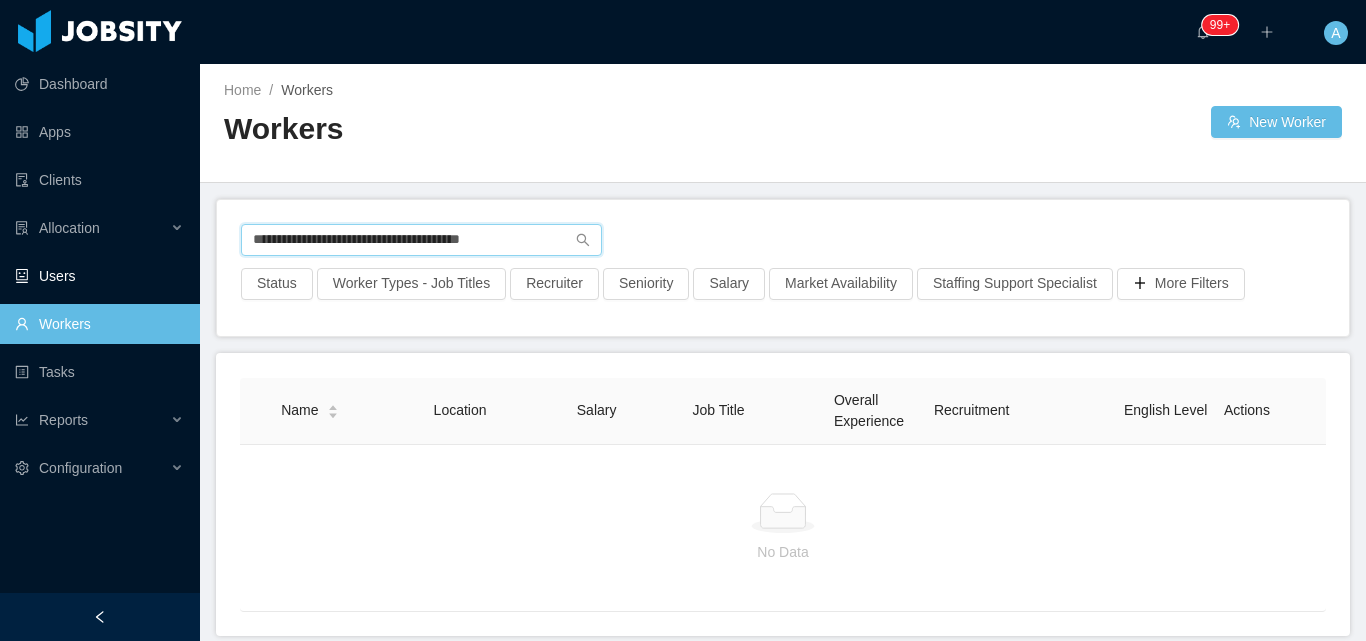 drag, startPoint x: 535, startPoint y: 239, endPoint x: 35, endPoint y: 260, distance: 500.4408 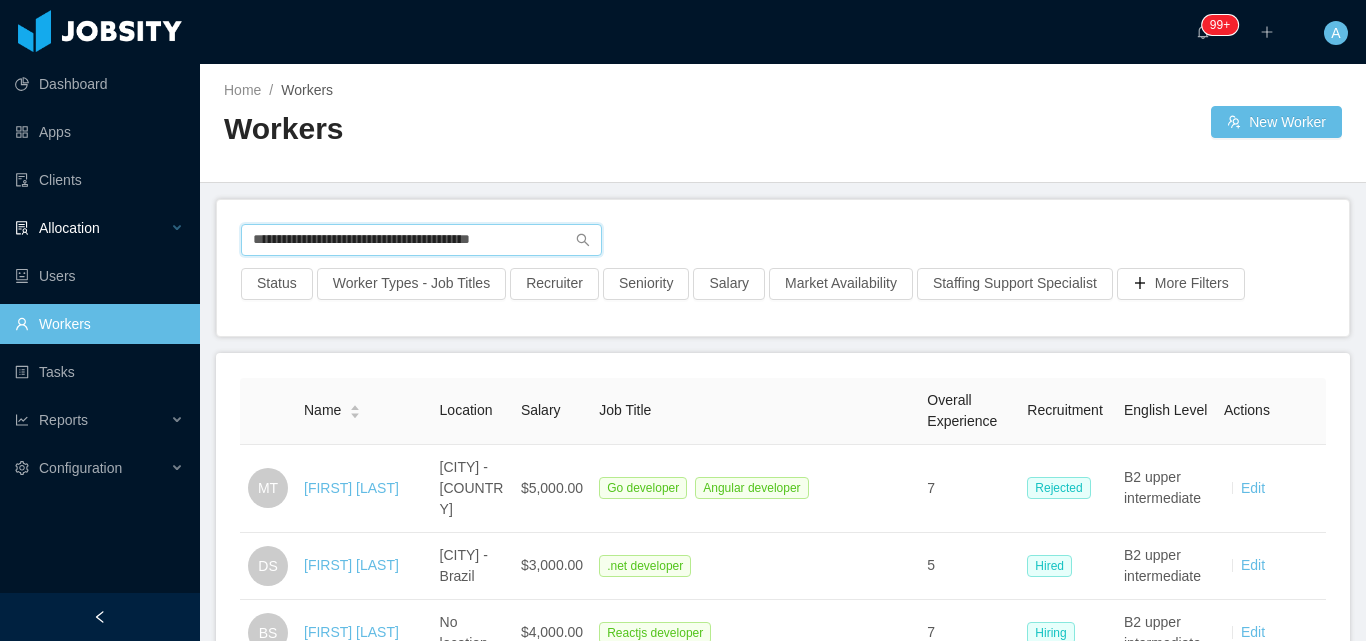 drag, startPoint x: 556, startPoint y: 242, endPoint x: 0, endPoint y: 246, distance: 556.0144 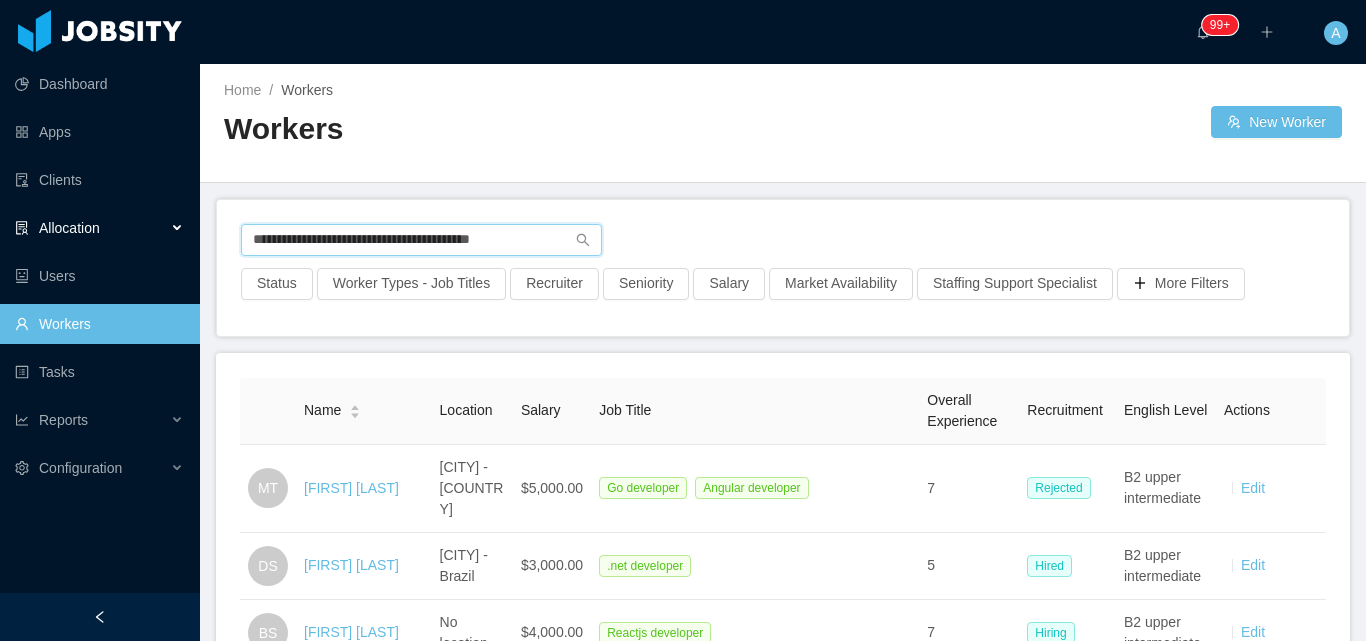 paste 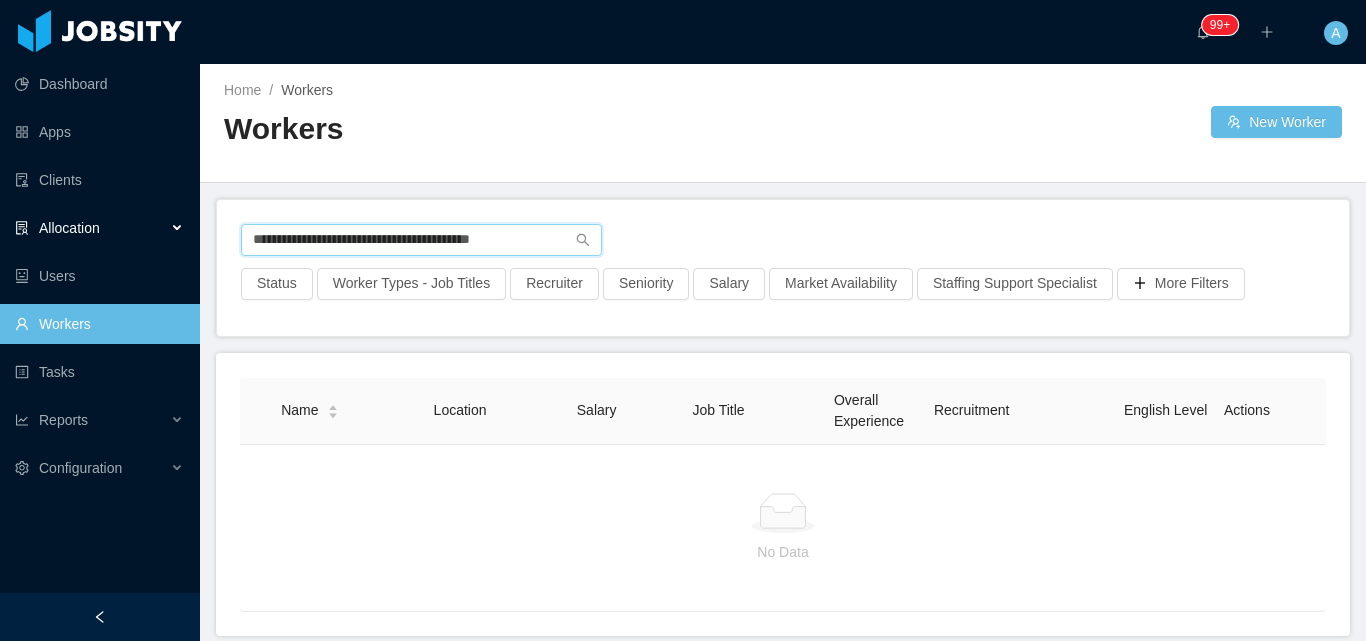 drag, startPoint x: 529, startPoint y: 241, endPoint x: 0, endPoint y: 239, distance: 529.0038 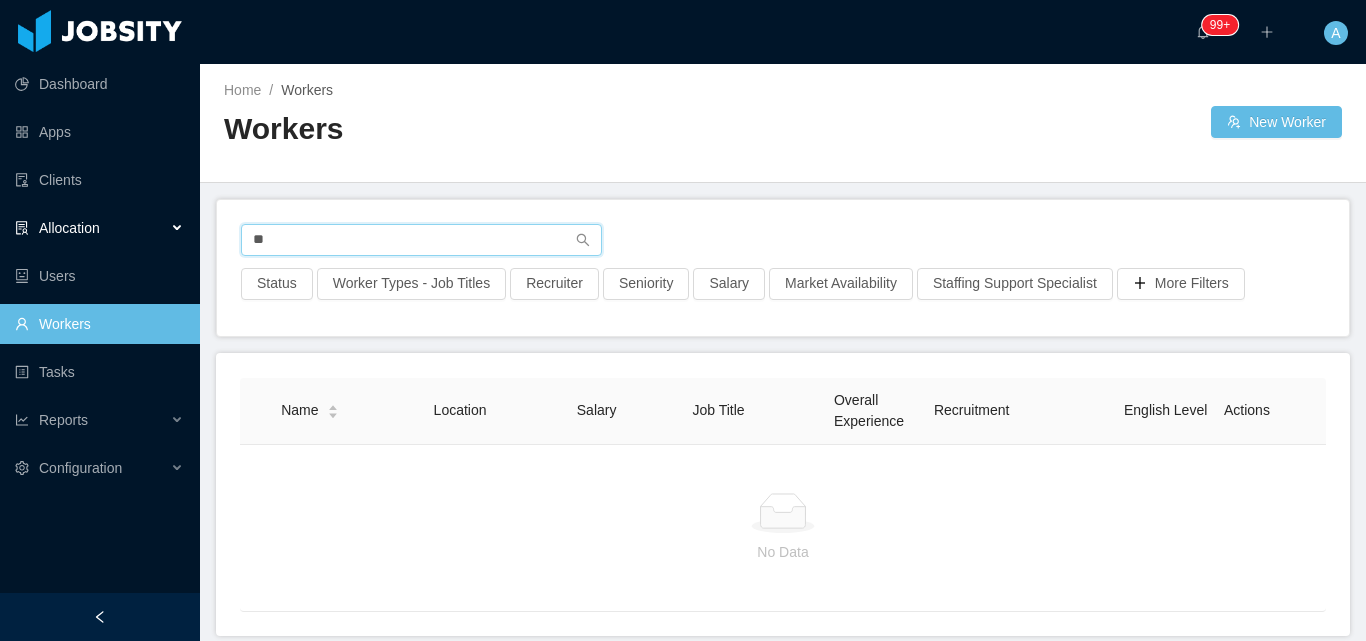 type on "**" 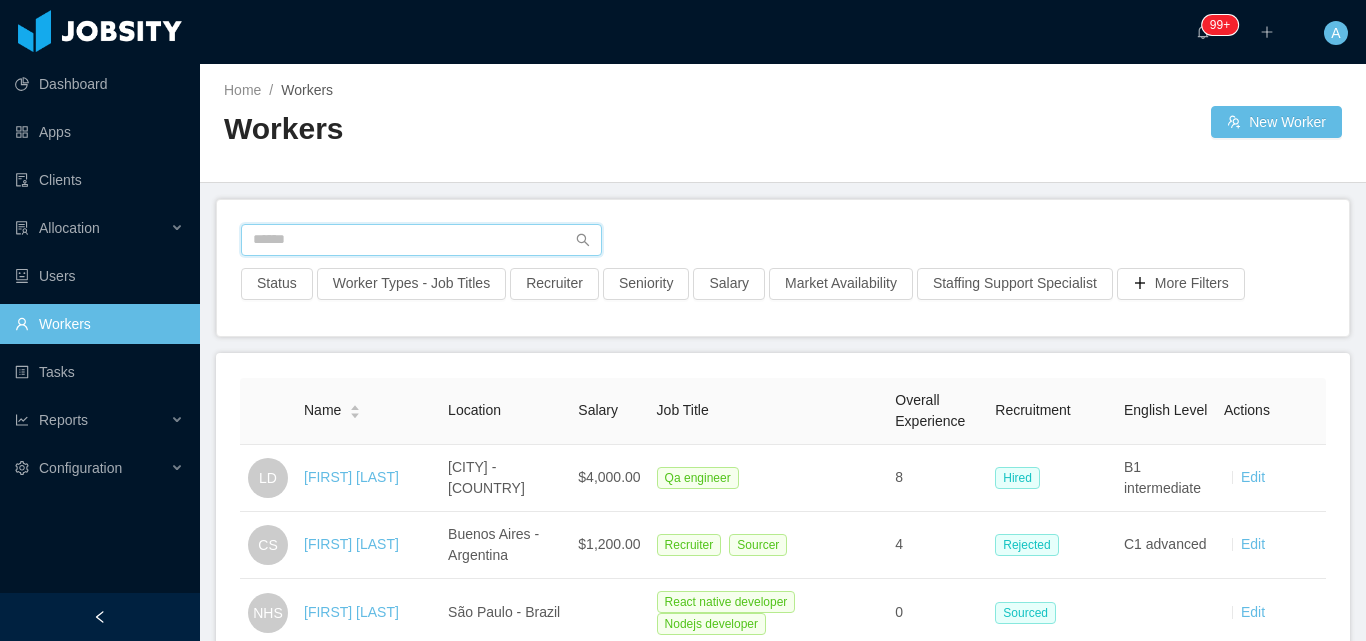 drag, startPoint x: 388, startPoint y: 253, endPoint x: 379, endPoint y: 225, distance: 29.410883 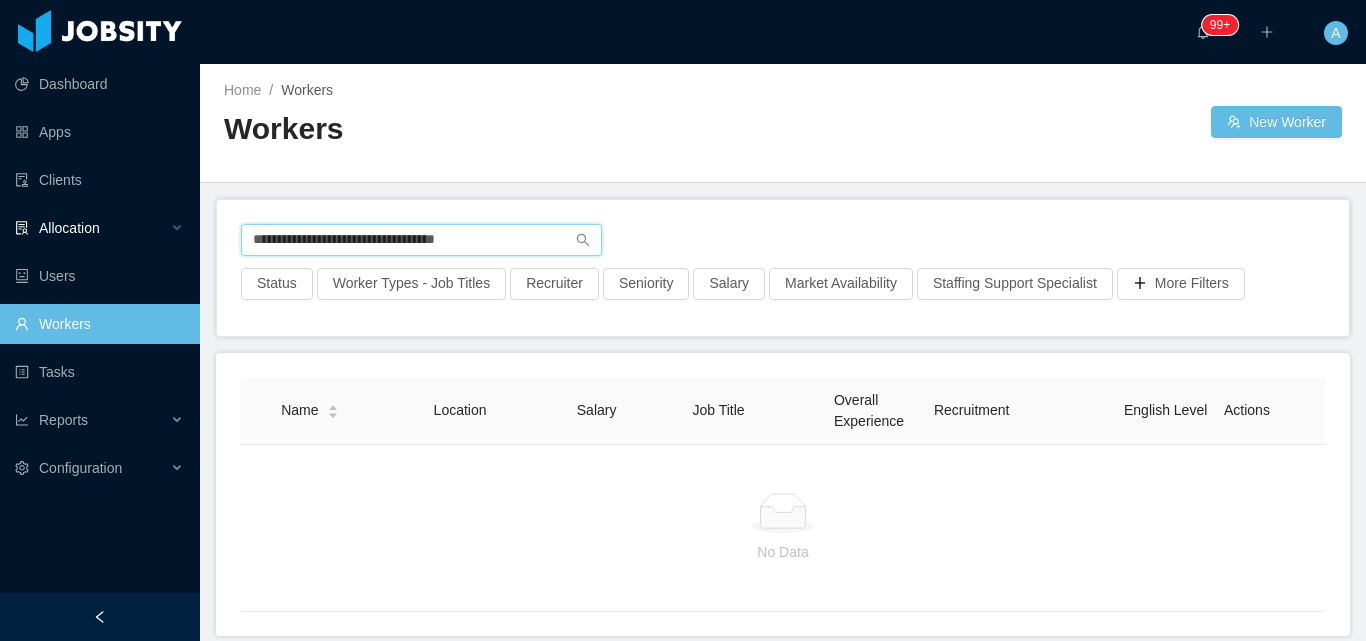 drag, startPoint x: 515, startPoint y: 245, endPoint x: 3, endPoint y: 223, distance: 512.4724 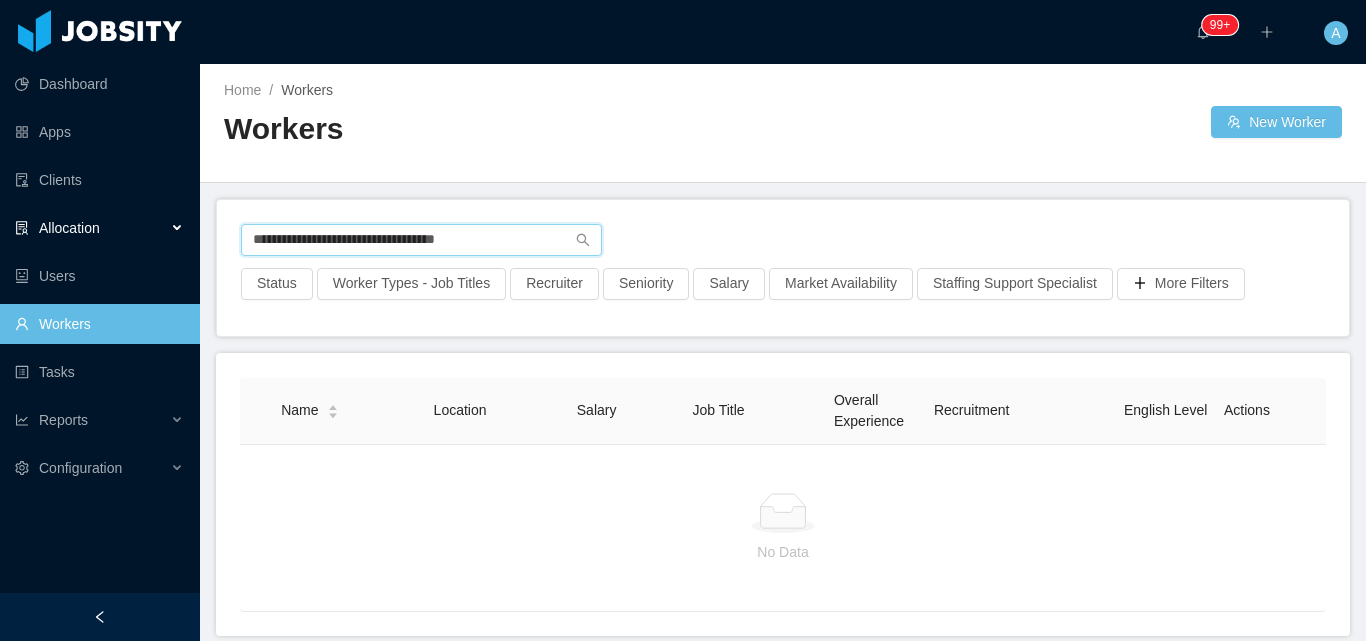 paste on "*" 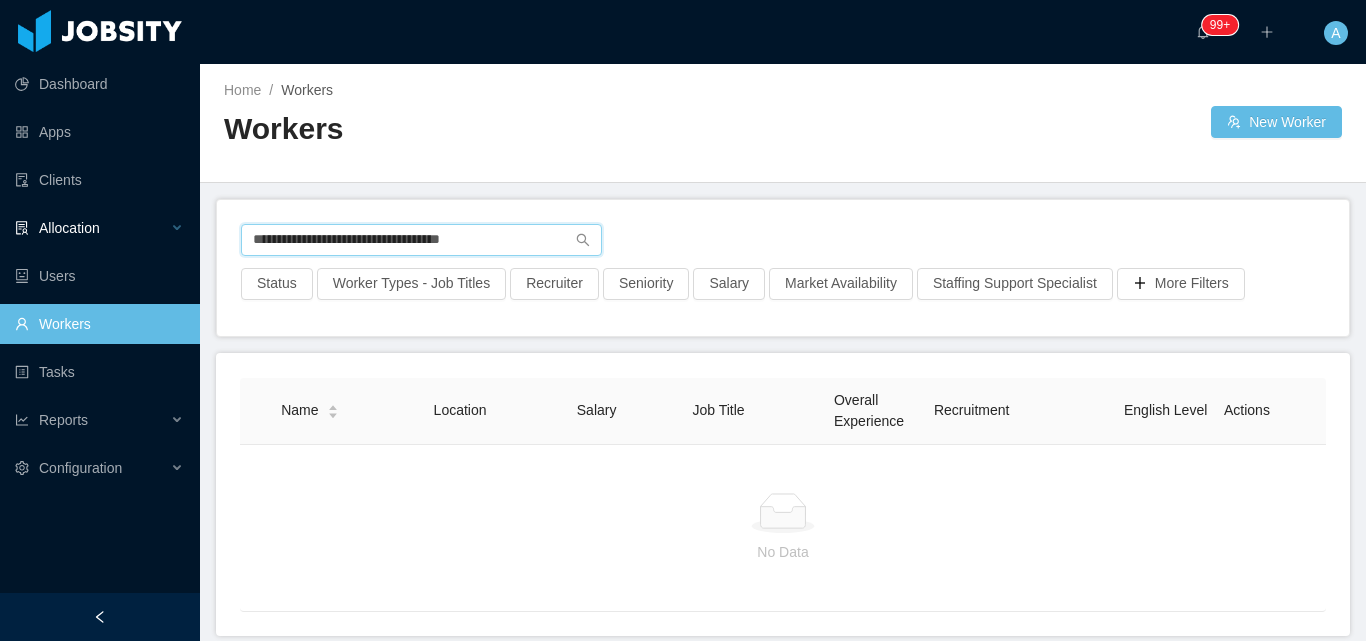 drag, startPoint x: 206, startPoint y: 229, endPoint x: 13, endPoint y: 226, distance: 193.02332 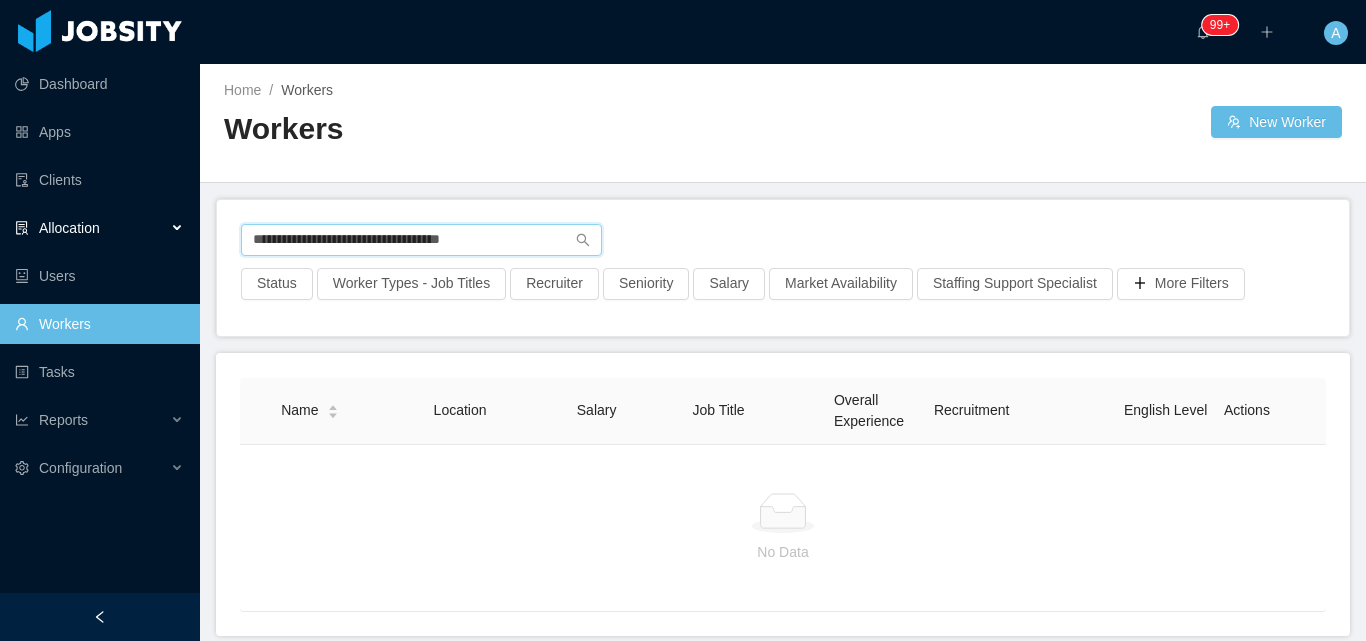 paste on "*******" 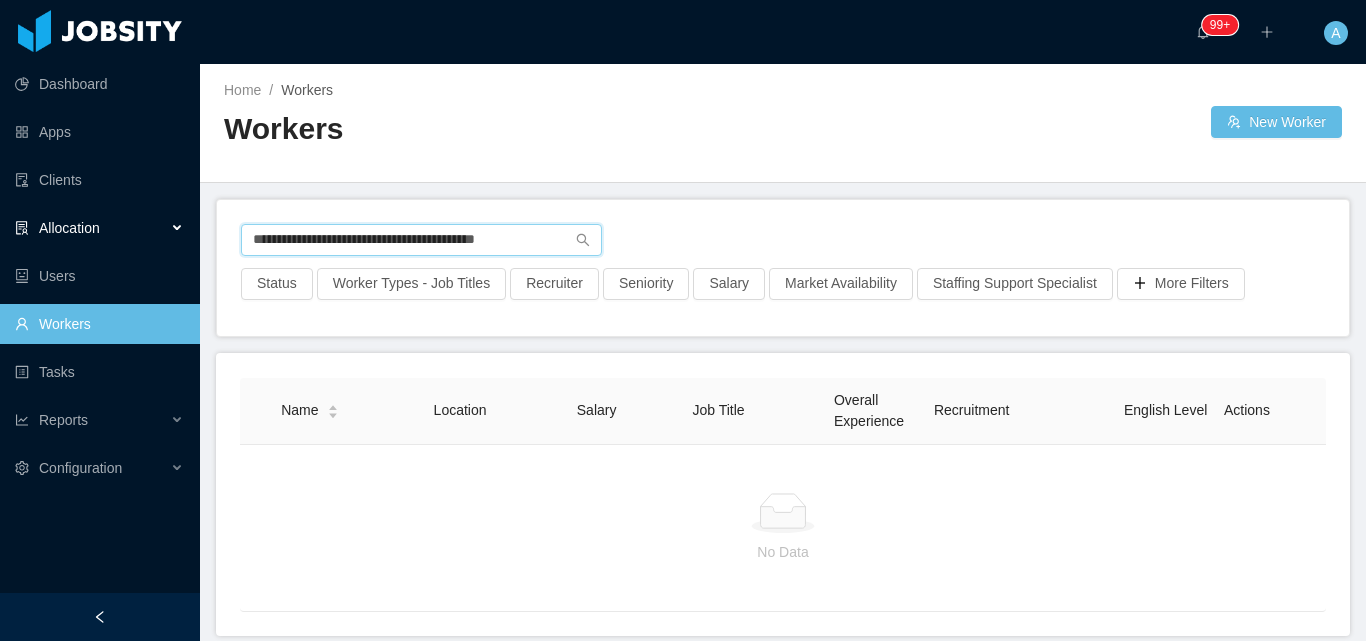 type on "**********" 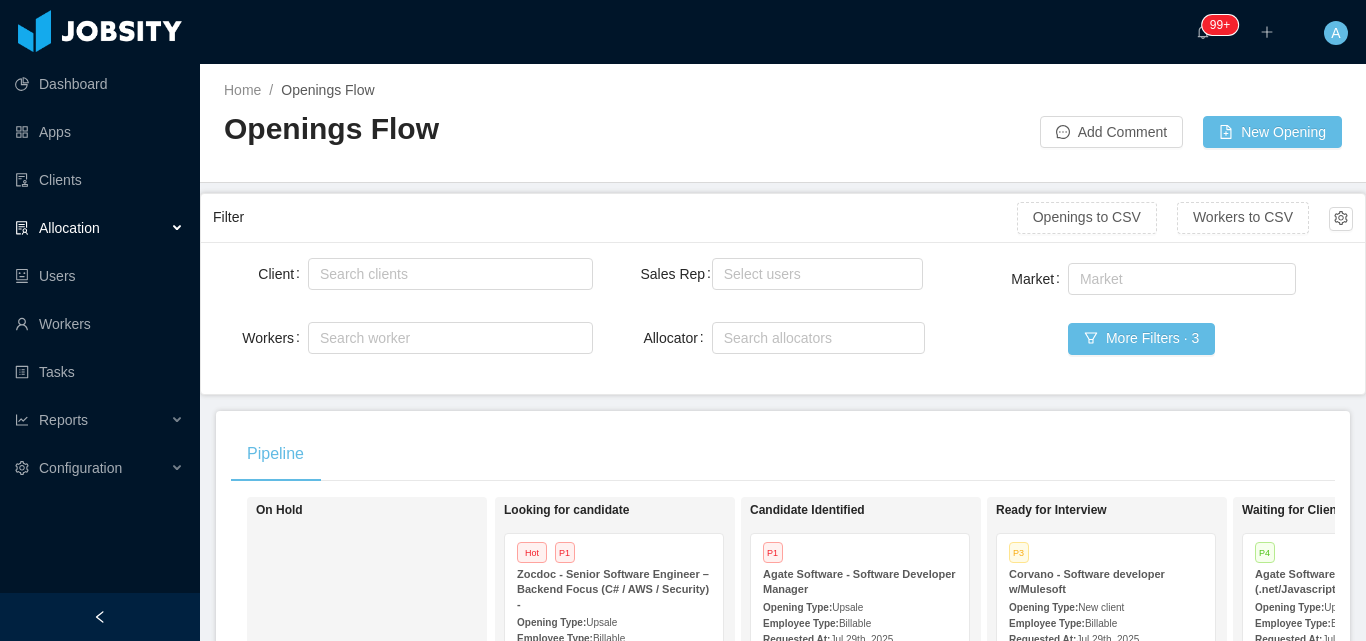scroll, scrollTop: 0, scrollLeft: 0, axis: both 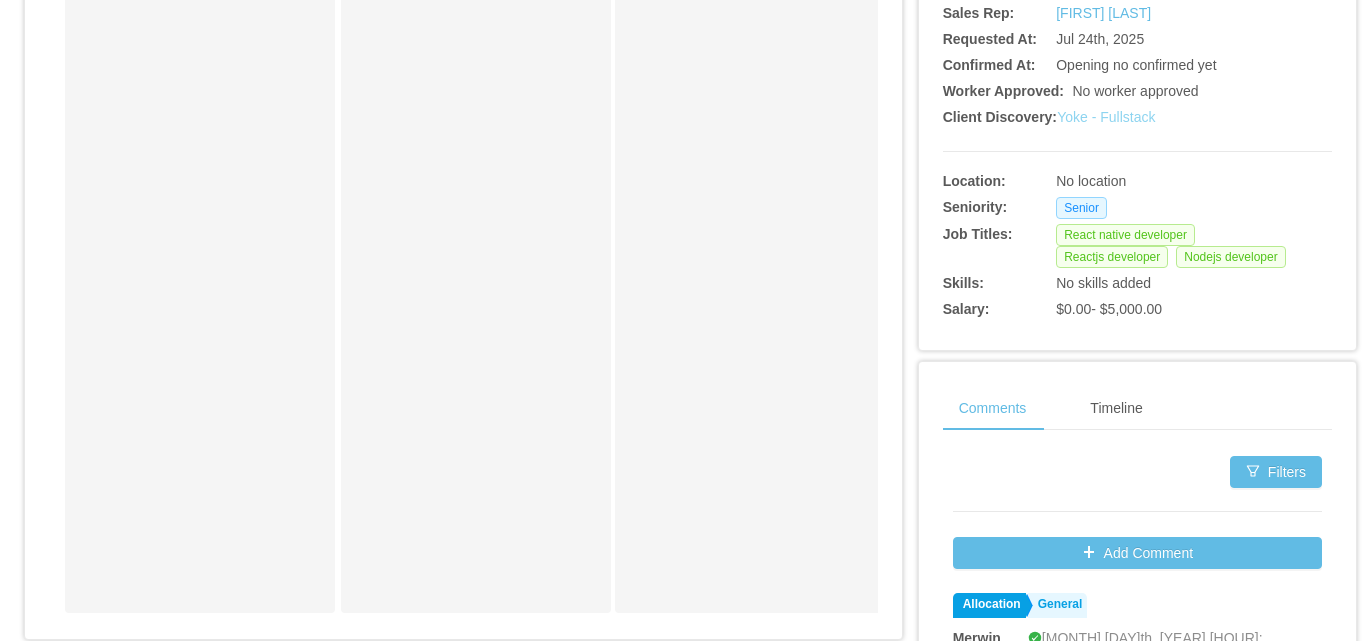 click on "Yoke - Fullstack" at bounding box center [1106, 117] 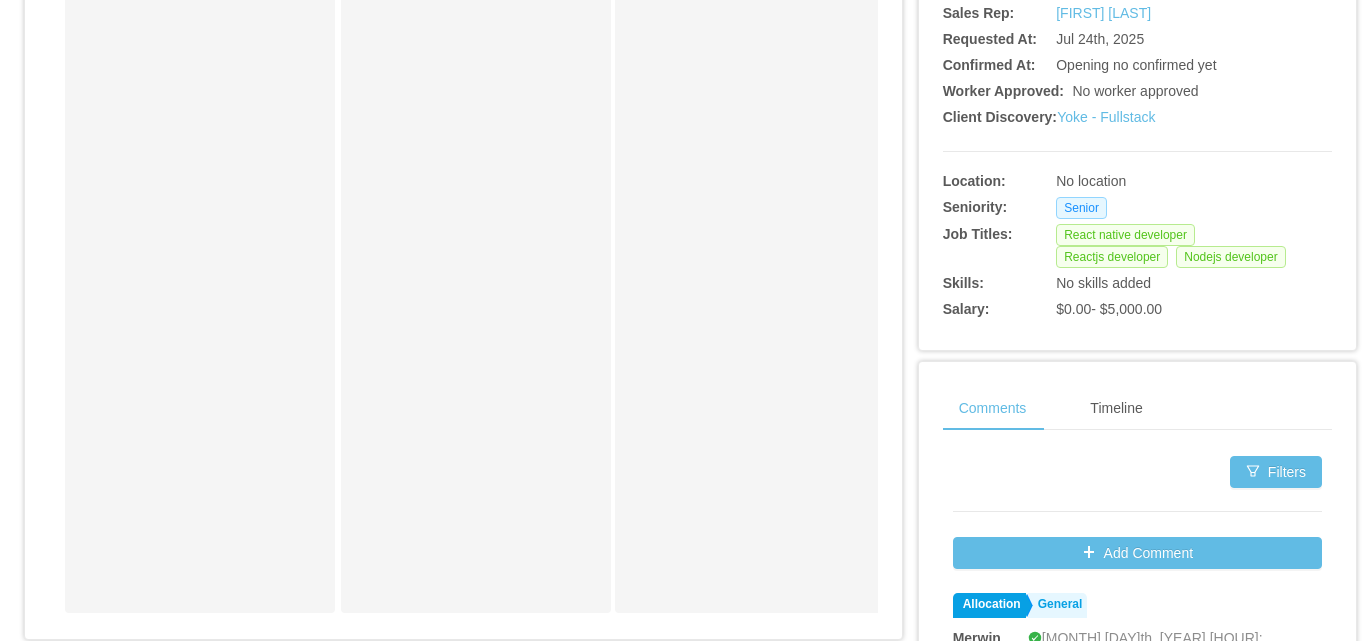 scroll, scrollTop: 200, scrollLeft: 0, axis: vertical 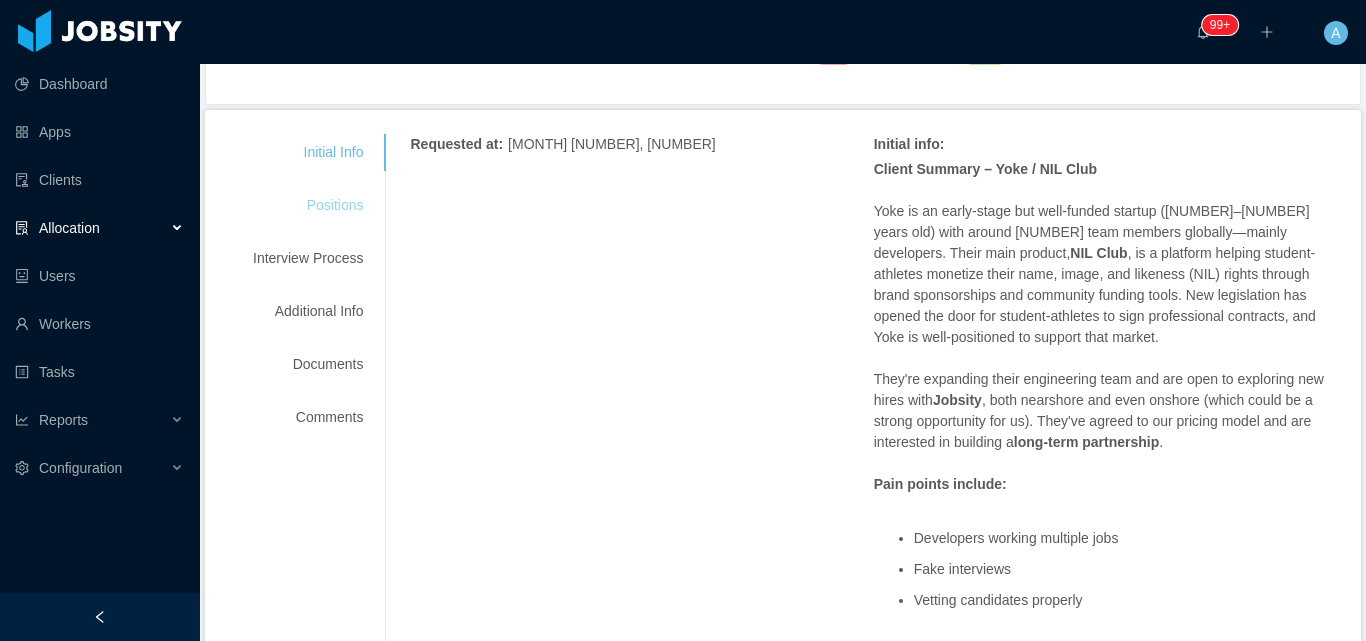 click on "Positions" at bounding box center [308, 205] 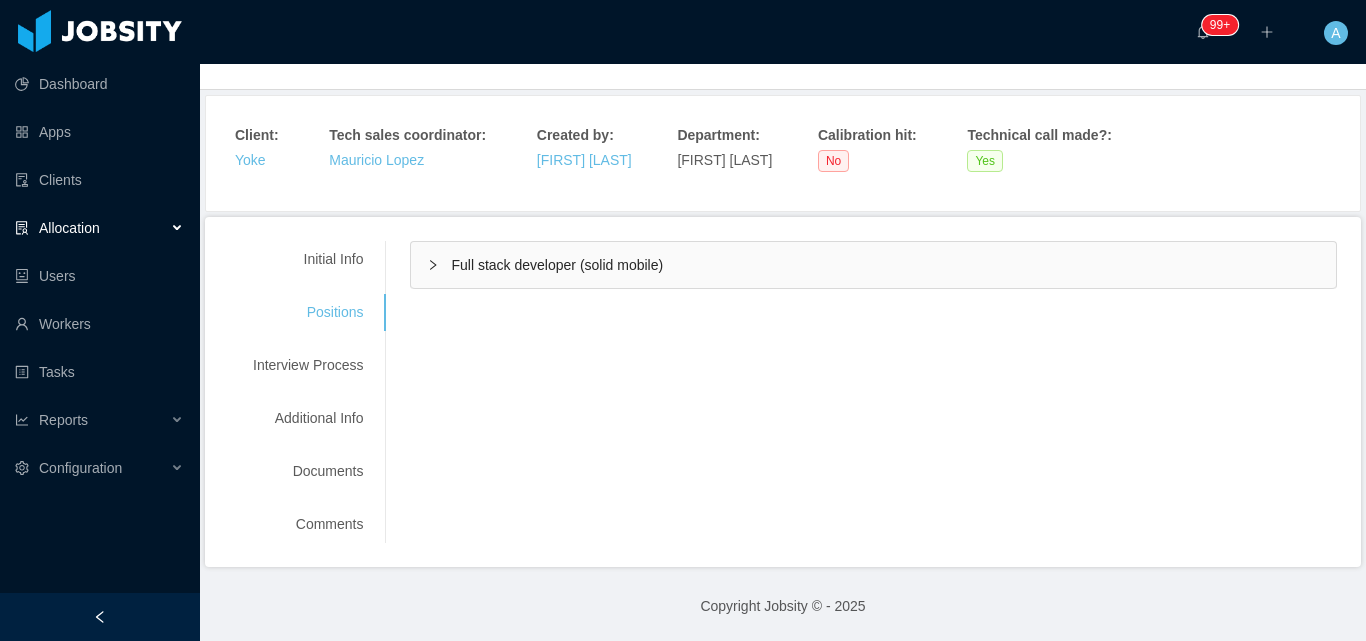 click on "Full stack developer (solid mobile)" at bounding box center (873, 265) 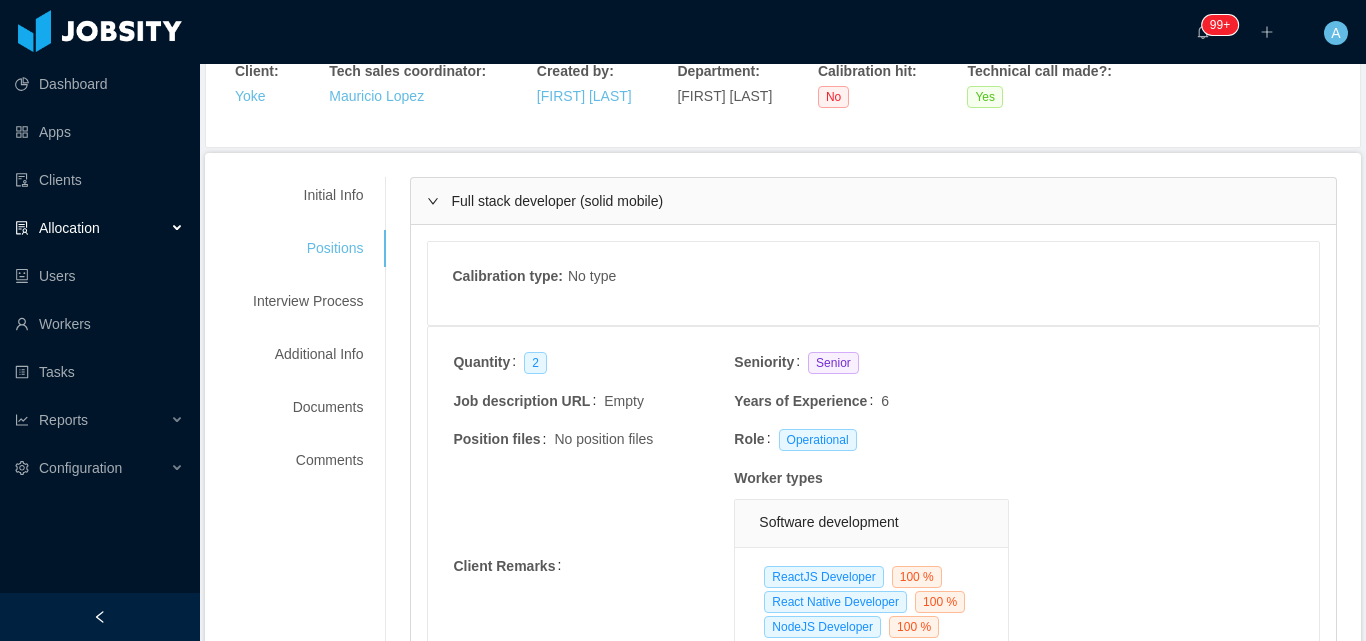 scroll, scrollTop: 193, scrollLeft: 0, axis: vertical 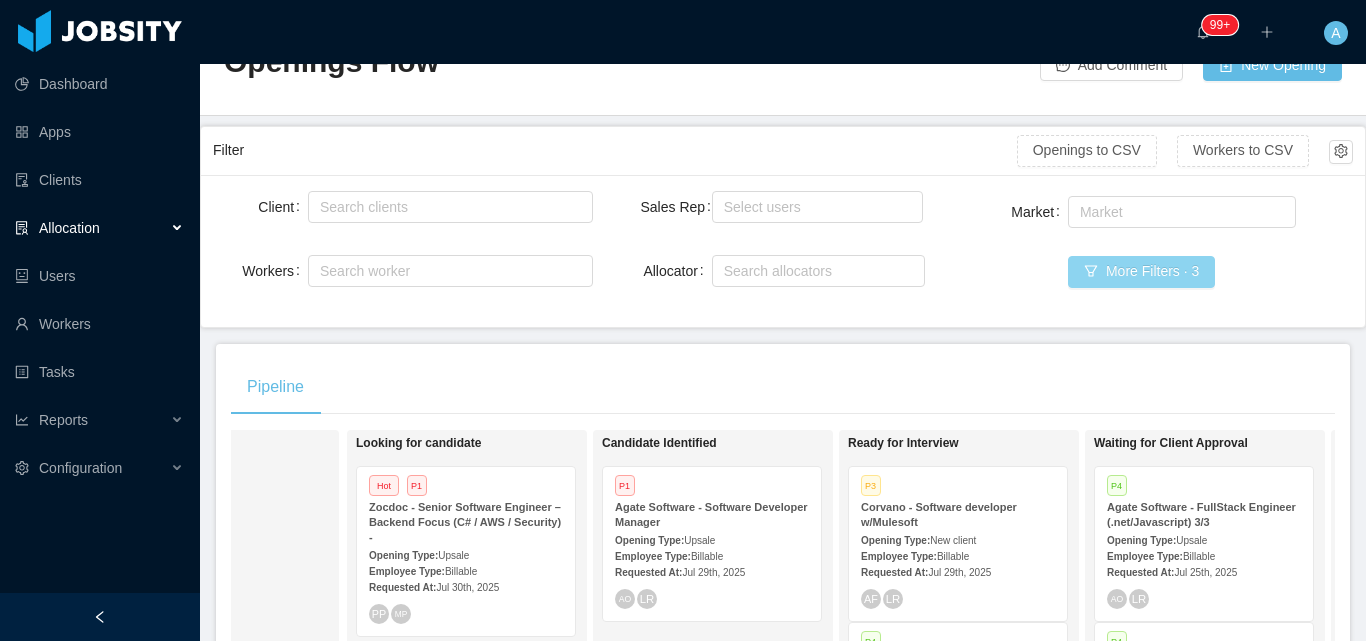 click on "More Filters · 3" at bounding box center [1141, 272] 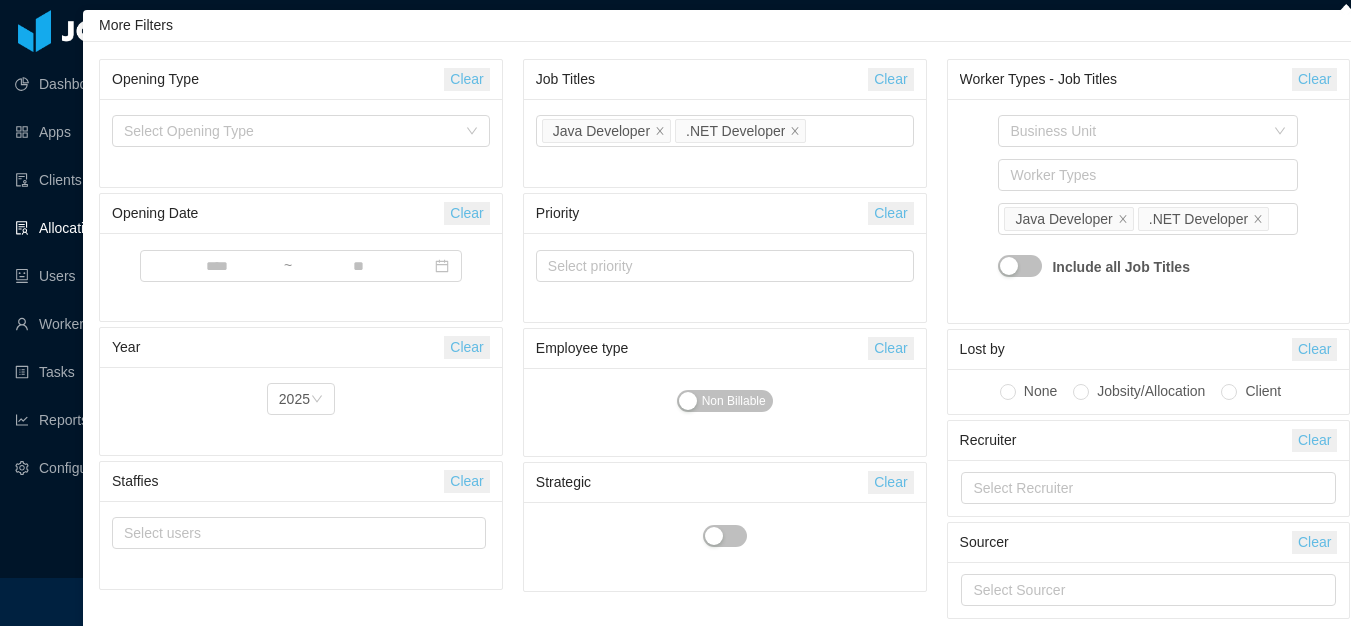click on "Job Titles Clear" at bounding box center (725, 80) 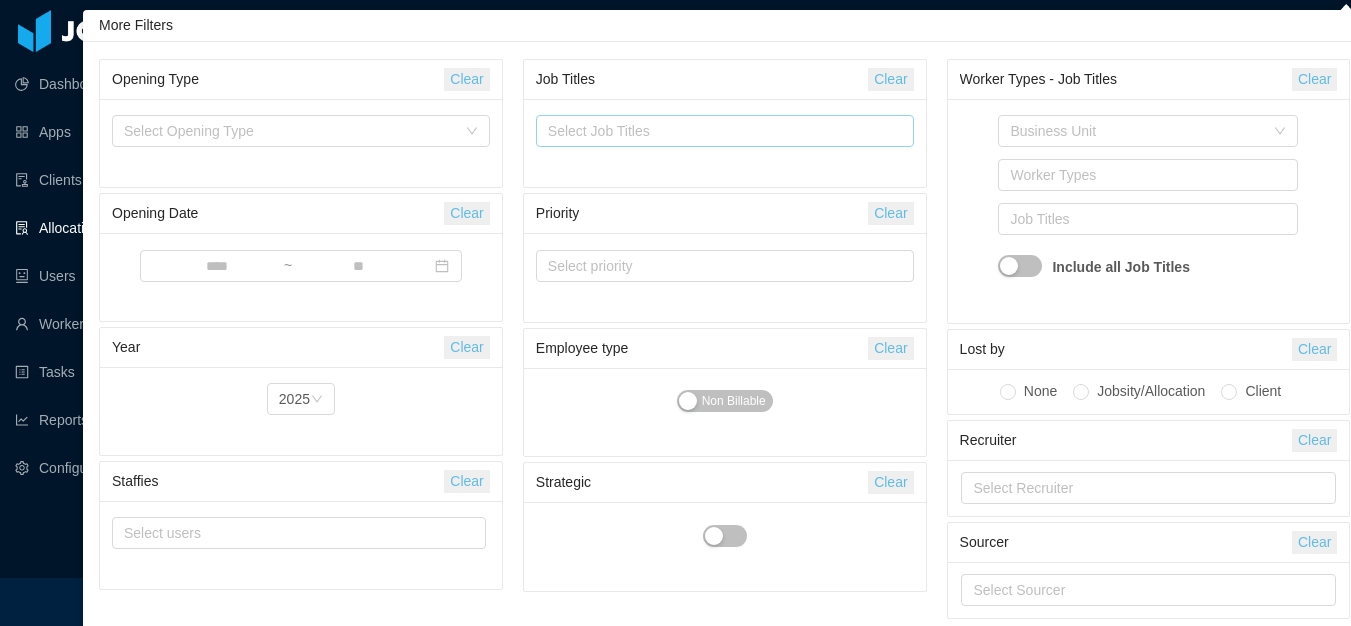 click on "Select Job Titles" at bounding box center (720, 131) 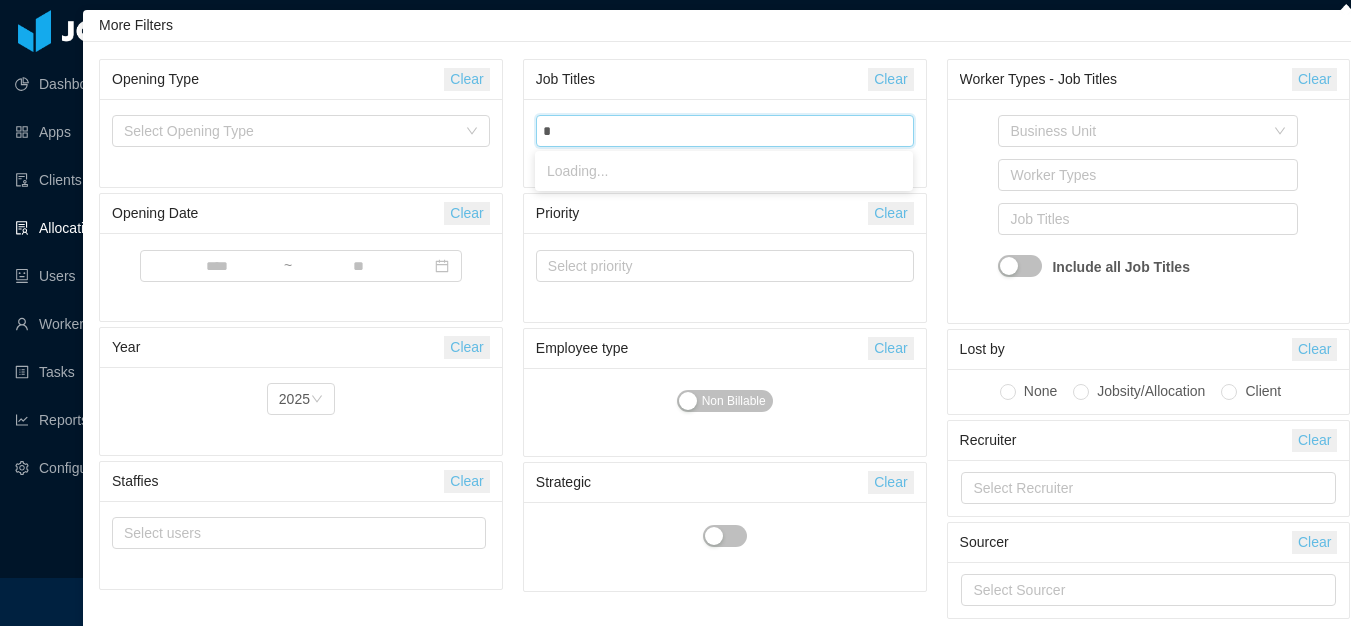 type on "**" 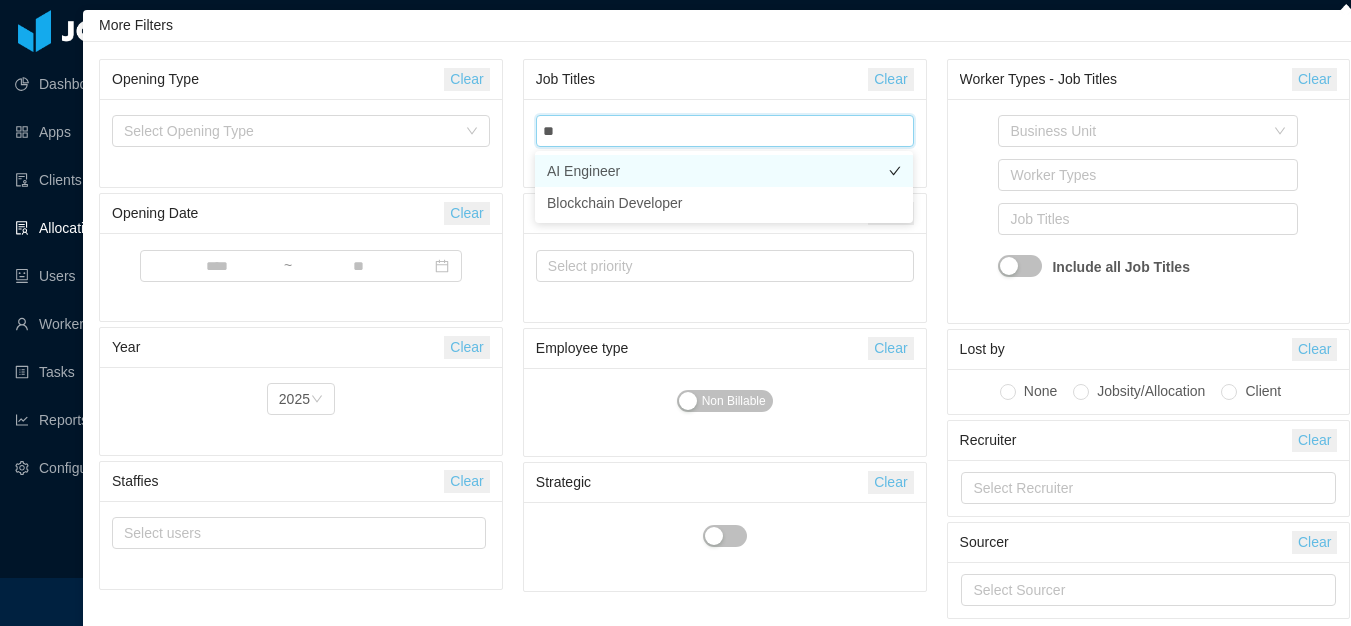 click on "AI Engineer" at bounding box center [724, 171] 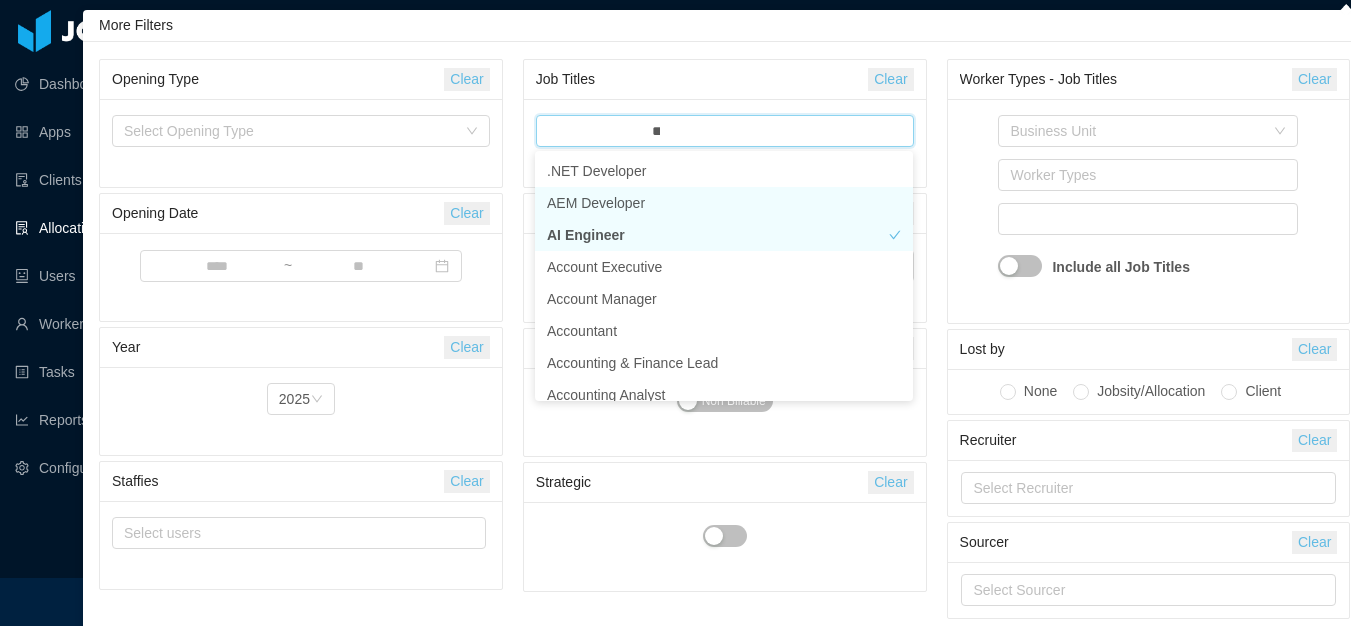 type 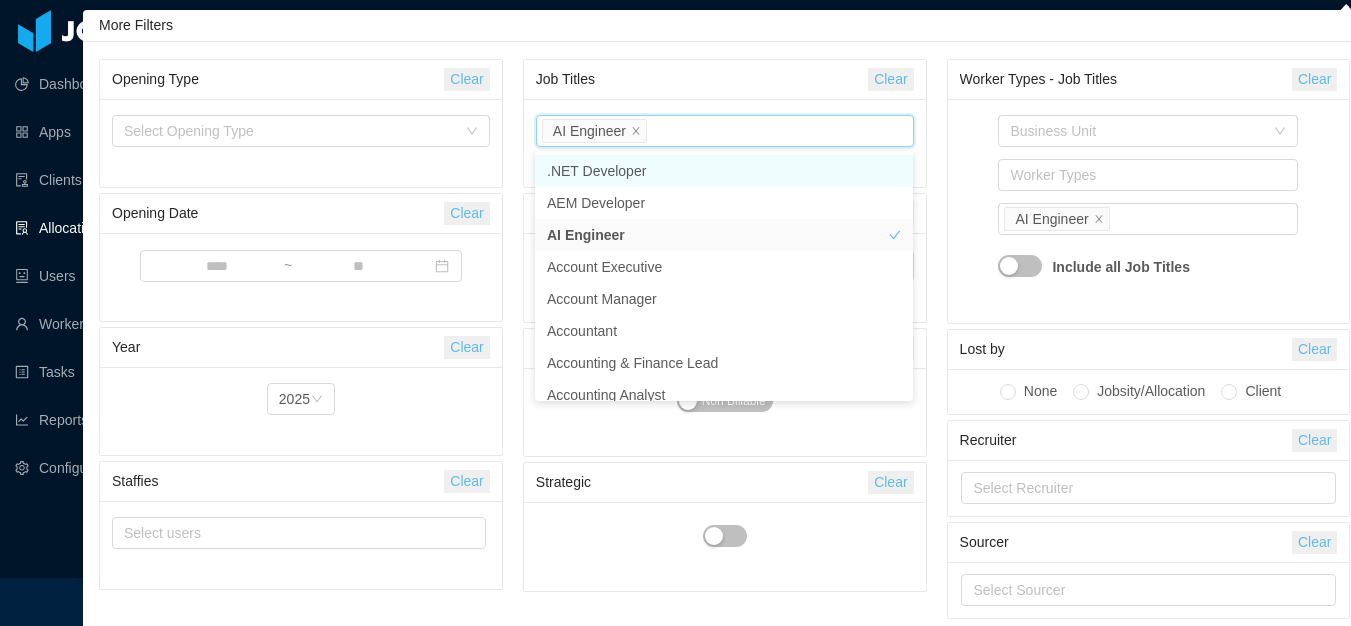 click on "Business Unit Worker Types   Job Titles AI Engineer    Include all Job Titles" at bounding box center (1149, 211) 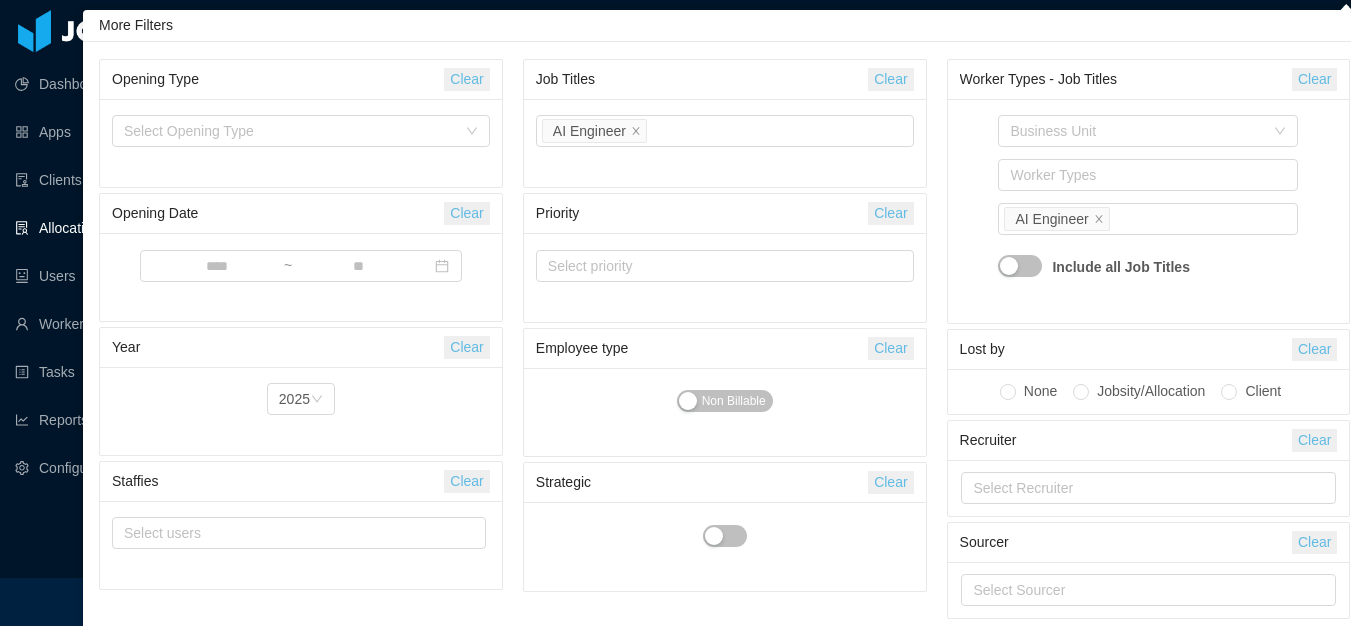 click on "Non Billable" at bounding box center [725, 412] 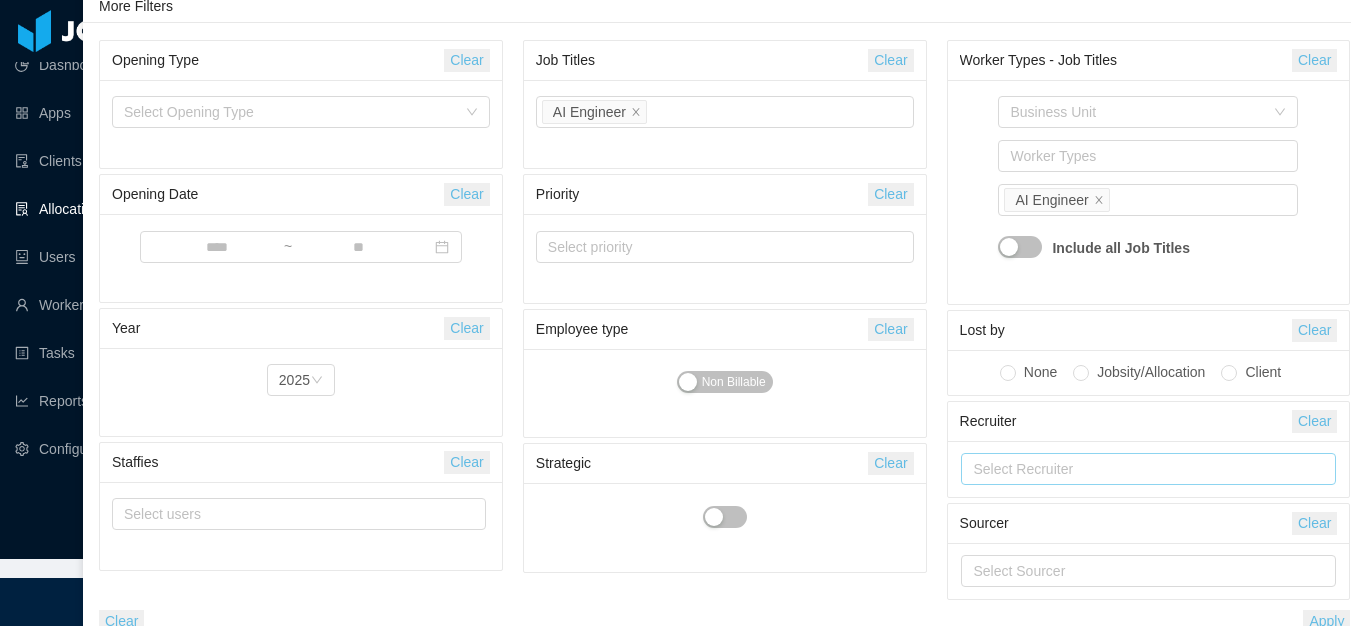 scroll, scrollTop: 38, scrollLeft: 0, axis: vertical 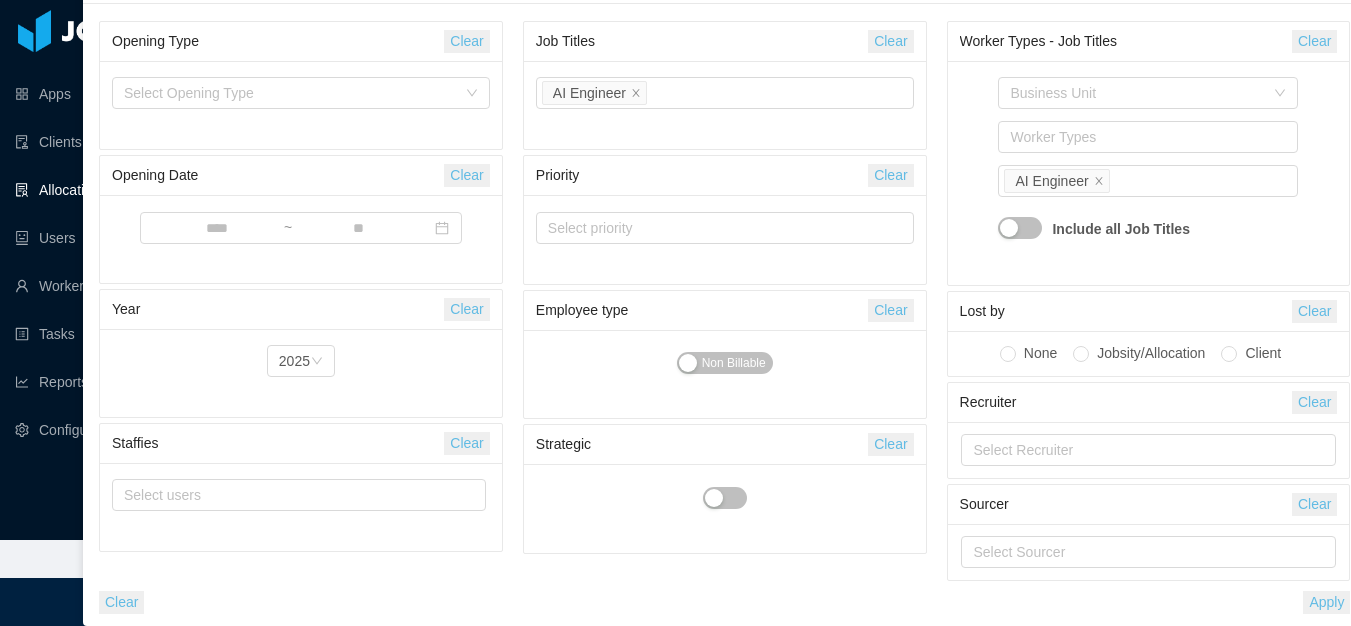 click on "Apply" at bounding box center (1326, 602) 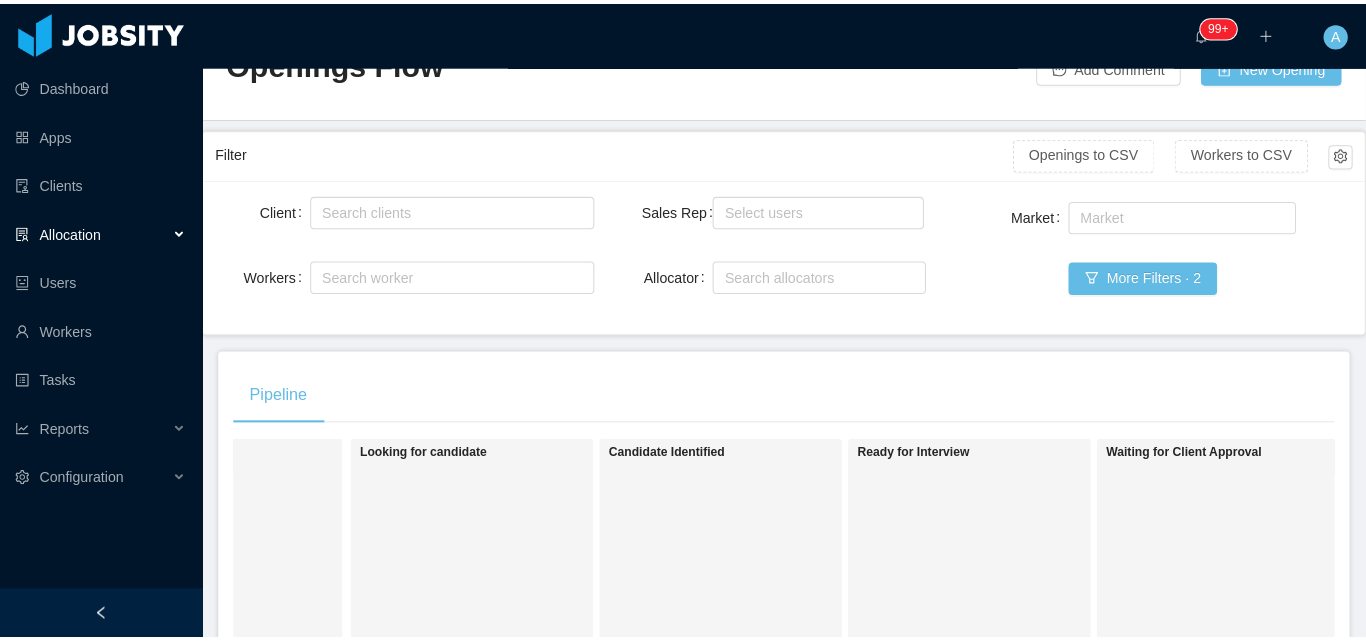 scroll, scrollTop: 0, scrollLeft: 0, axis: both 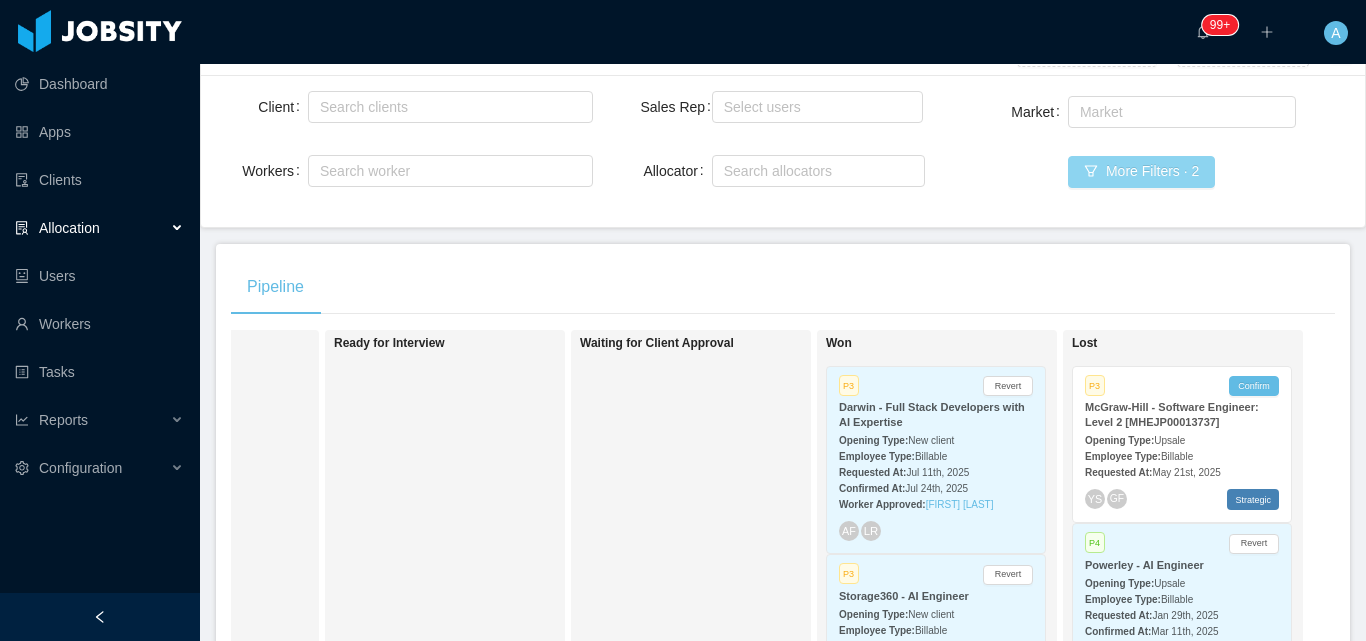 click on "More Filters · 2" at bounding box center (1141, 172) 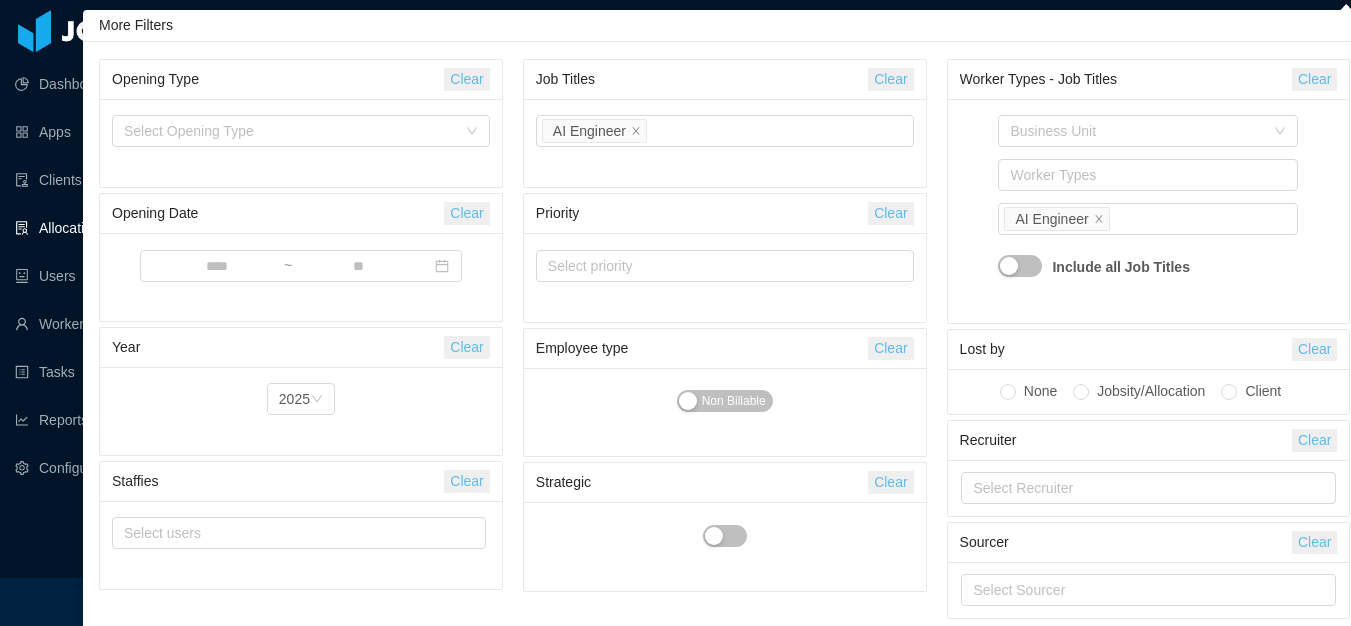 click on "Clear" at bounding box center (1314, 79) 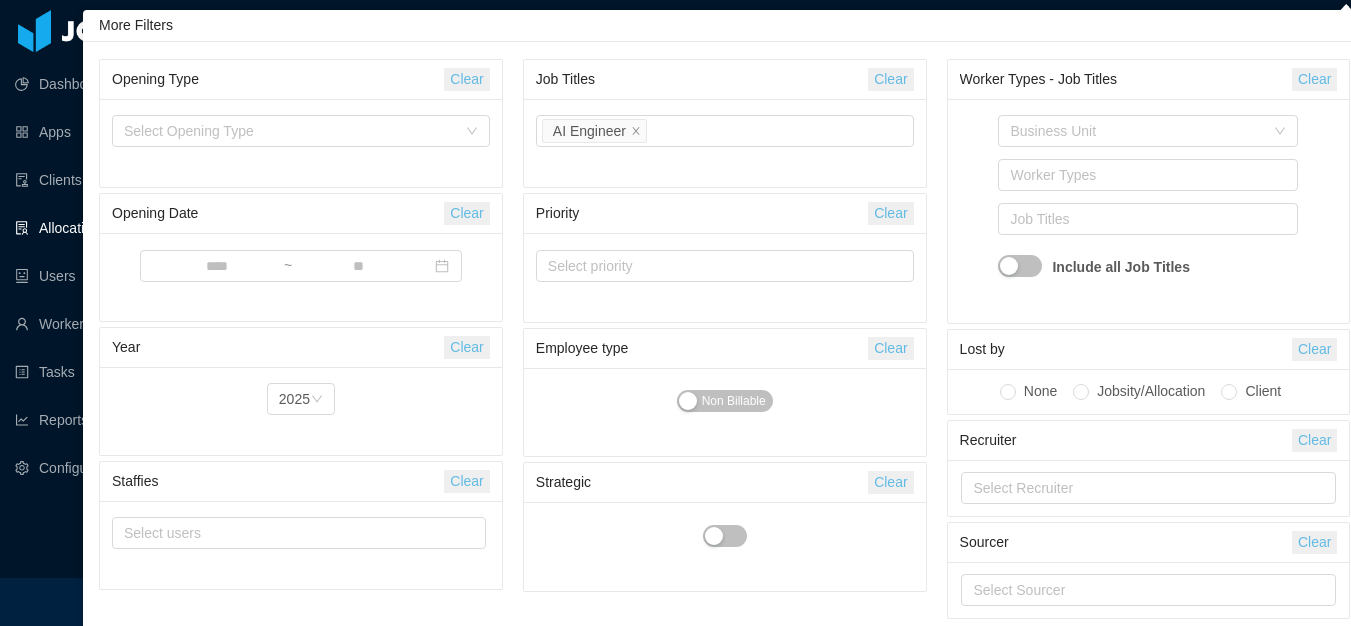 click on "Job Titles Clear" at bounding box center [725, 80] 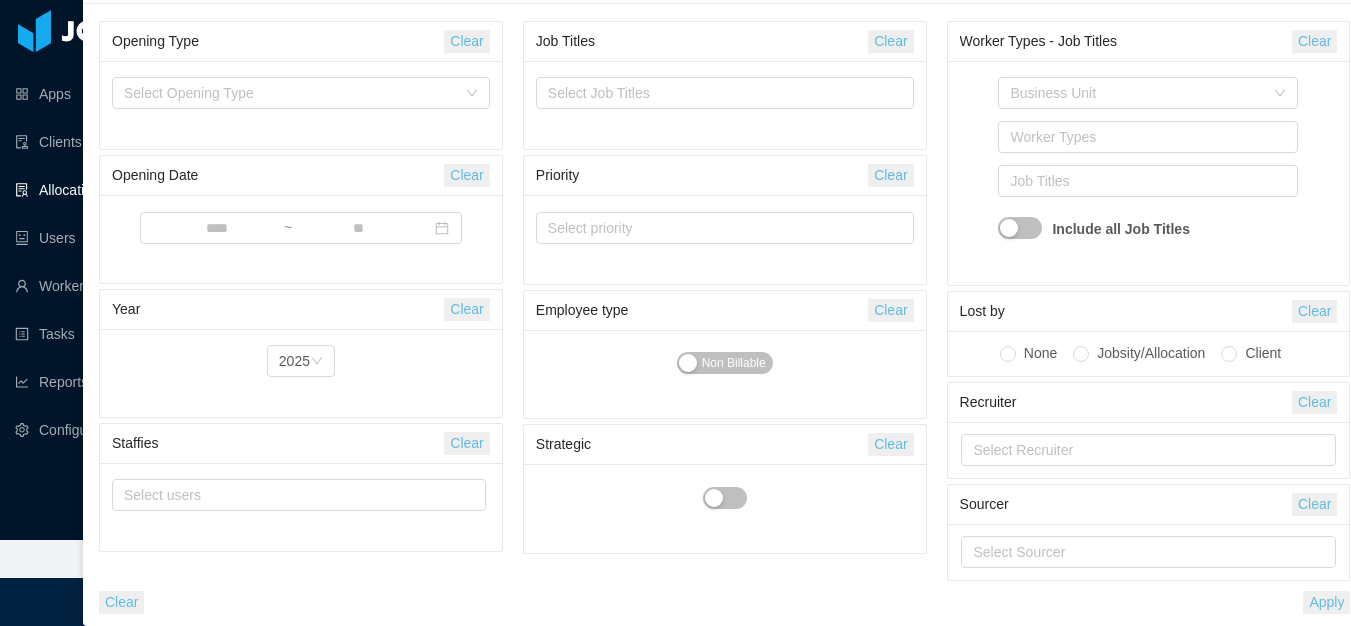 click on "Apply" at bounding box center (1326, 602) 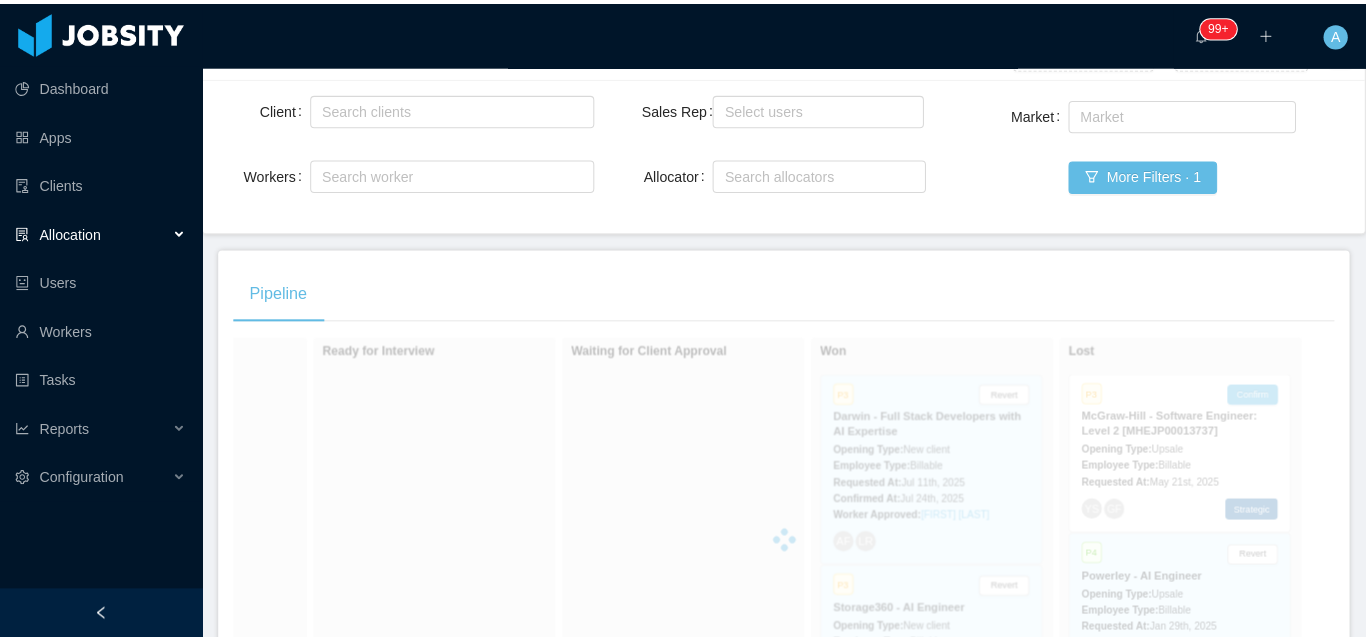 scroll, scrollTop: 0, scrollLeft: 0, axis: both 